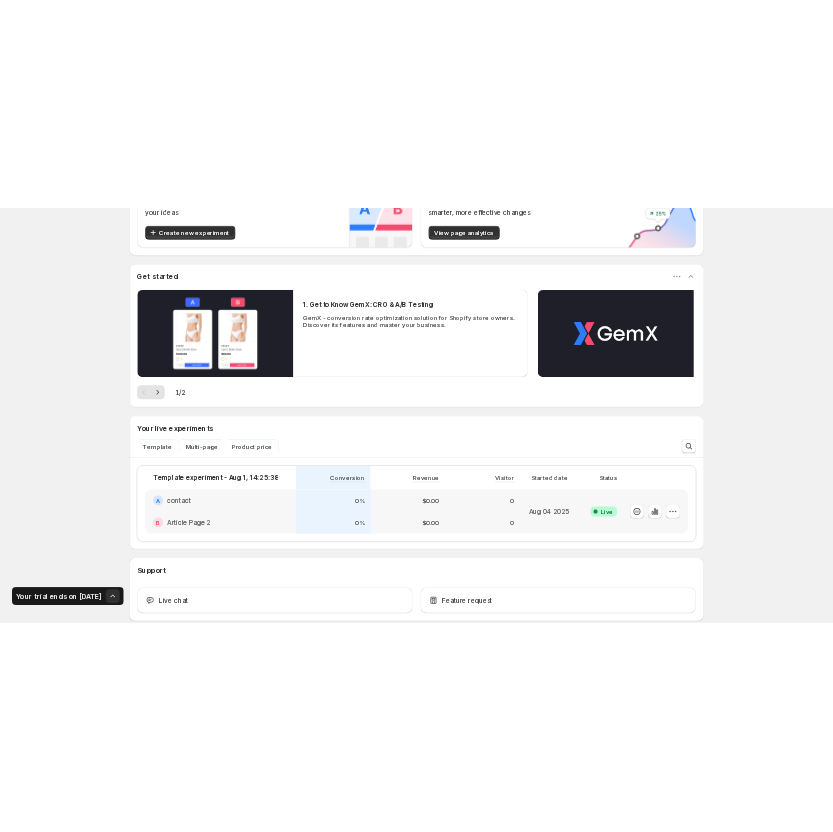 scroll, scrollTop: 200, scrollLeft: 0, axis: vertical 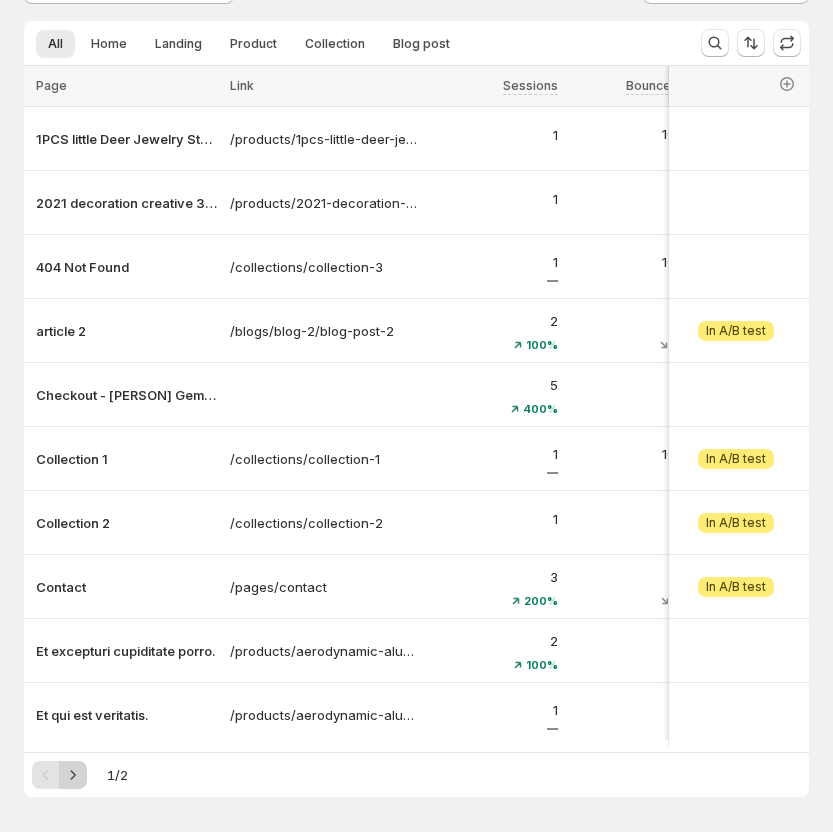 click 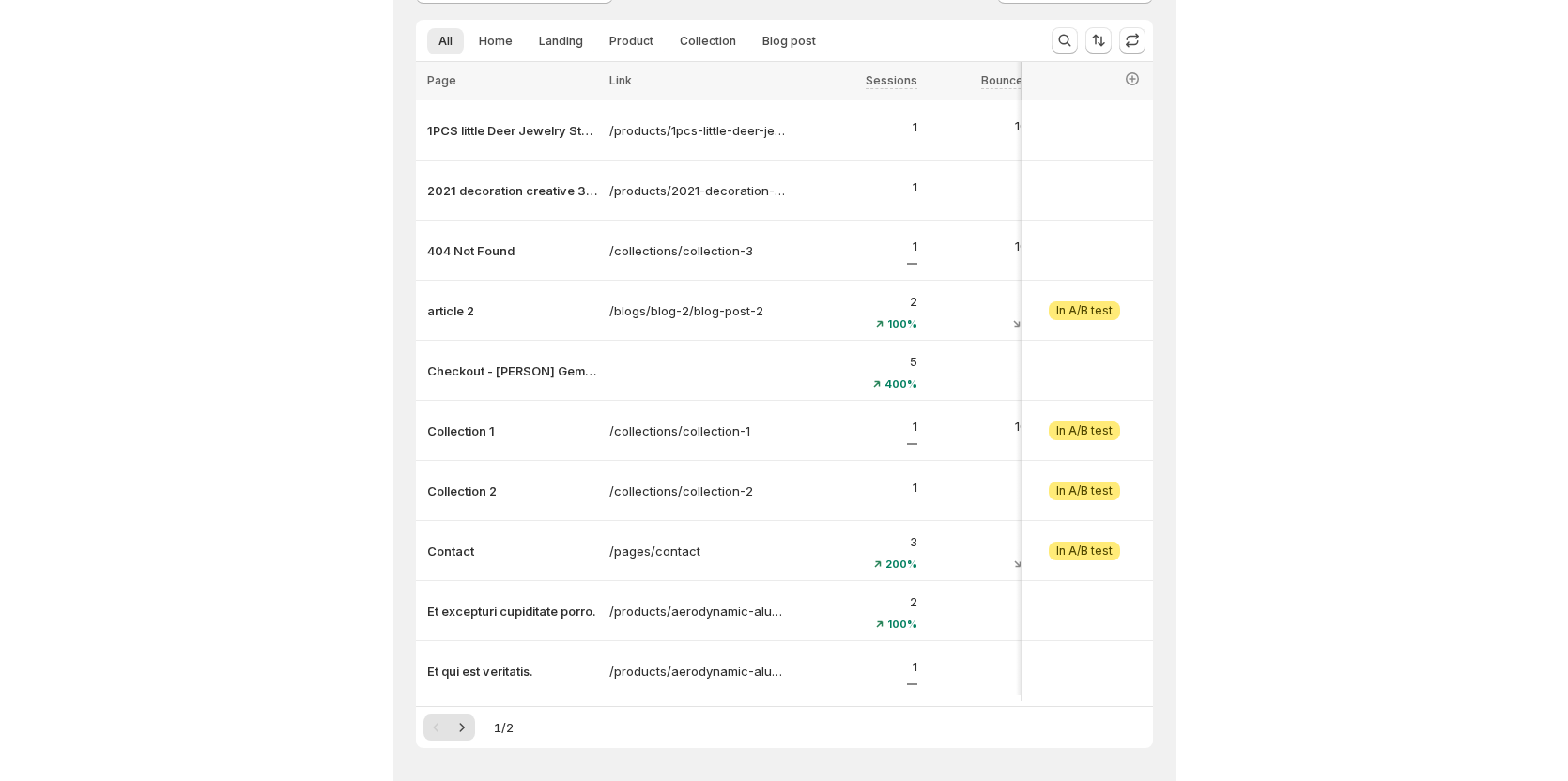 scroll, scrollTop: 0, scrollLeft: 0, axis: both 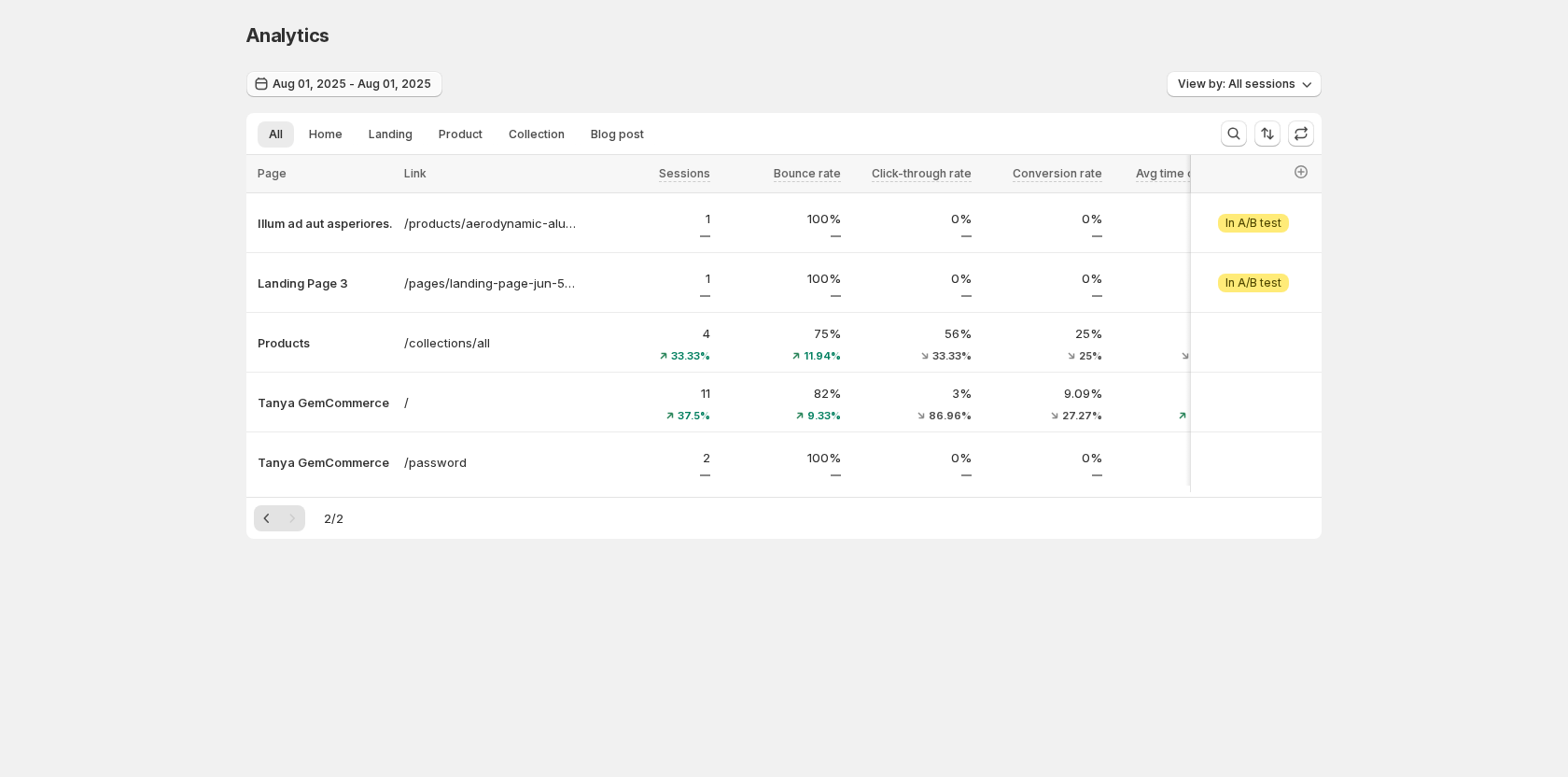 click on "Aug 01, 2025 - Aug 01, 2025" at bounding box center (344, 84) 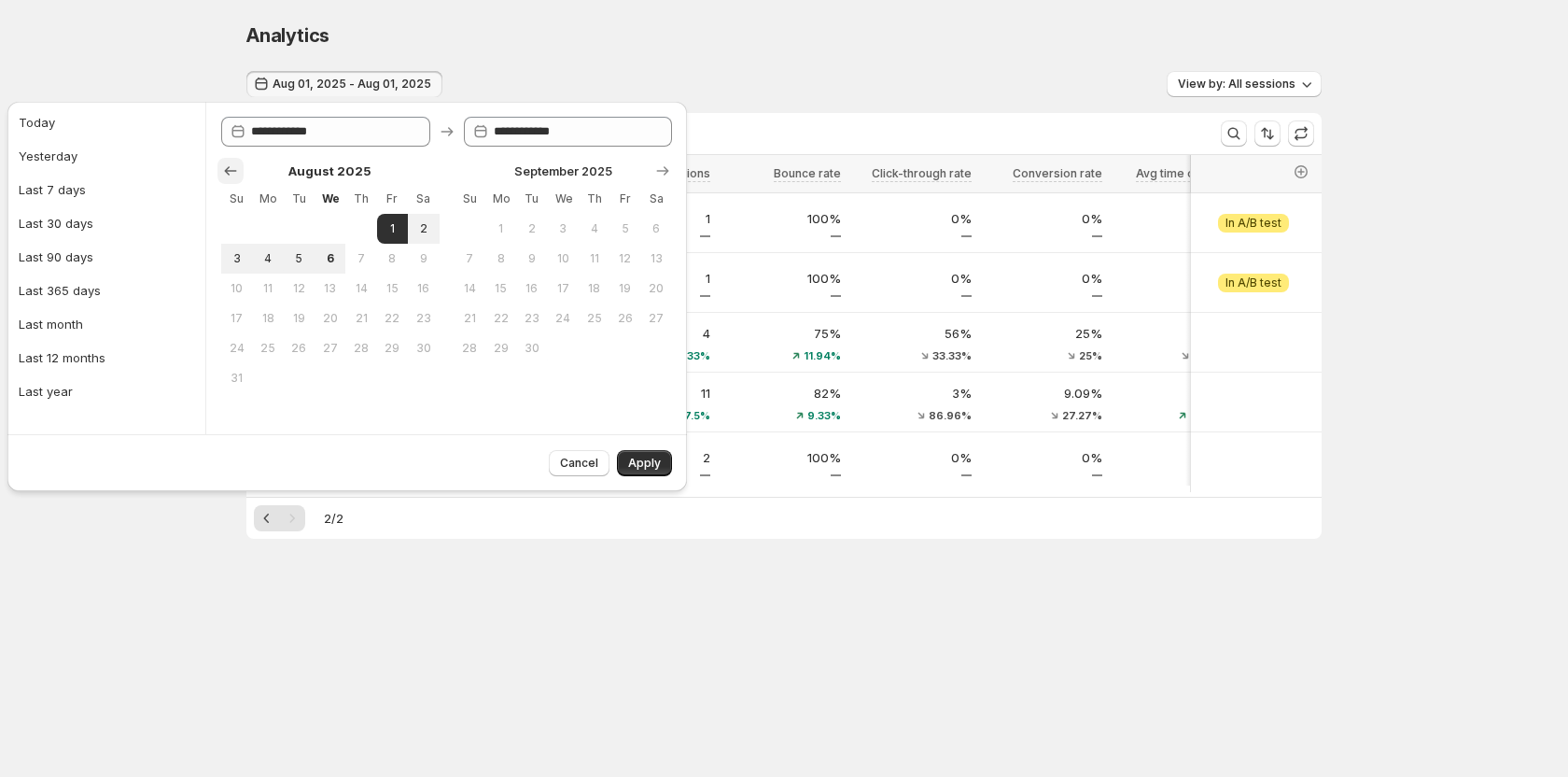 click 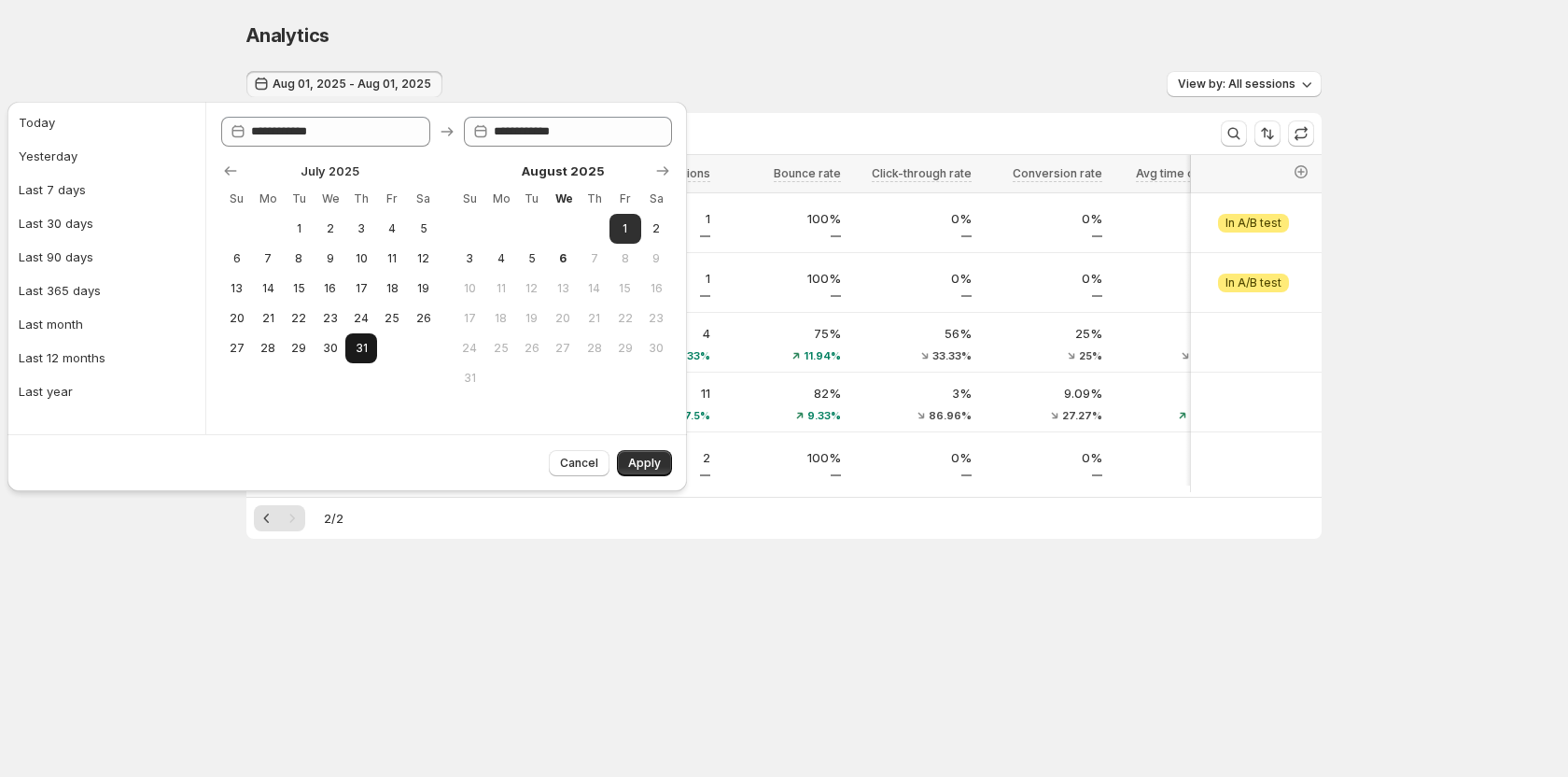 click on "31" at bounding box center (360, 348) 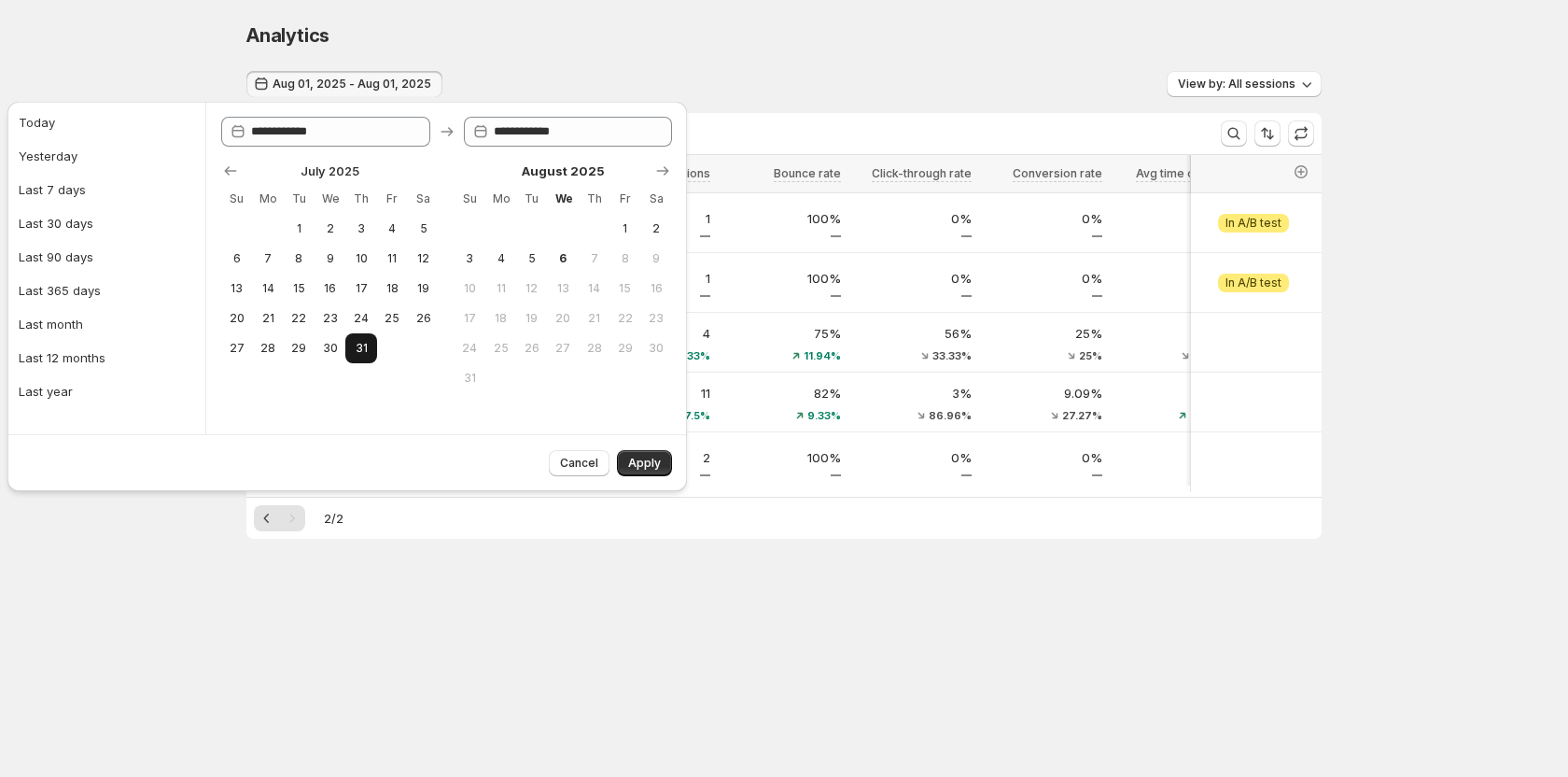 click on "31" at bounding box center (360, 348) 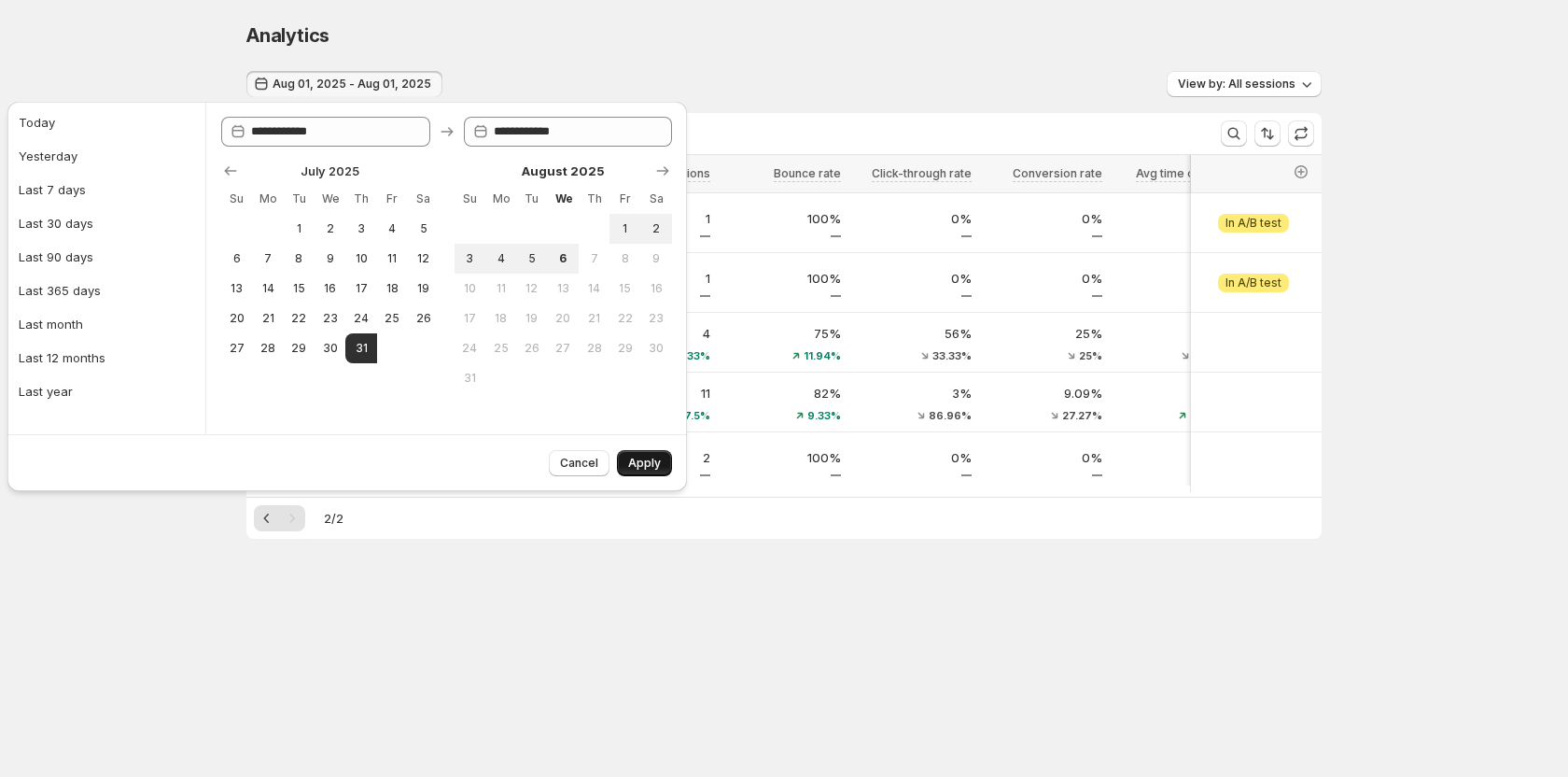 click on "Apply" at bounding box center (644, 463) 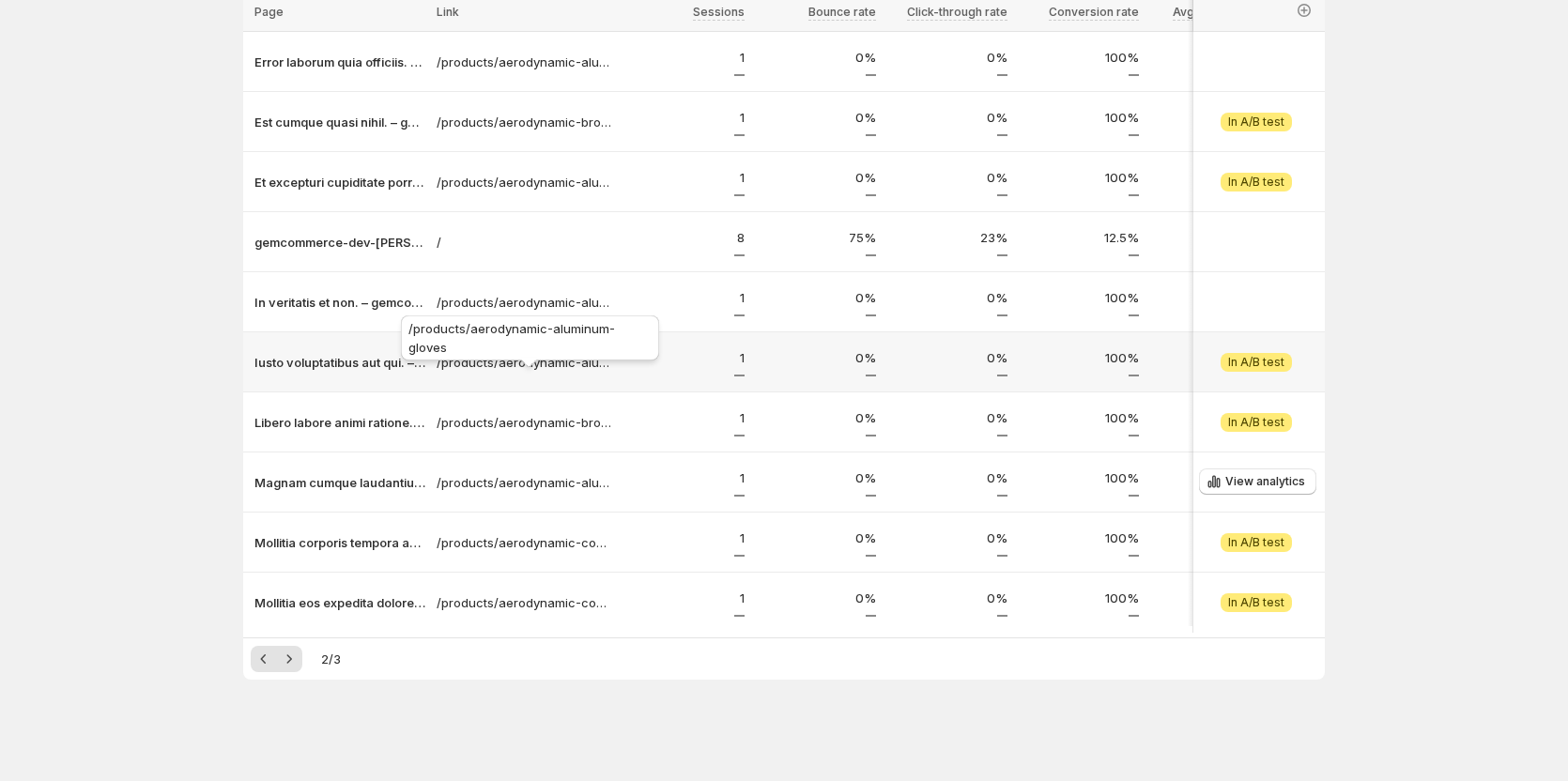 scroll, scrollTop: 170, scrollLeft: 0, axis: vertical 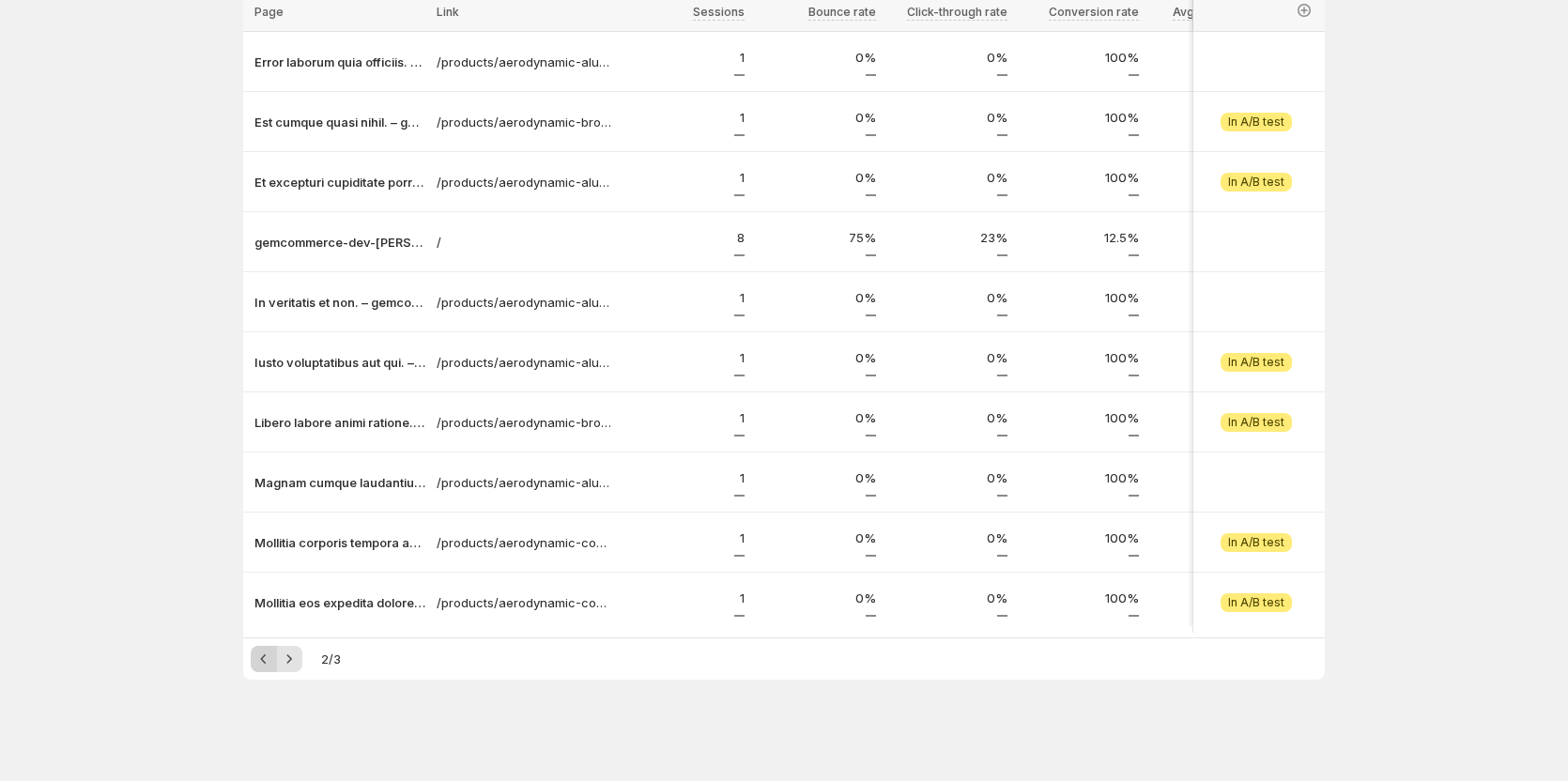 click 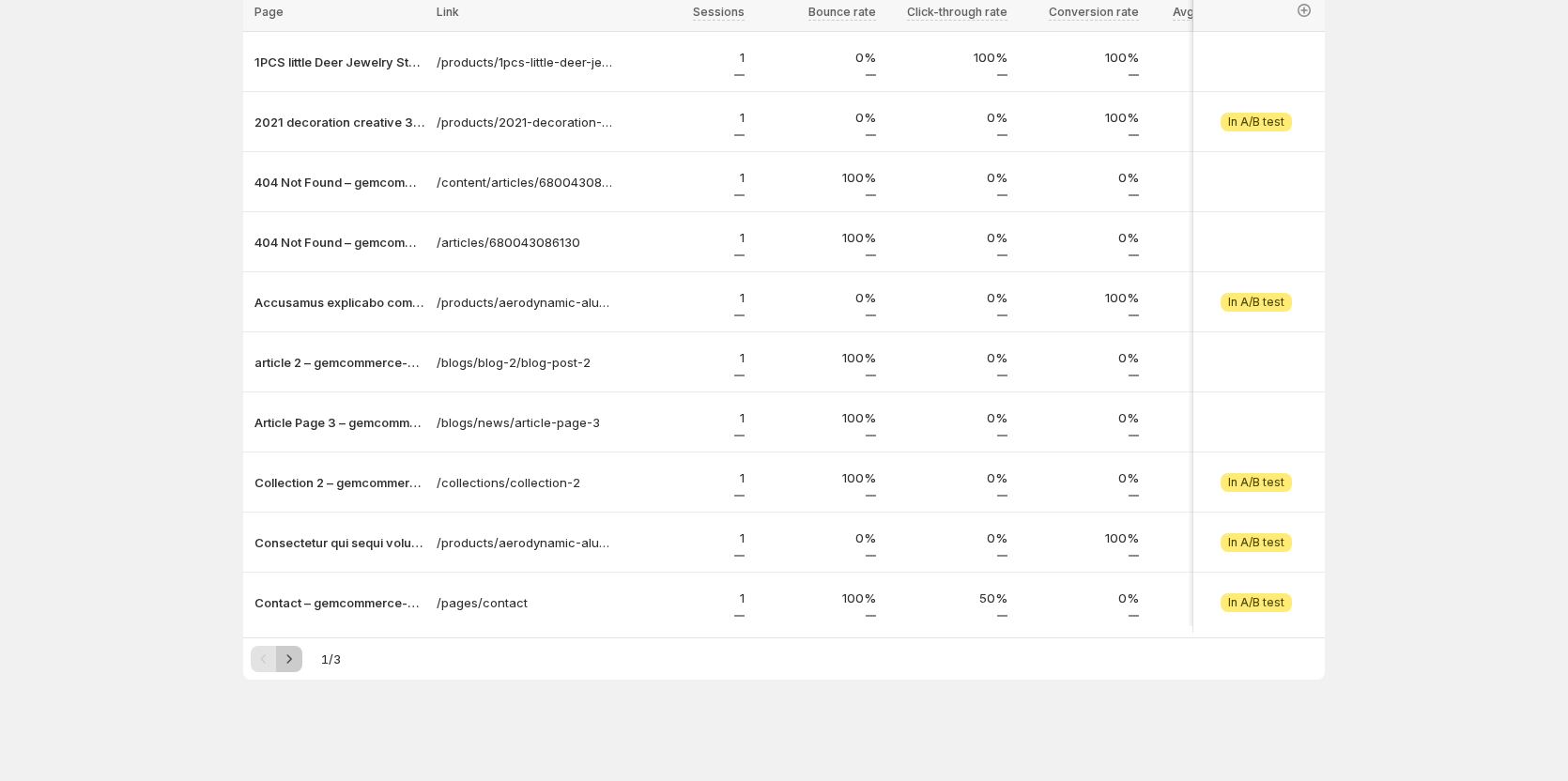 click 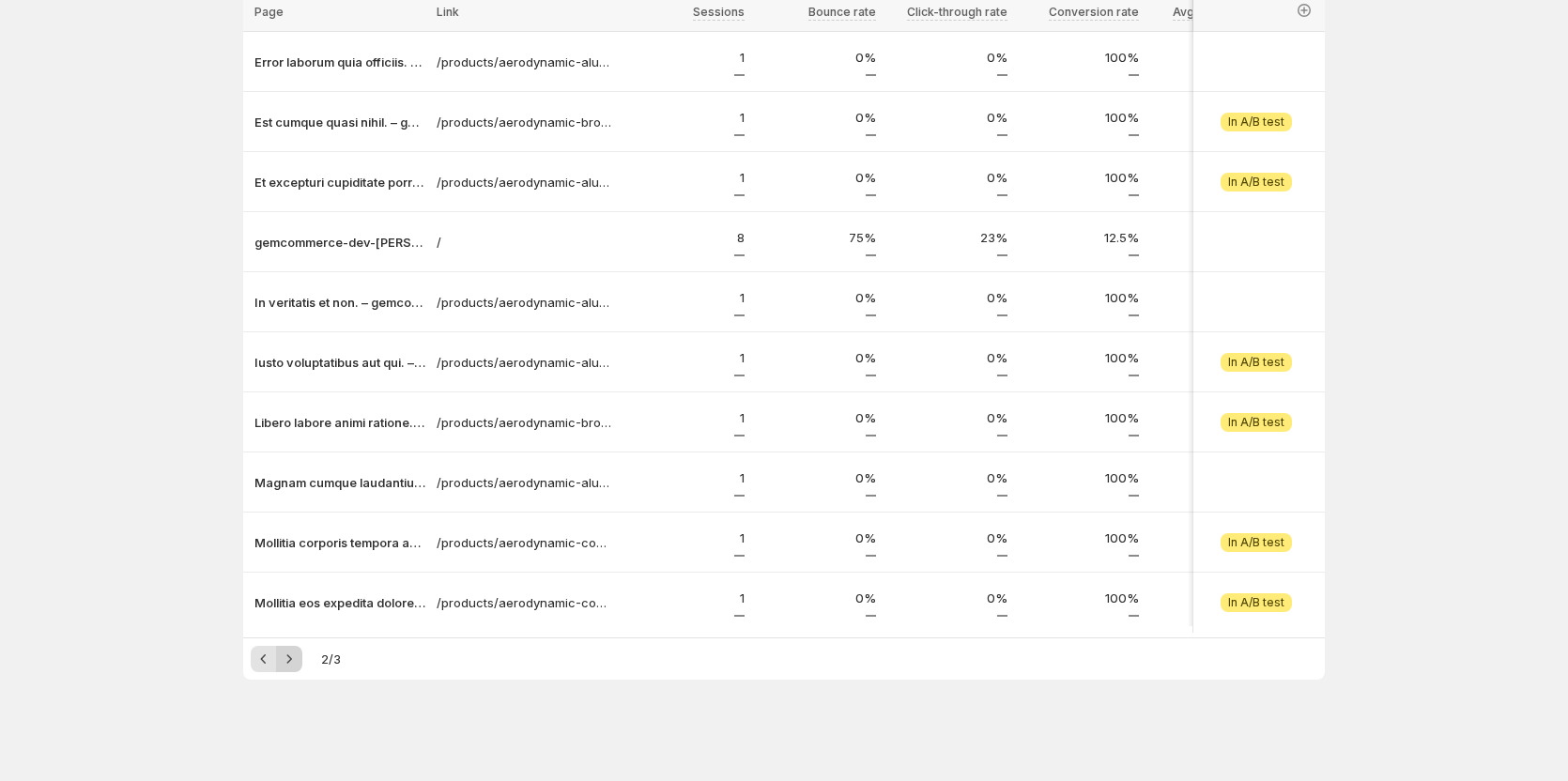 click 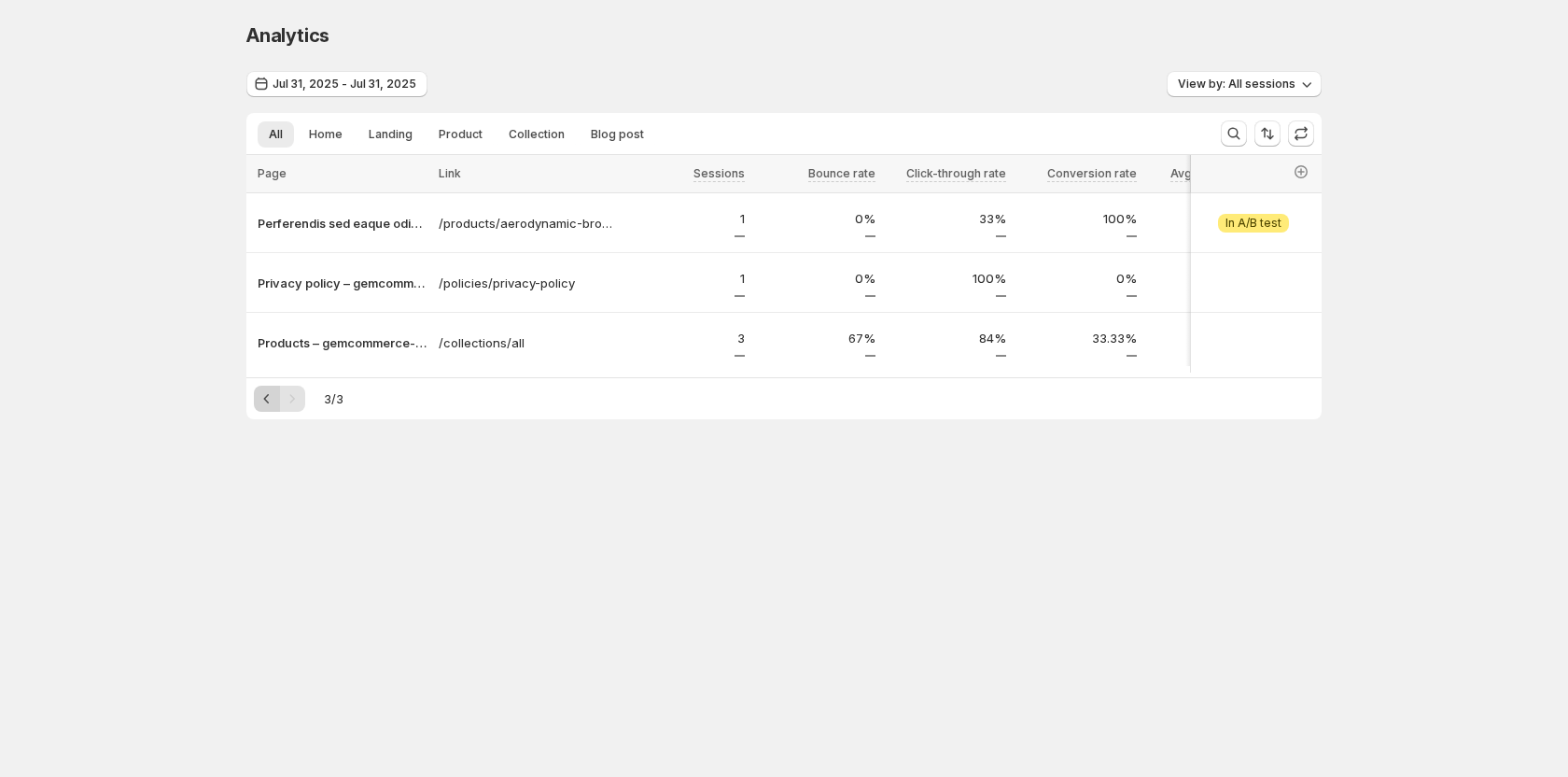 click 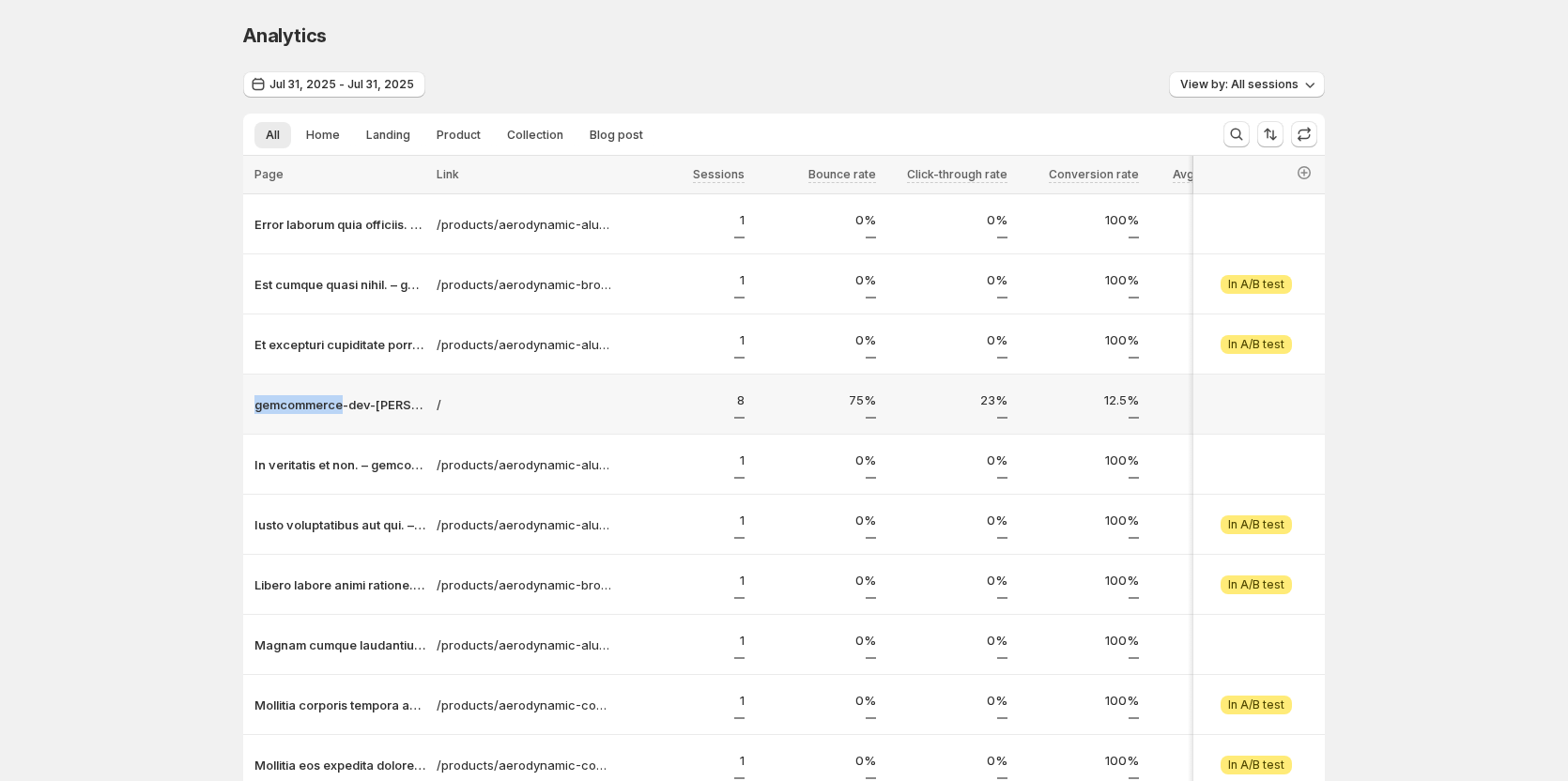 click on "gemcommerce-dev-[PERSON]" at bounding box center [340, 405] 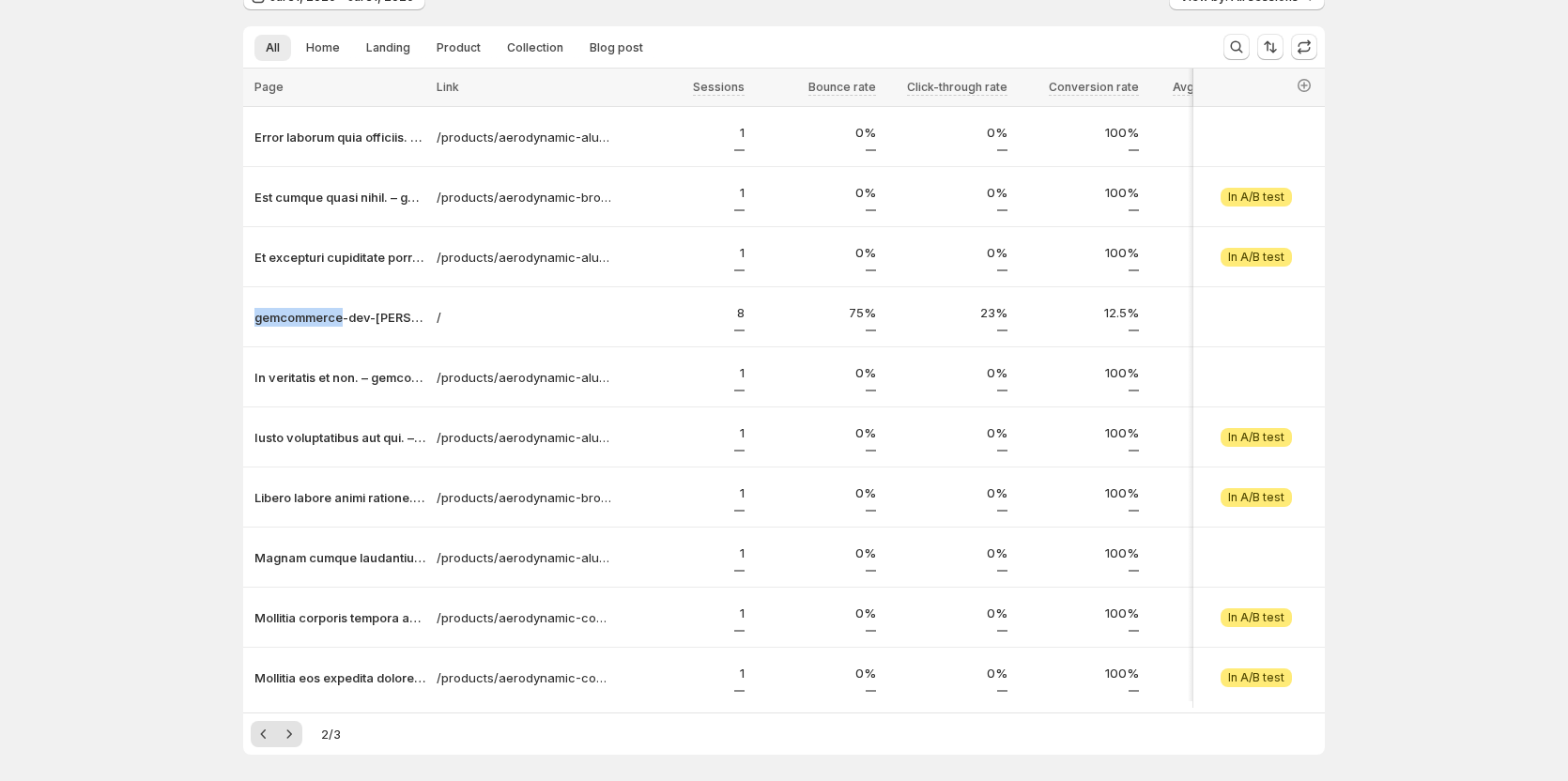 scroll, scrollTop: 170, scrollLeft: 0, axis: vertical 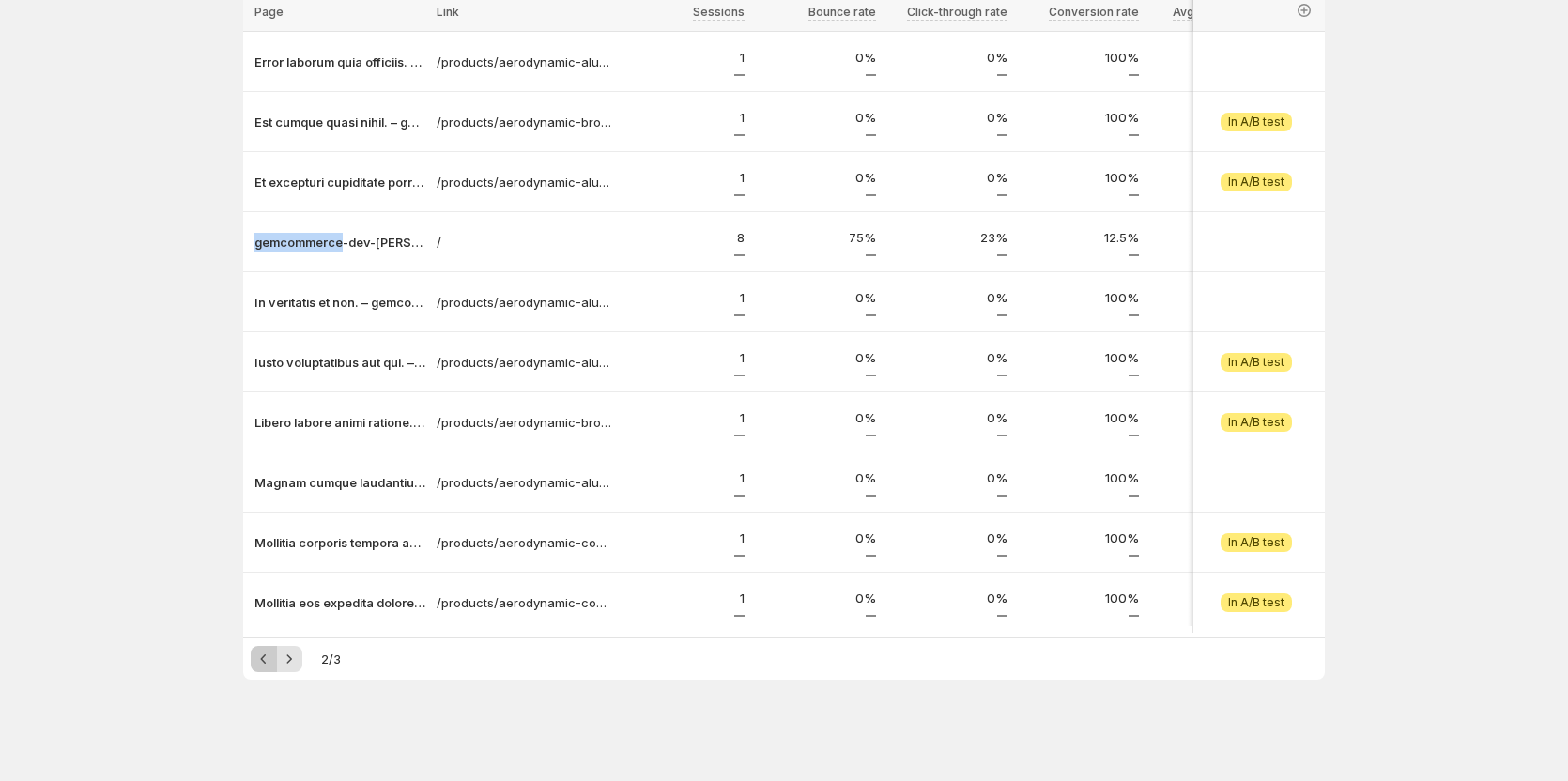click 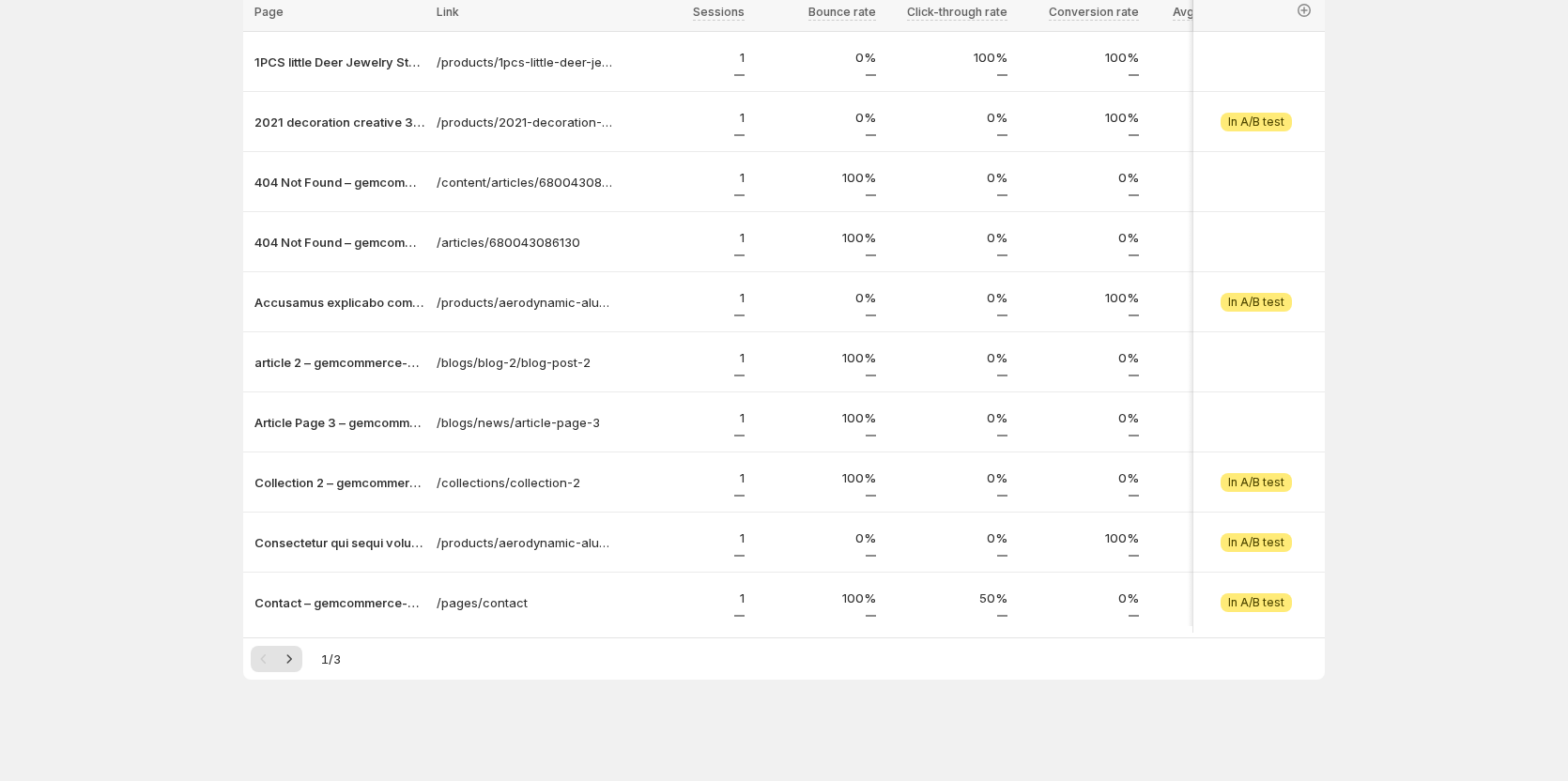 click on "Analytics. This page is ready Analytics Jul 31, 2025 - Jul 31, 2025 View by: All sessions All Home Landing Product Collection Blog post More views All Home Landing Product Collection Blog post More views Page Link Sessions Bounce rate Click-through rate Conversion rate Avg time on page Revenue per visitor Select all 10 Items 0 selected Page Link Sessions Bounce rate Click-through rate Conversion rate Avg time on page Revenue per visitor 1PCS little Deer Jewelry Stand Display Jewelry Tray Tree Earring Holde – gemcommerce-dev-[PERSON] /products/1pcs-little-deer-jewelry-stand-display-jewelry-tray-tree-earring-holder-necklace-ring-pendant-bracelet-display-storage-racks 1 0% 100% 100% 5.00s $0.00 View analytics 2021 decoration creative 3D LED night light table lamp children bedroo – gemcommerce-dev-[PERSON] /products/2021-decoration-creative-3d-led-night-light-table-lamp-children-bedroom-child-gift-home 1 0% 0% 100% 0.00s $0.00 View experiment Attention In A/B test 404 Not Found – gemcommerce-dev-[PERSON] 1 100% 0% 1" at bounding box center [784, 309] 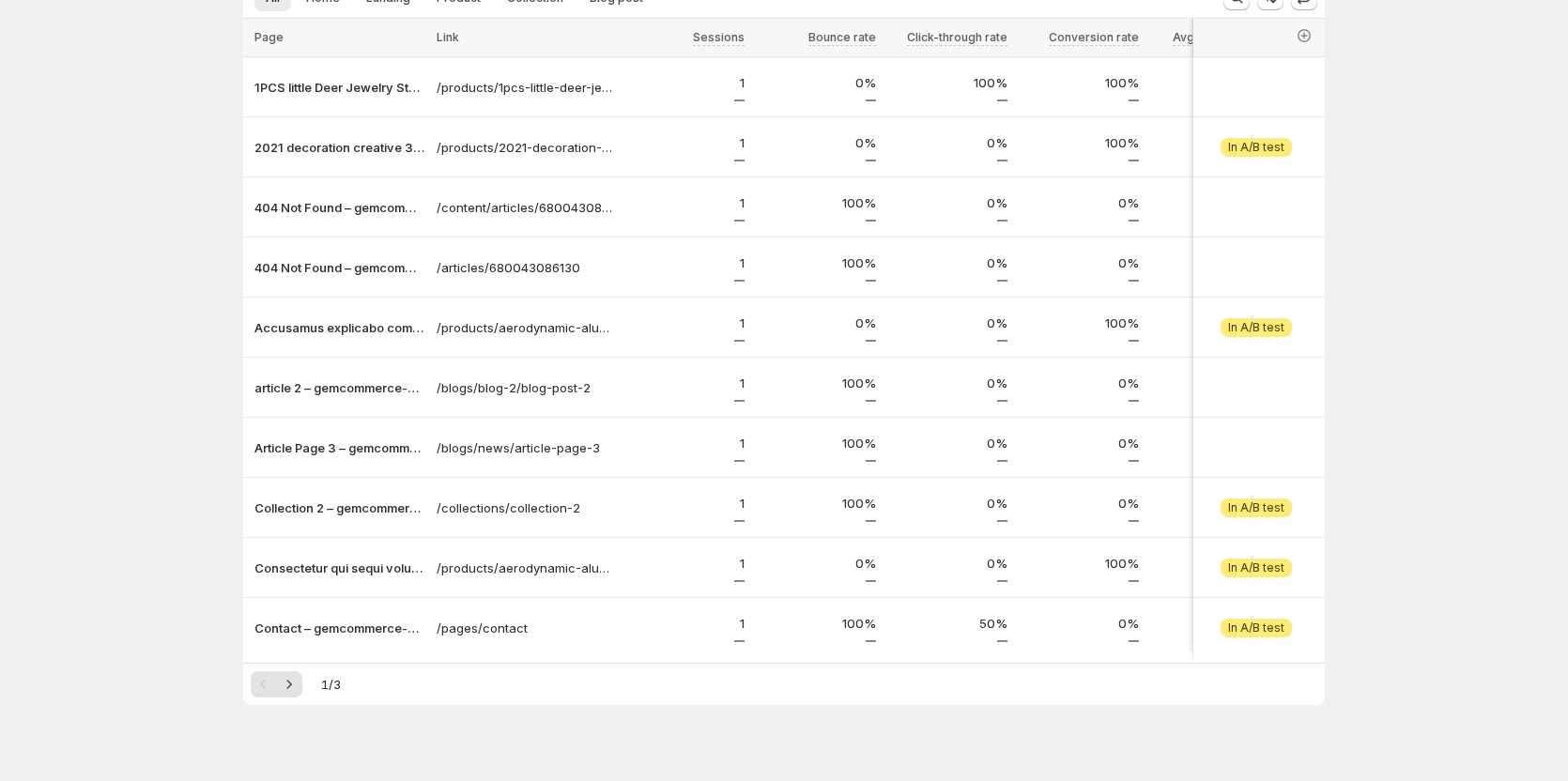scroll, scrollTop: 170, scrollLeft: 0, axis: vertical 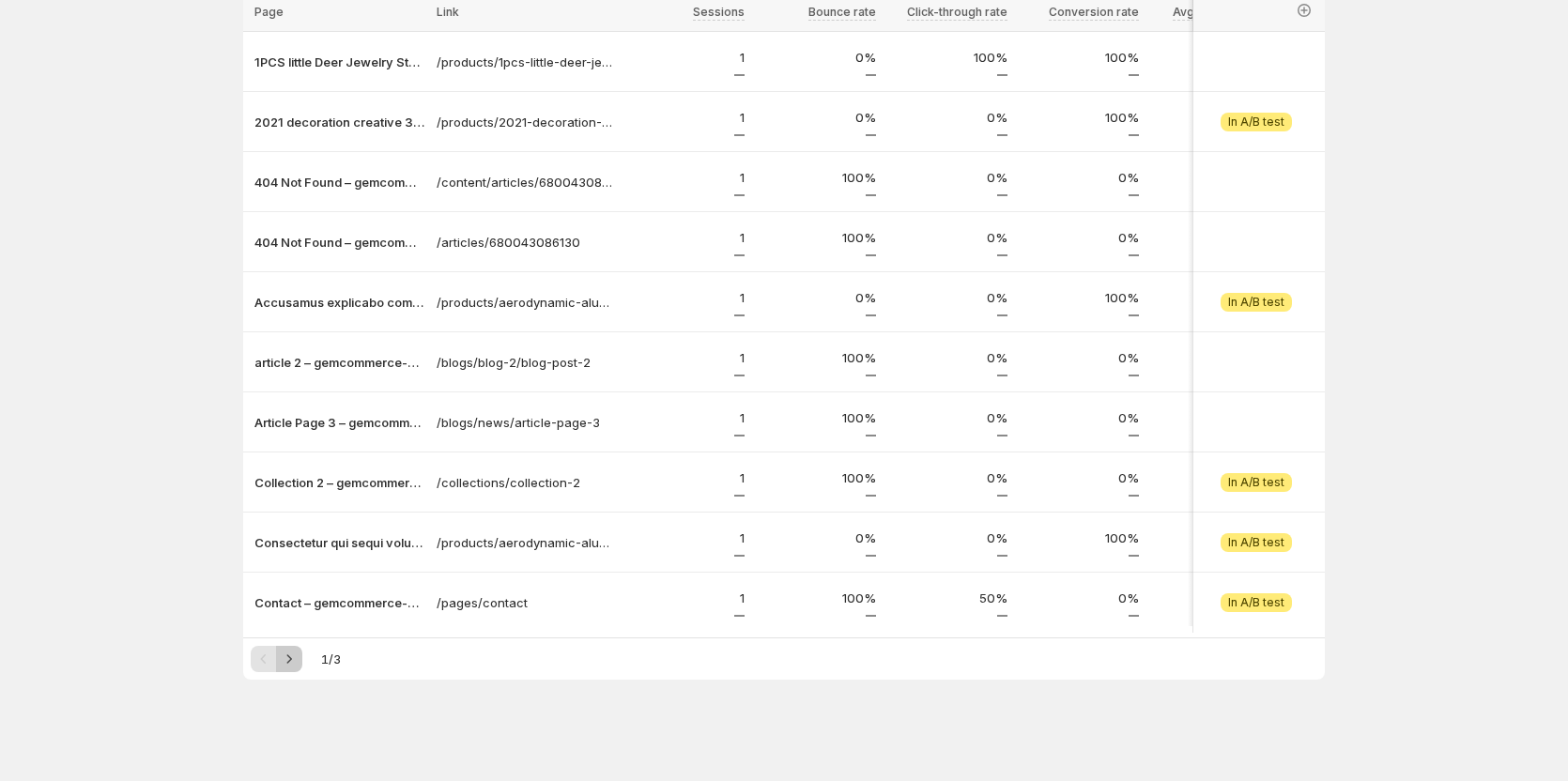 click 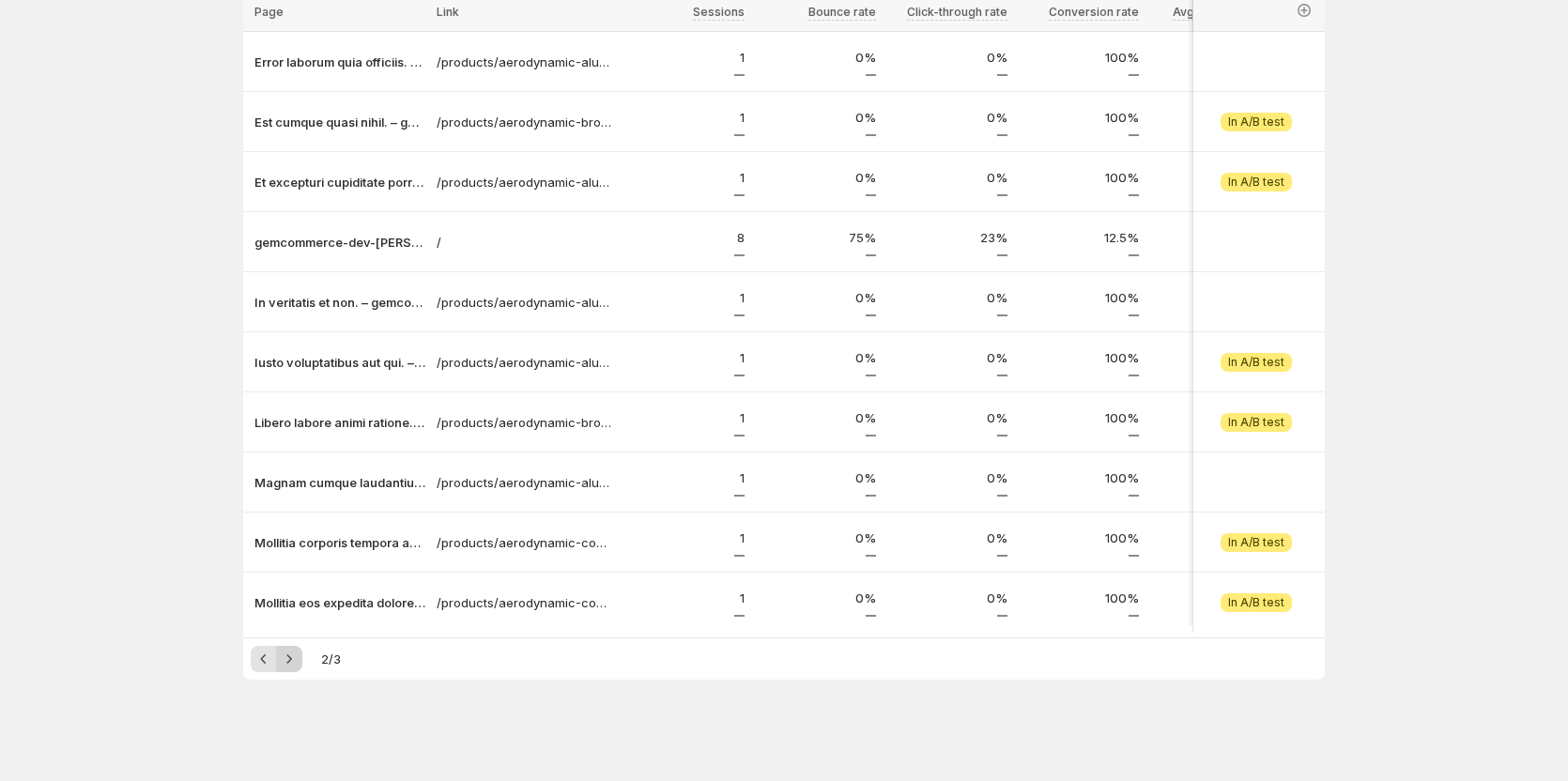 click 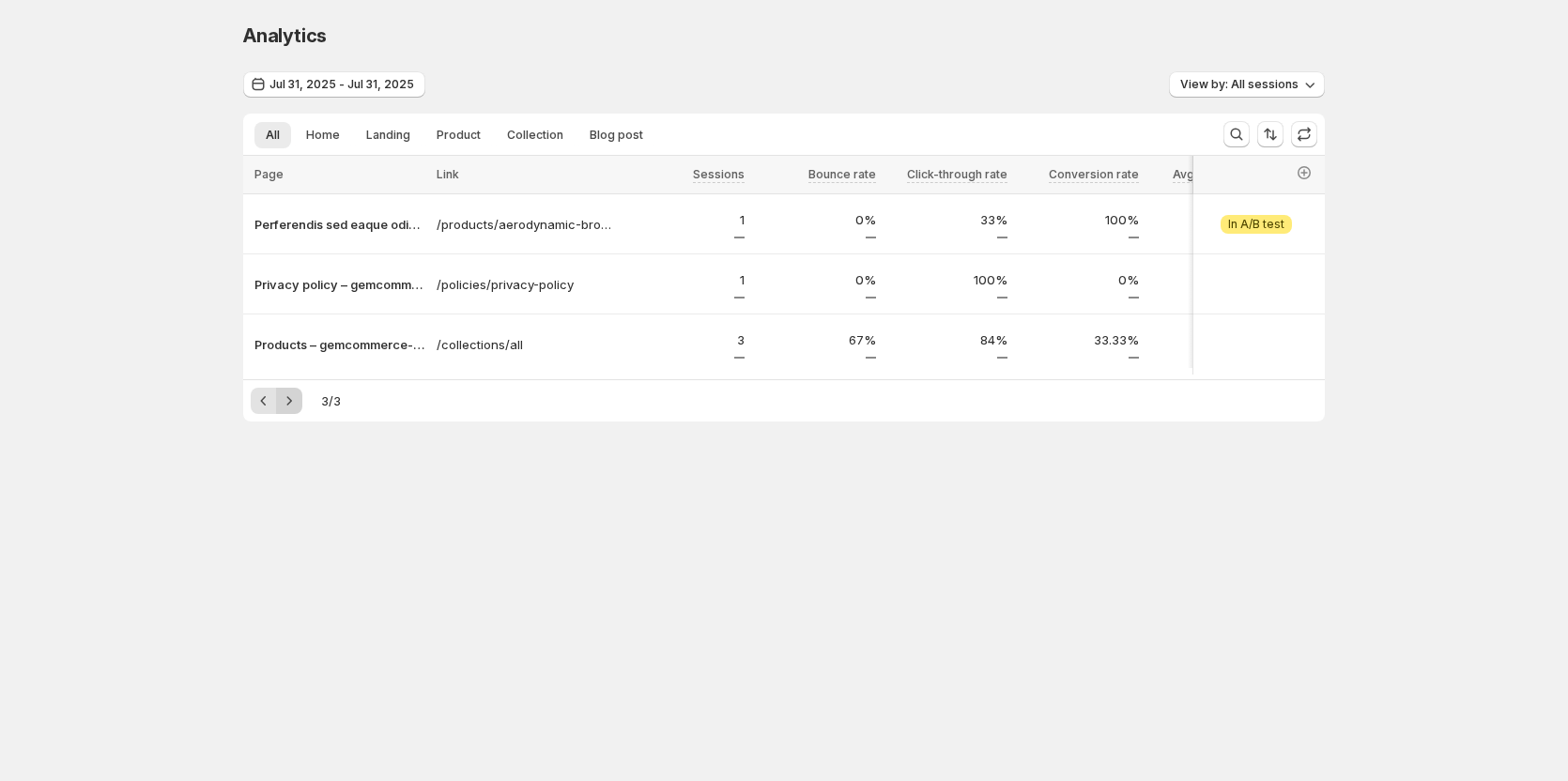 scroll, scrollTop: 0, scrollLeft: 0, axis: both 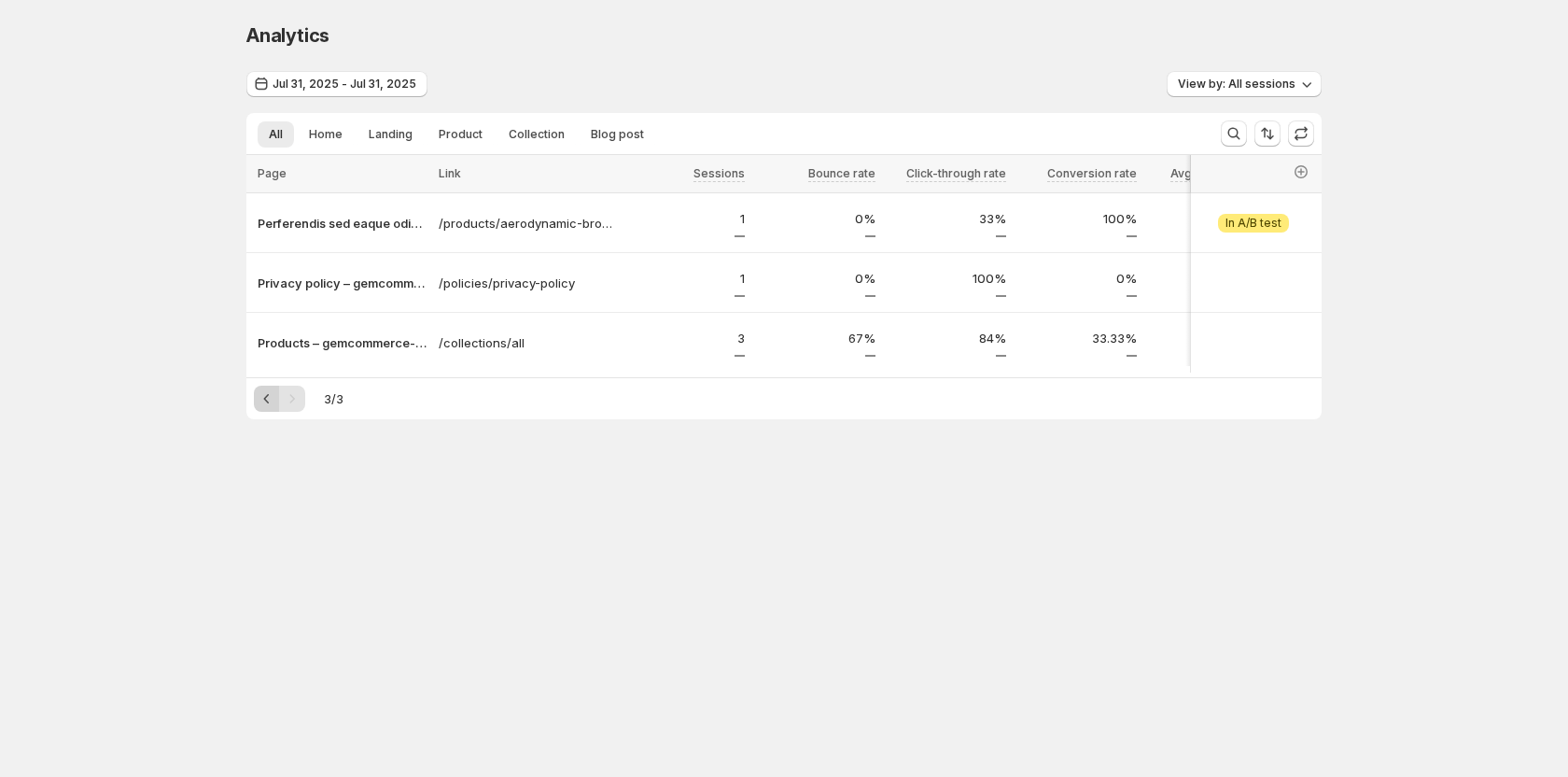click 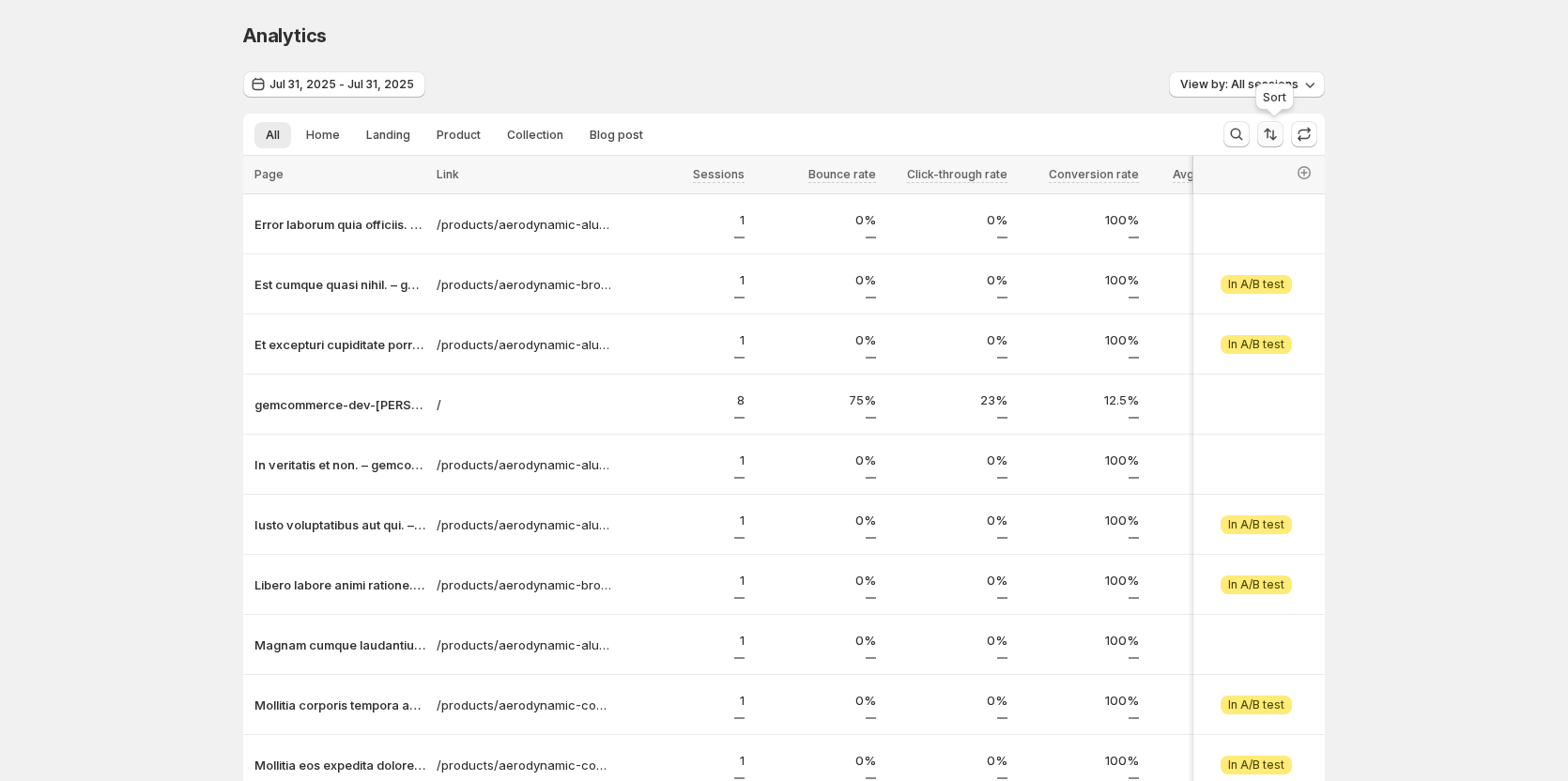 click 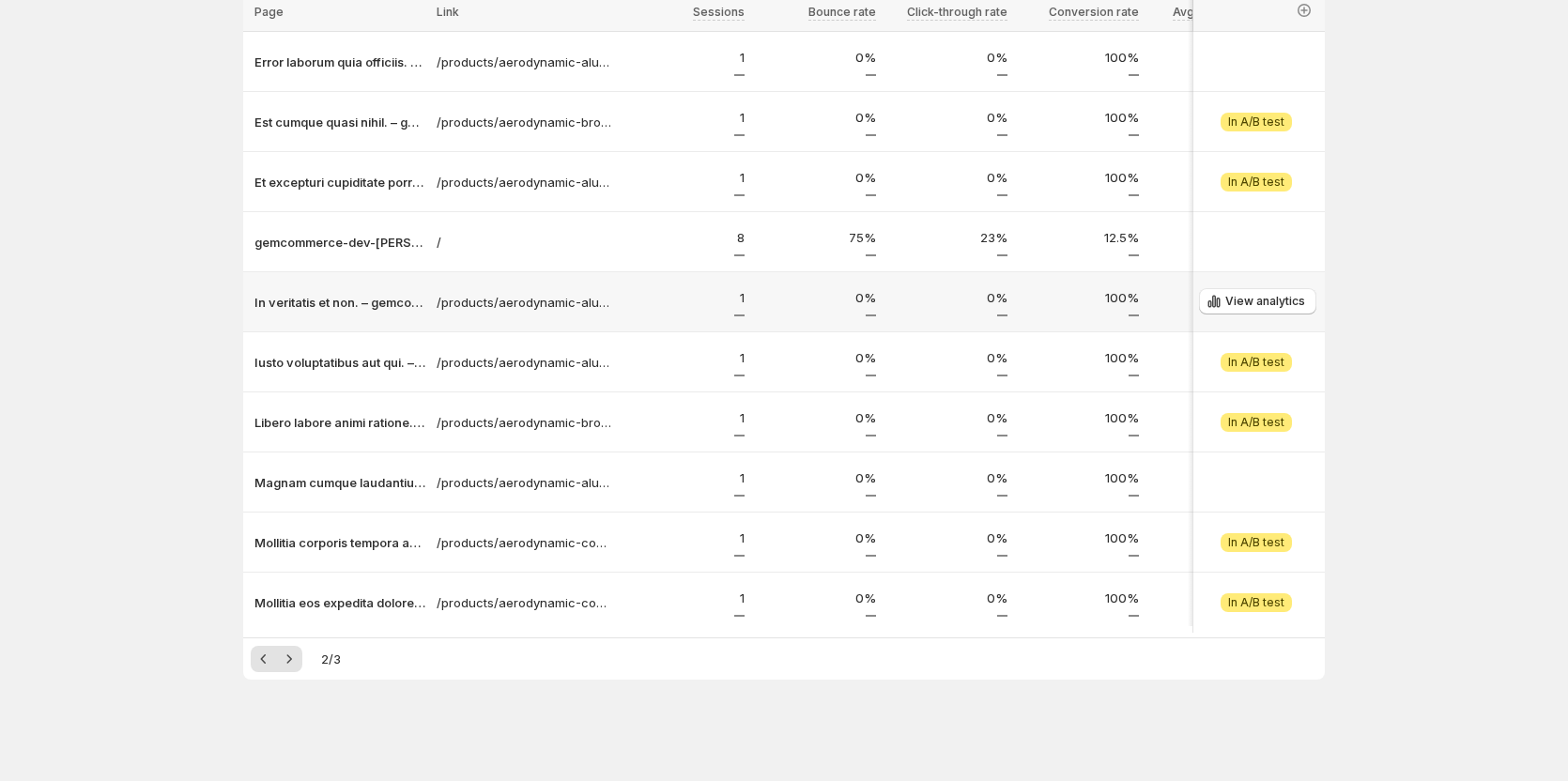scroll, scrollTop: 170, scrollLeft: 0, axis: vertical 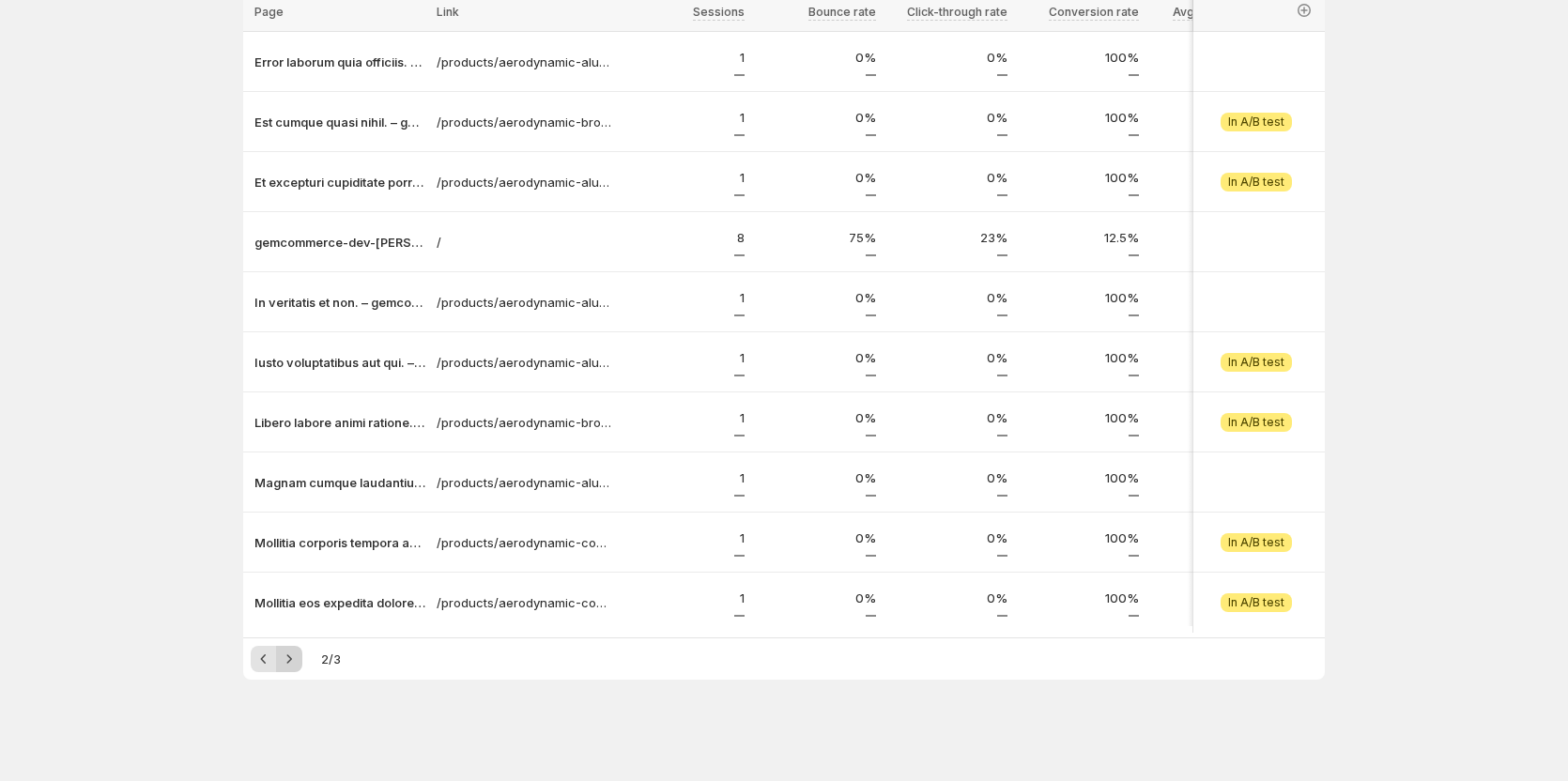 click 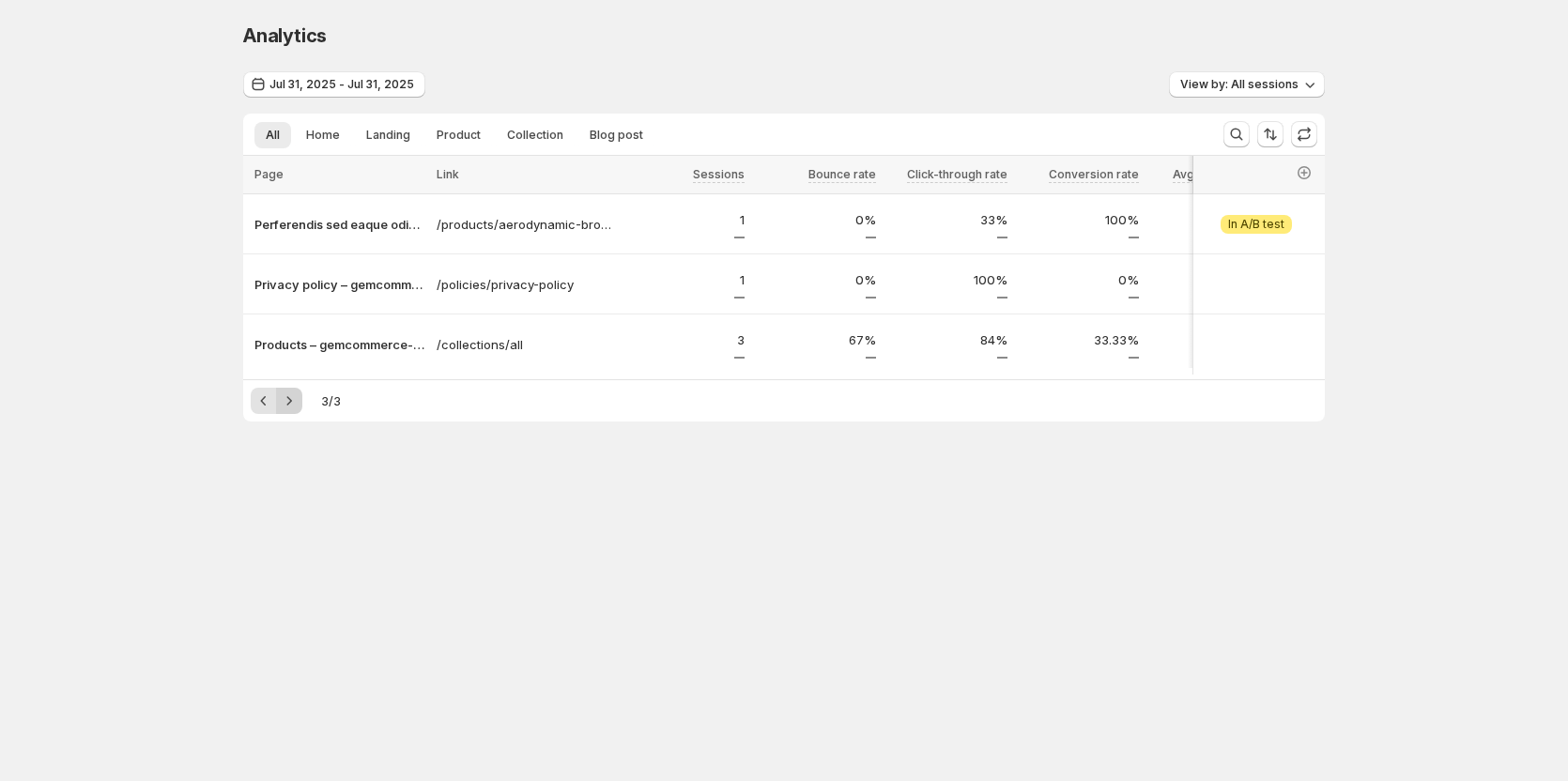scroll, scrollTop: 0, scrollLeft: 0, axis: both 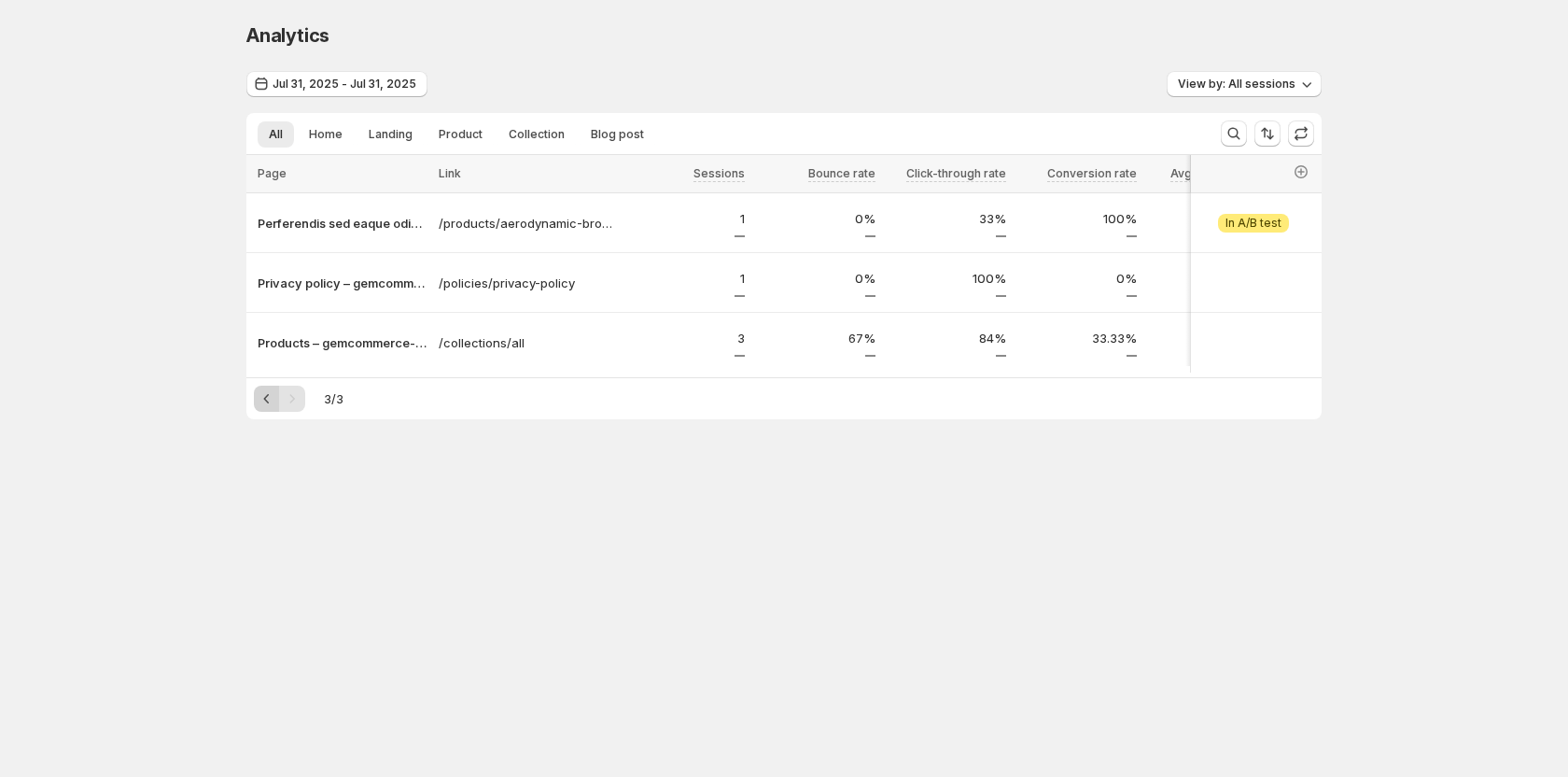 click 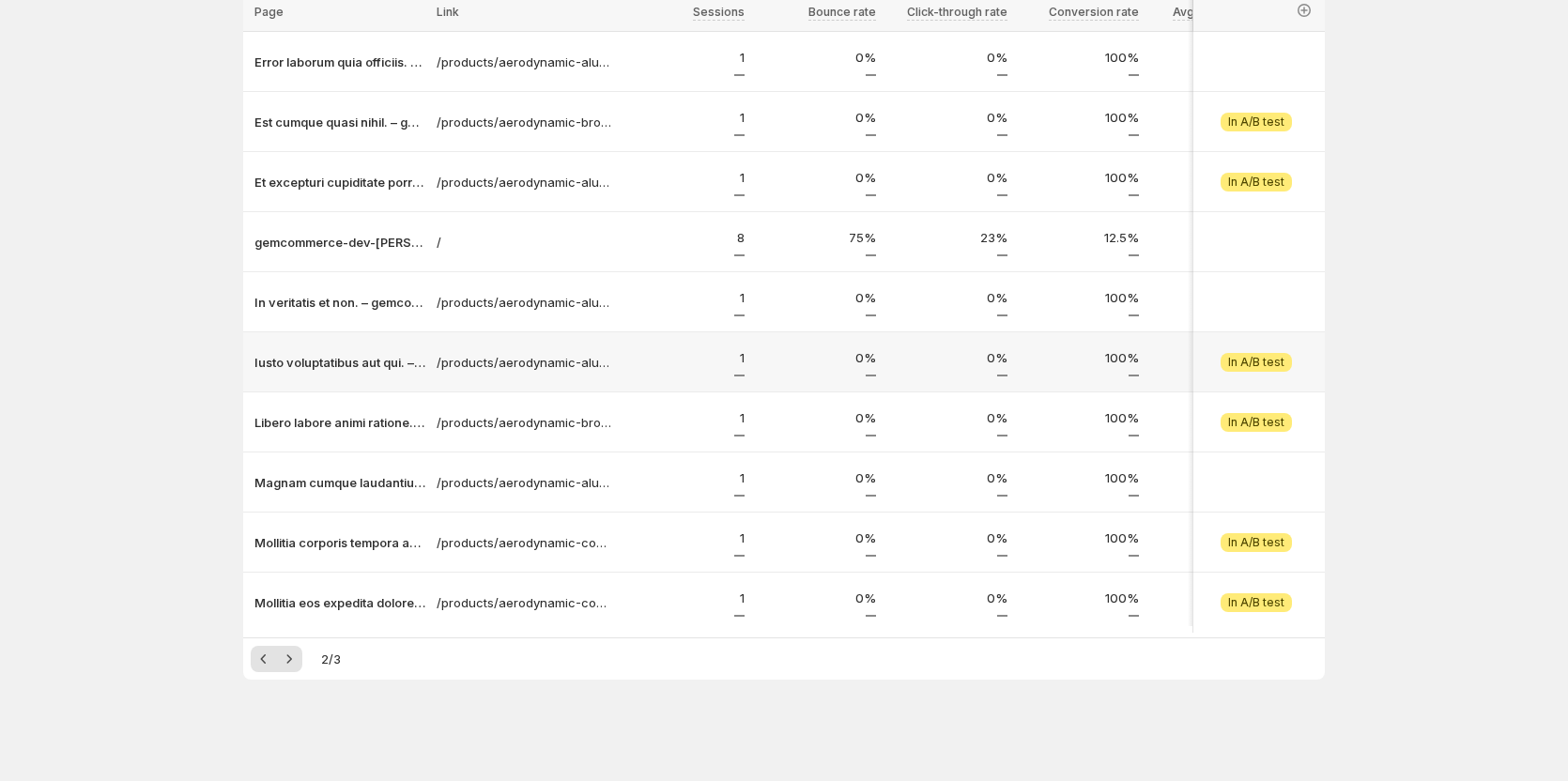 scroll, scrollTop: 170, scrollLeft: 0, axis: vertical 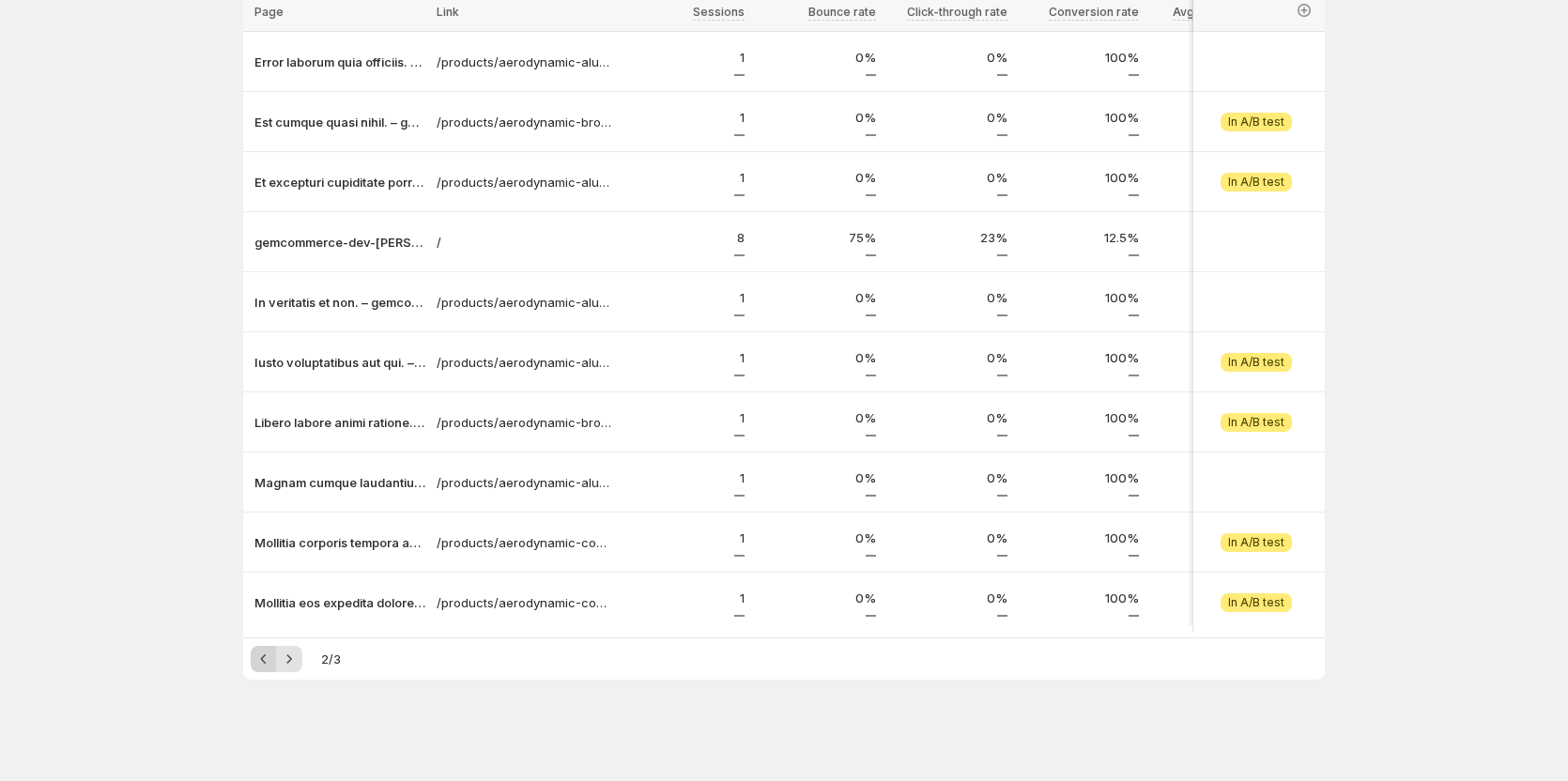 click 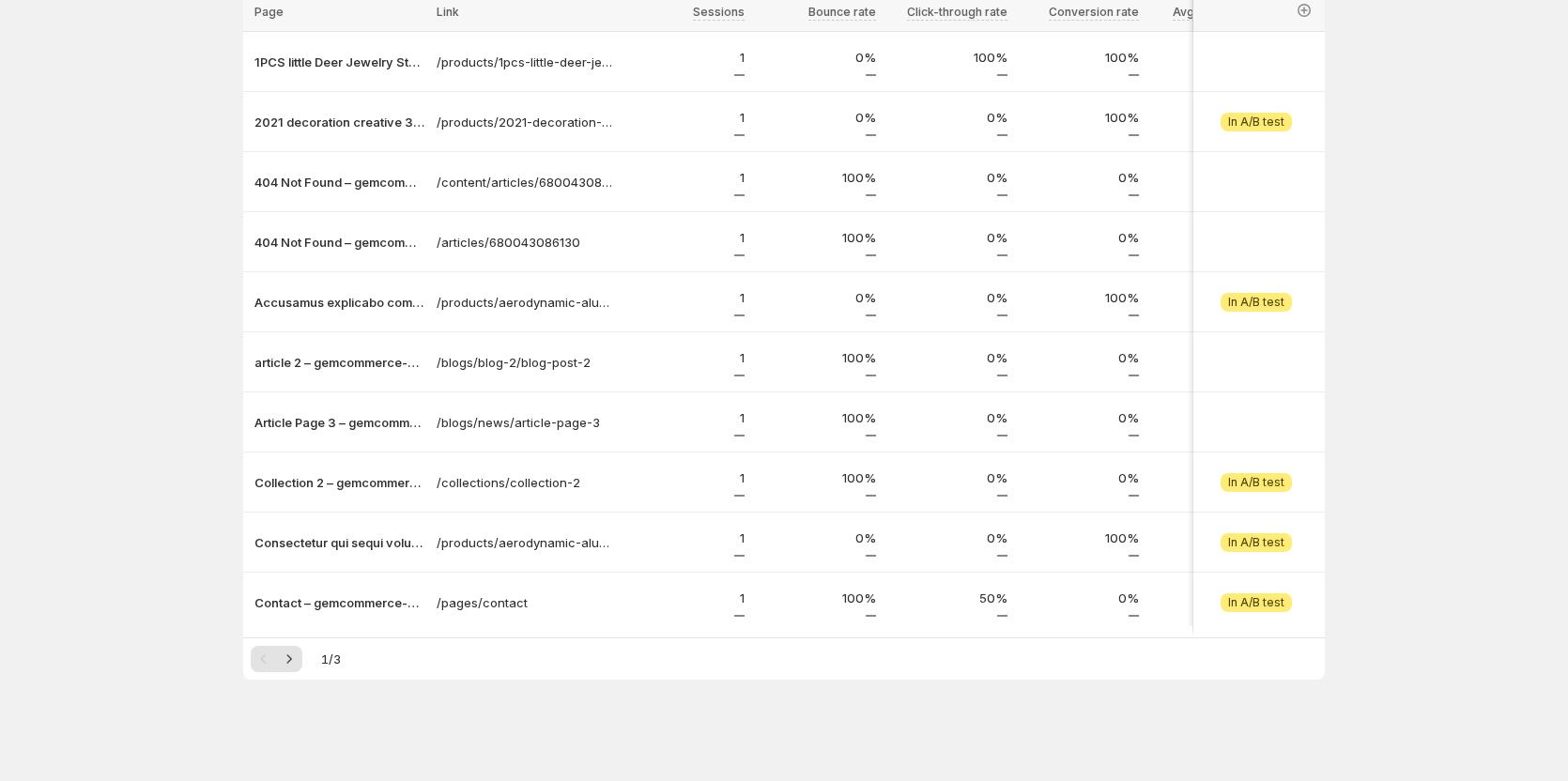 click at bounding box center [264, 659] 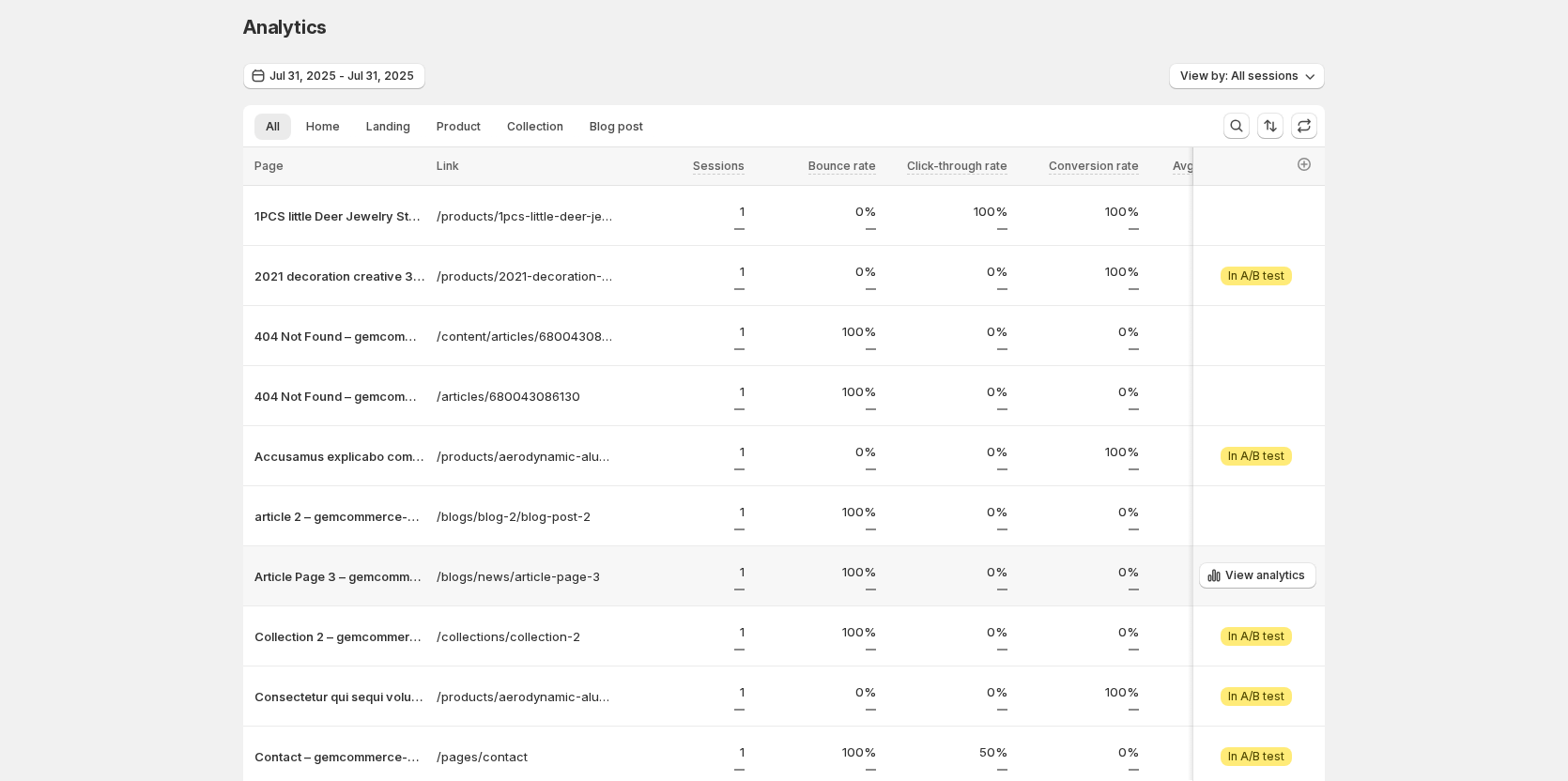 scroll, scrollTop: 0, scrollLeft: 0, axis: both 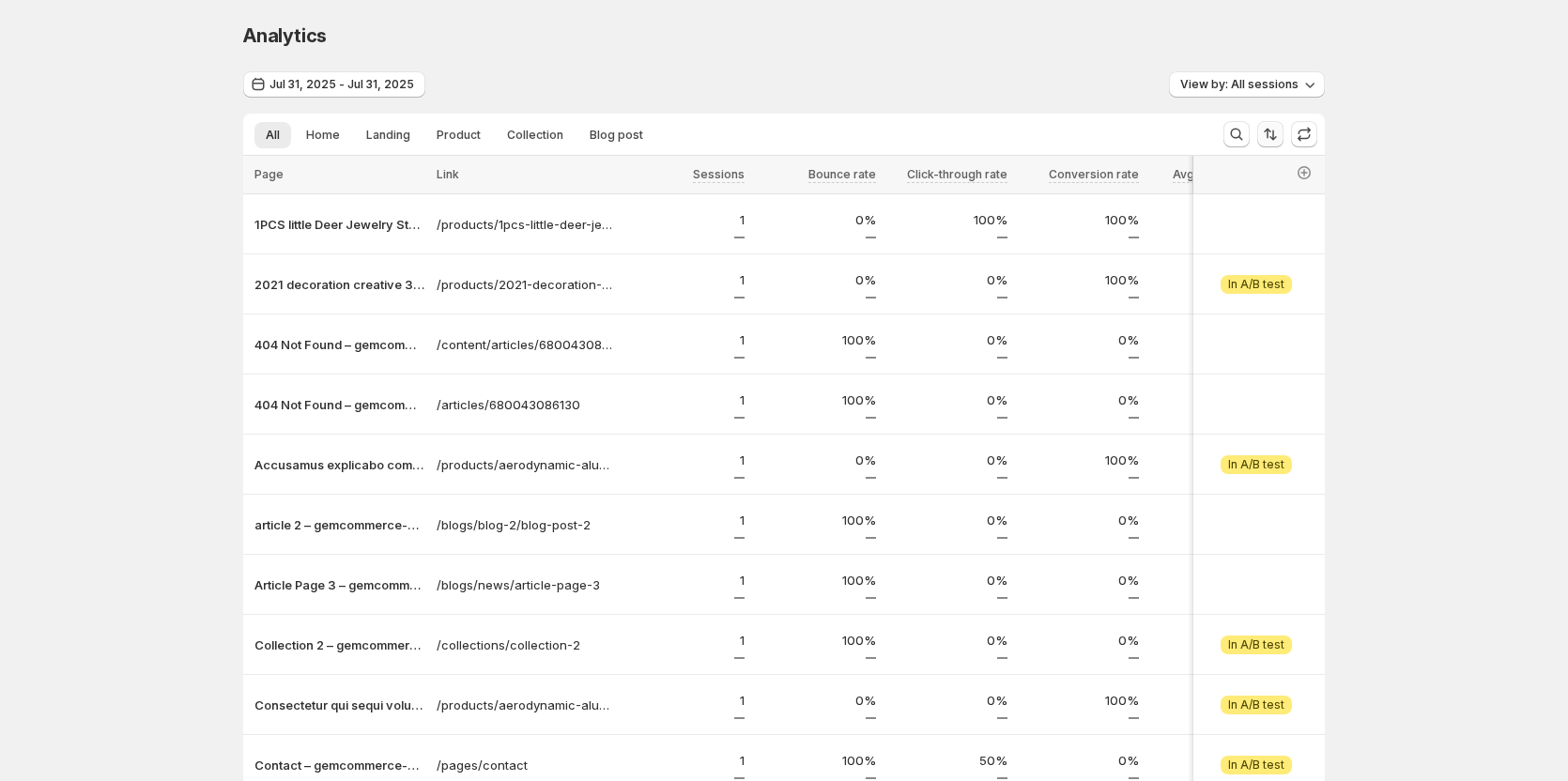 click 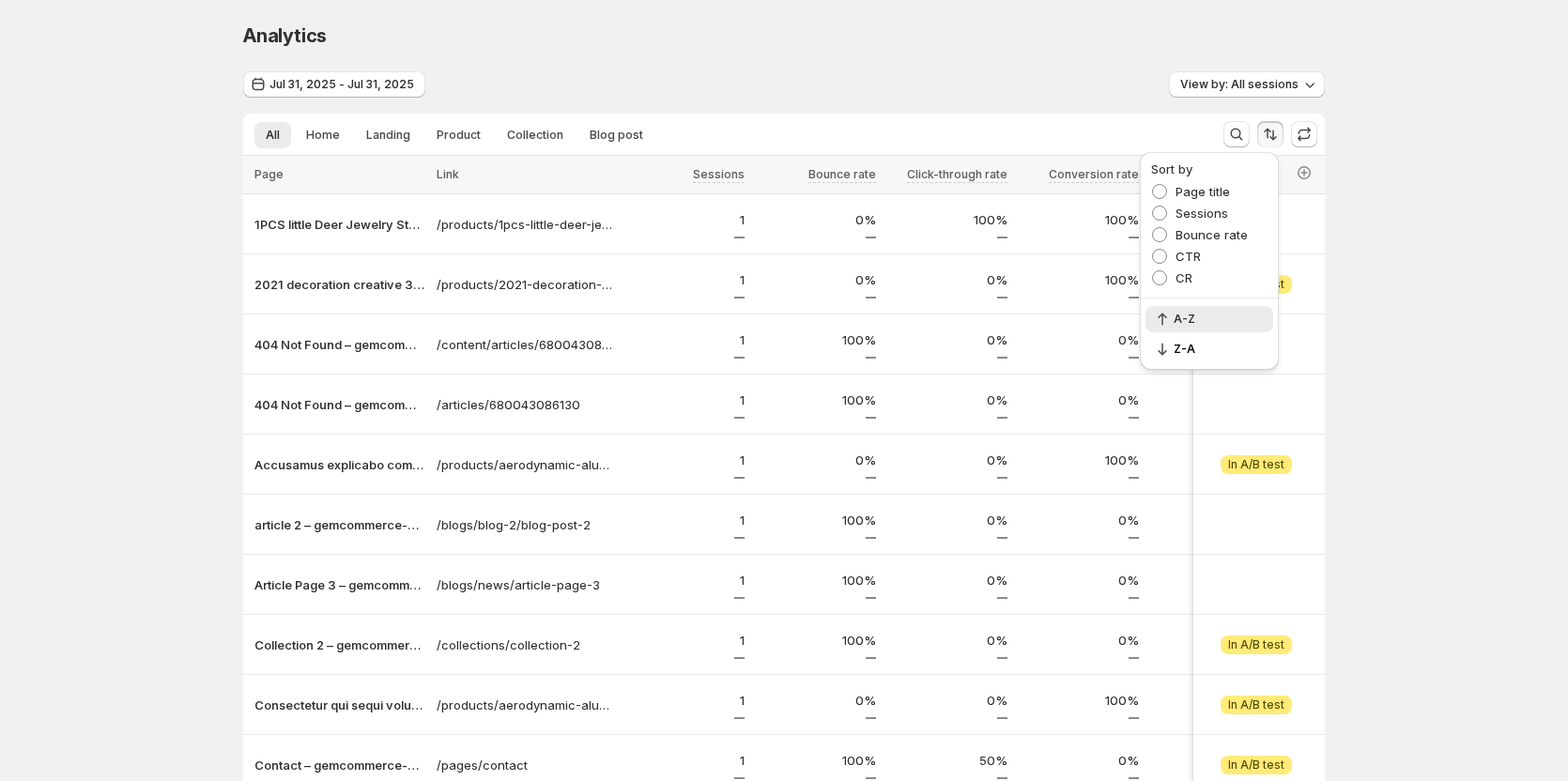 click on "Jul 31, 2025 - Jul 31, 2025 View by: All sessions" at bounding box center [784, 84] 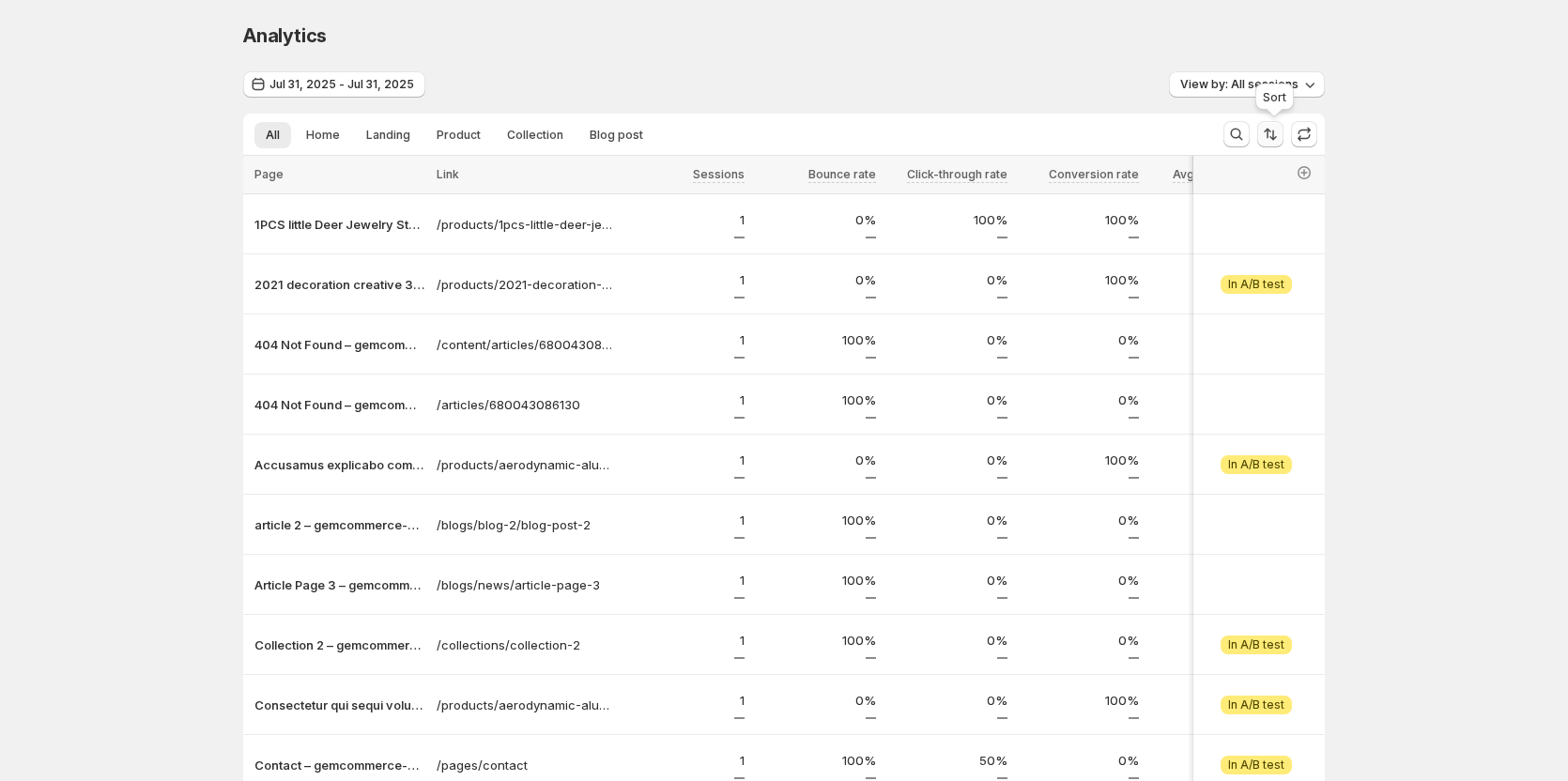 click 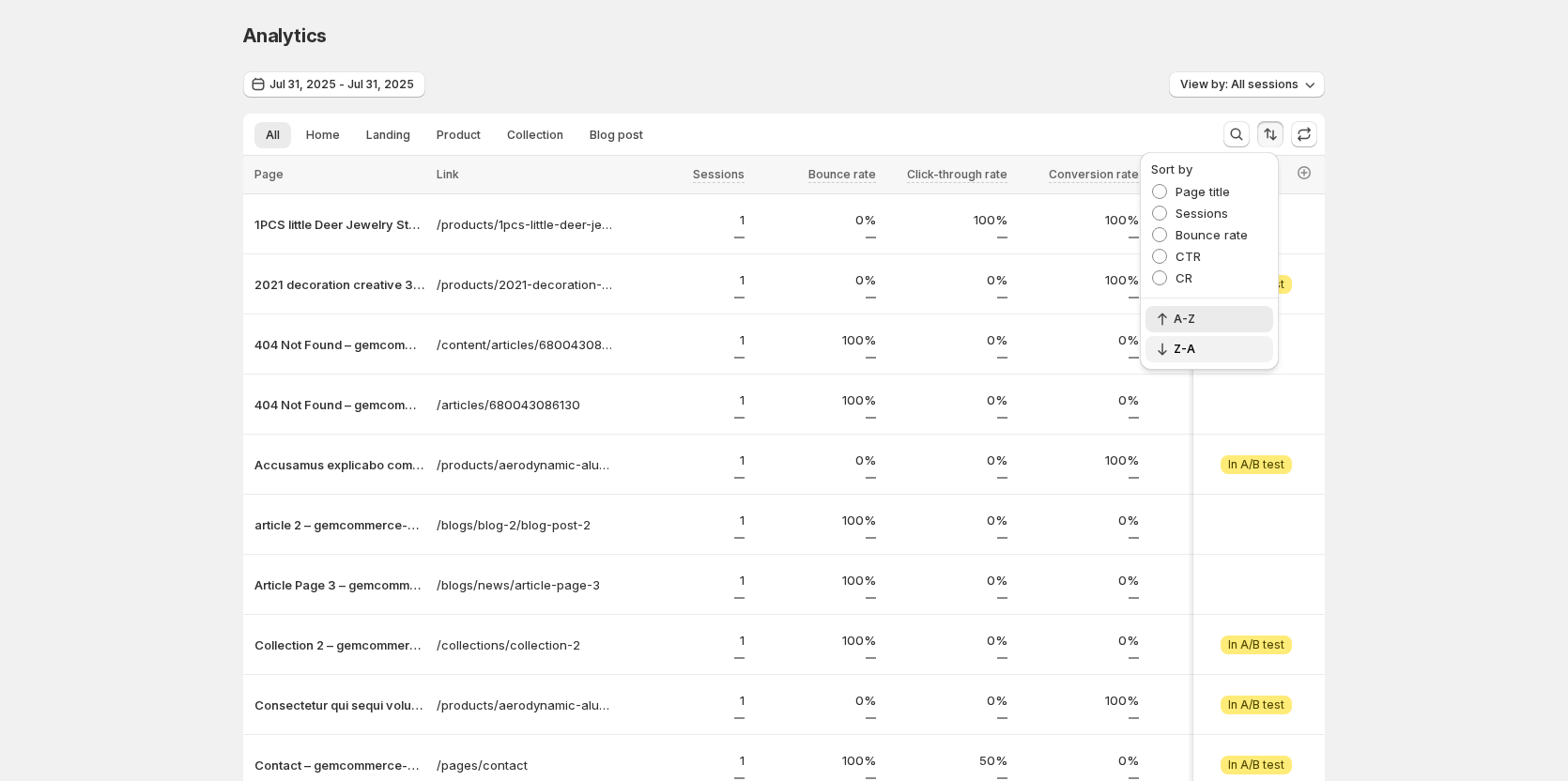 click on "Z-A" at bounding box center (1209, 349) 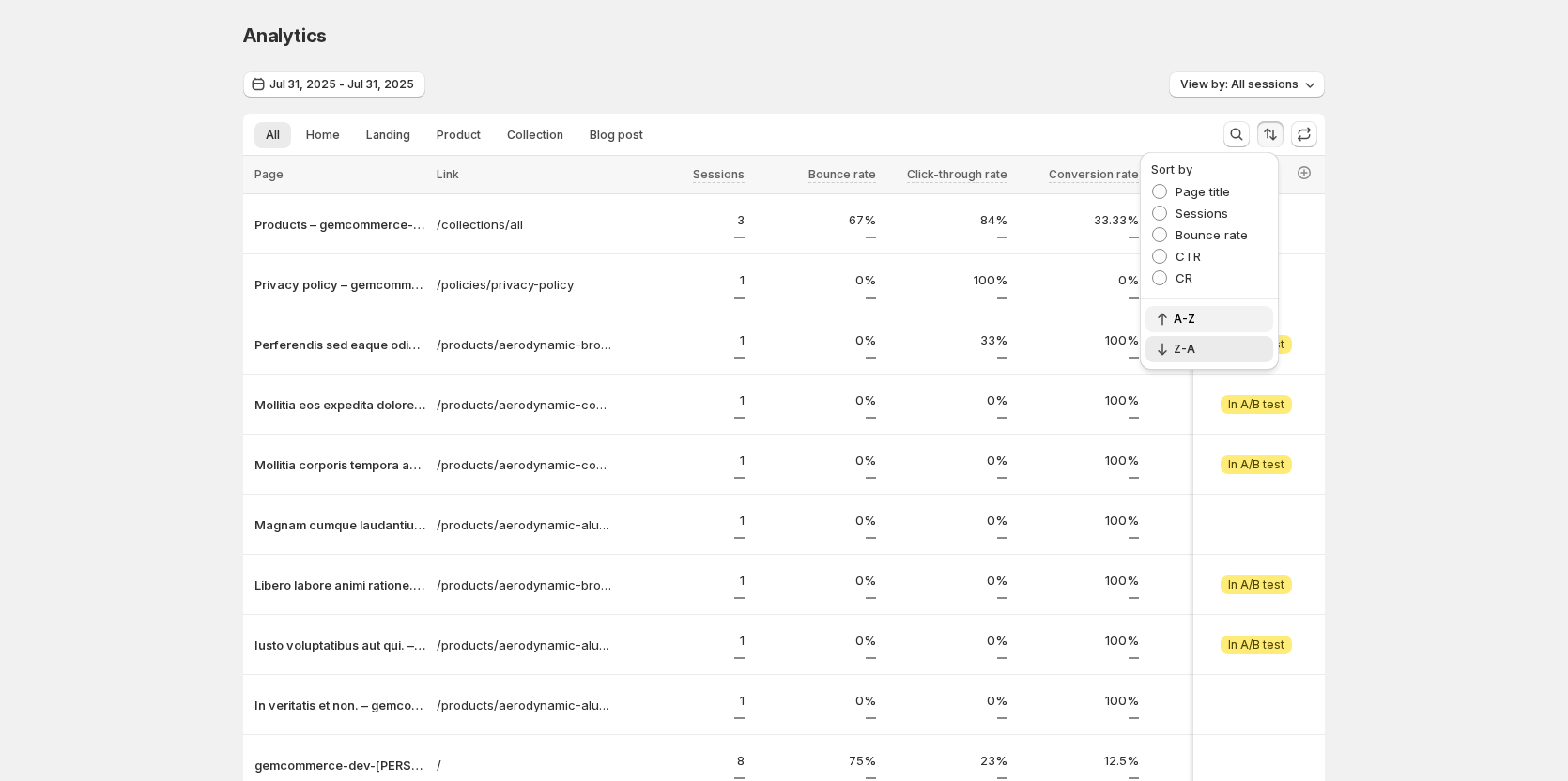 click 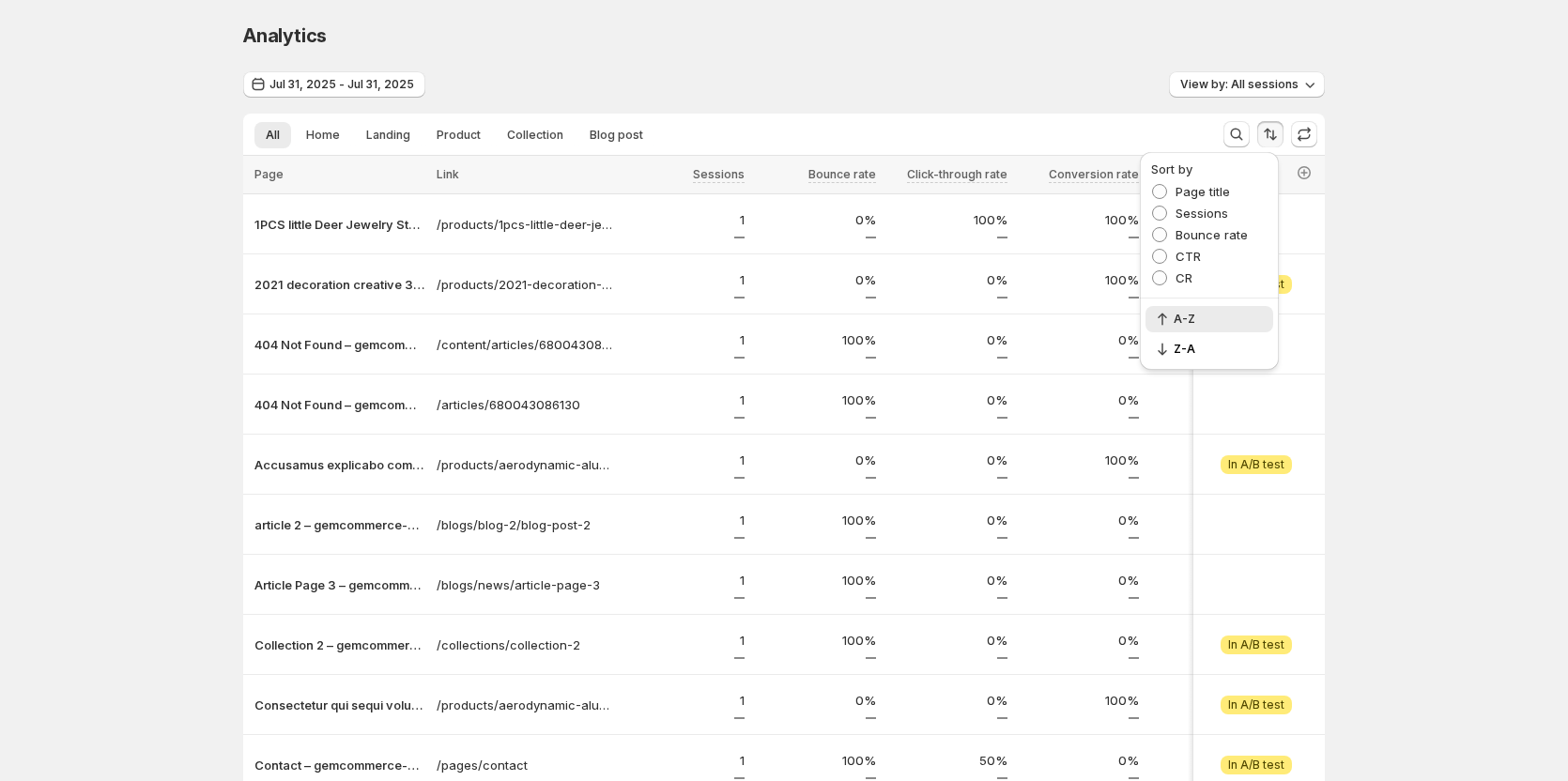click on "Analytics. This page is ready Analytics Jul 31, 2025 - Jul 31, 2025 View by: All sessions All Home Landing Product Collection Blog post More views All Home Landing Product Collection Blog post More views Page Link Sessions Bounce rate Click-through rate Conversion rate Avg time on page Revenue per visitor Select all 10 Items 0 selected Page Link Sessions Bounce rate Click-through rate Conversion rate Avg time on page Revenue per visitor 1PCS little Deer Jewelry Stand Display Jewelry Tray Tree Earring Holde – gemcommerce-dev-[PERSON] /products/1pcs-little-deer-jewelry-stand-display-jewelry-tray-tree-earring-holder-necklace-ring-pendant-bracelet-display-storage-racks 1 0% 100% 100% 5.00s $0.00 View analytics 2021 decoration creative 3D LED night light table lamp children bedroo – gemcommerce-dev-[PERSON] /products/2021-decoration-creative-3d-led-night-light-table-lamp-children-bedroom-child-gift-home 1 0% 0% 100% 0.00s $0.00 View experiment Attention In A/B test 404 Not Found – gemcommerce-dev-[PERSON] 1 100% 0% 1" at bounding box center (784, 471) 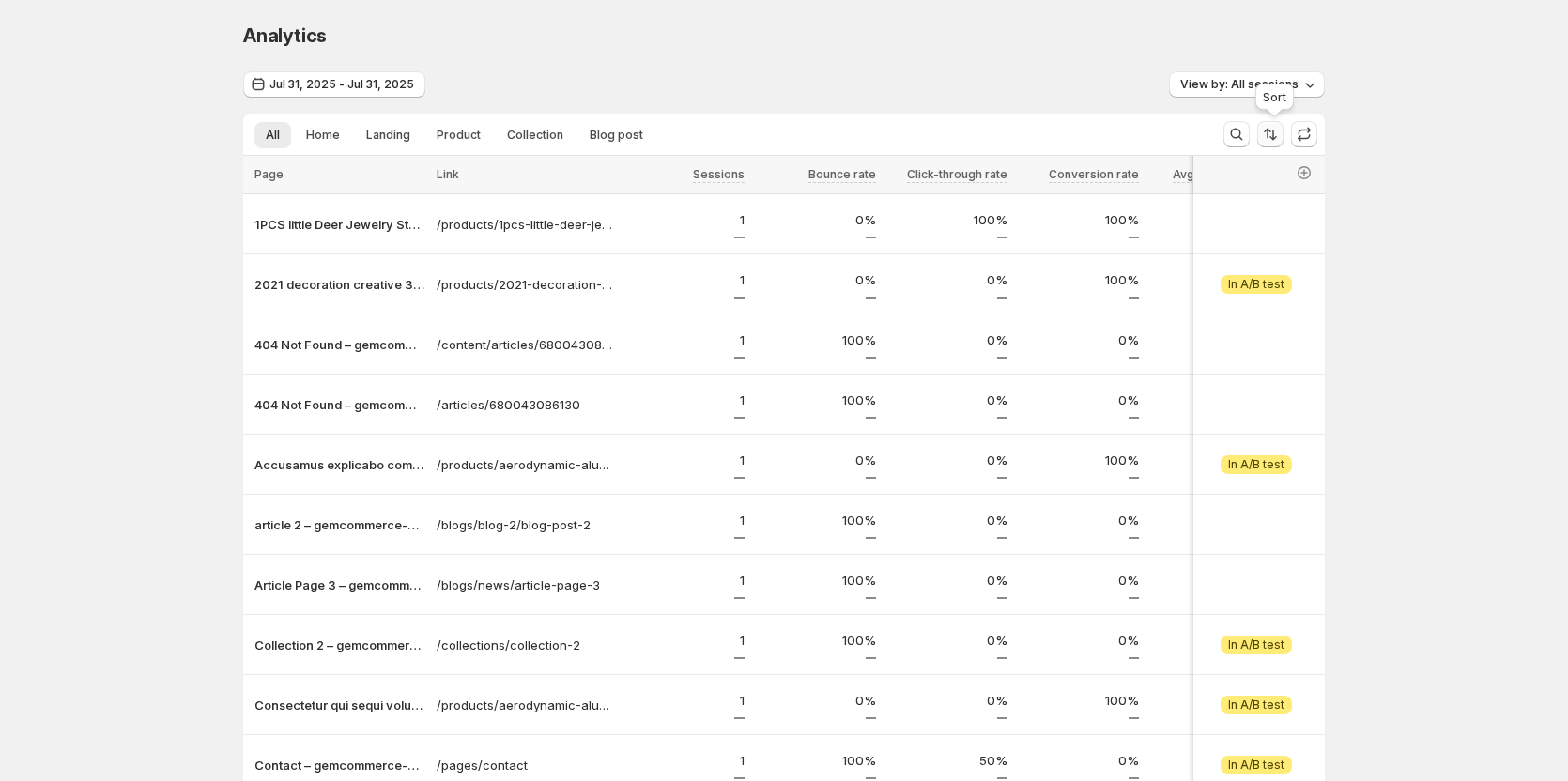 click 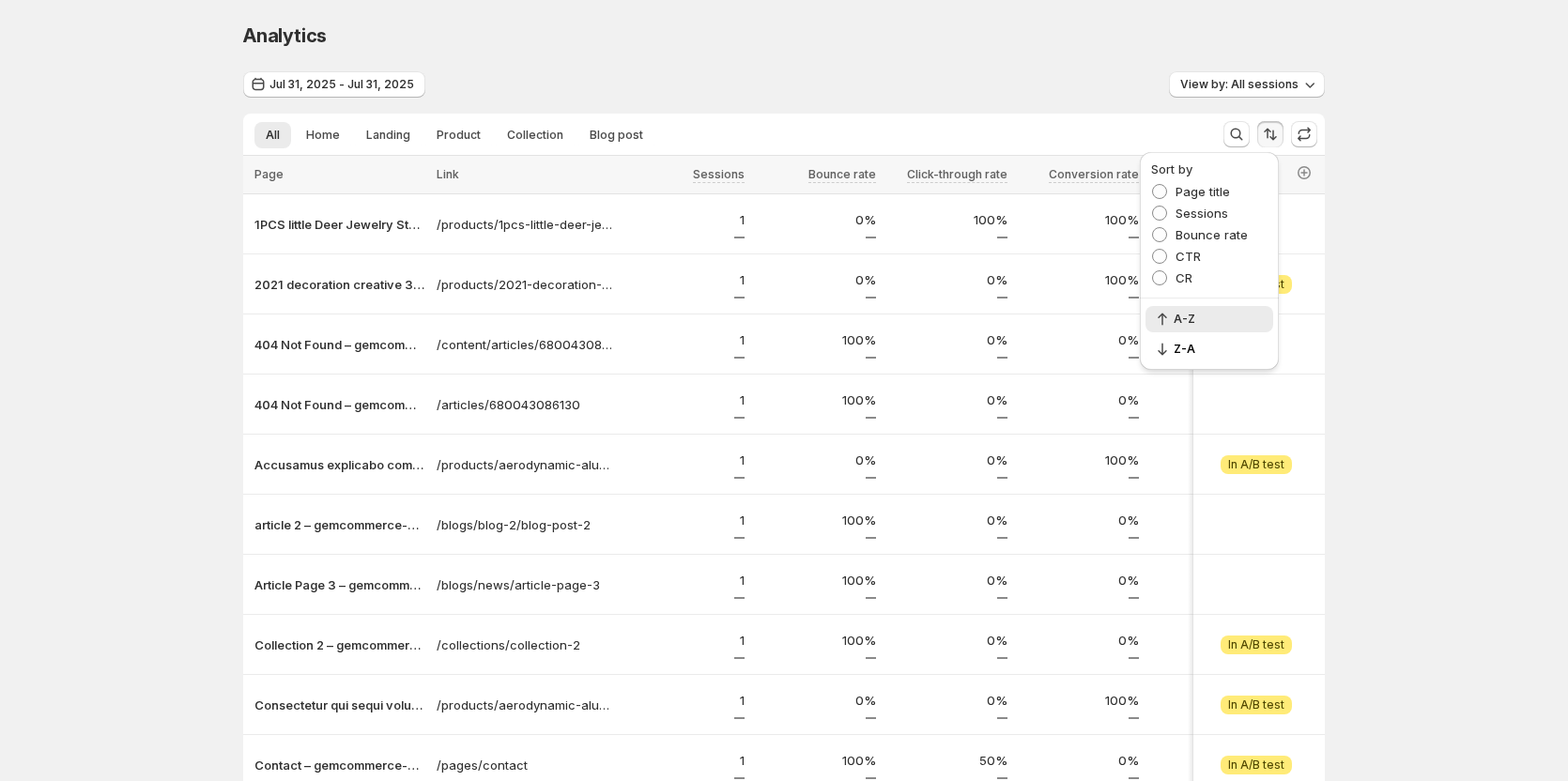 click on "Analytics. This page is ready Analytics Jul 31, 2025 - Jul 31, 2025 View by: All sessions All Home Landing Product Collection Blog post More views All Home Landing Product Collection Blog post More views Page Link Sessions Bounce rate Click-through rate Conversion rate Avg time on page Revenue per visitor Select all 10 Items 0 selected Page Link Sessions Bounce rate Click-through rate Conversion rate Avg time on page Revenue per visitor 1PCS little Deer Jewelry Stand Display Jewelry Tray Tree Earring Holde – gemcommerce-dev-[PERSON] /products/1pcs-little-deer-jewelry-stand-display-jewelry-tray-tree-earring-holder-necklace-ring-pendant-bracelet-display-storage-racks 1 0% 100% 100% 5.00s $0.00 View analytics 2021 decoration creative 3D LED night light table lamp children bedroo – gemcommerce-dev-[PERSON] /products/2021-decoration-creative-3d-led-night-light-table-lamp-children-bedroom-child-gift-home 1 0% 0% 100% 0.00s $0.00 View experiment Attention In A/B test 404 Not Found – gemcommerce-dev-[PERSON] 1 100% 0% 1" at bounding box center [784, 471] 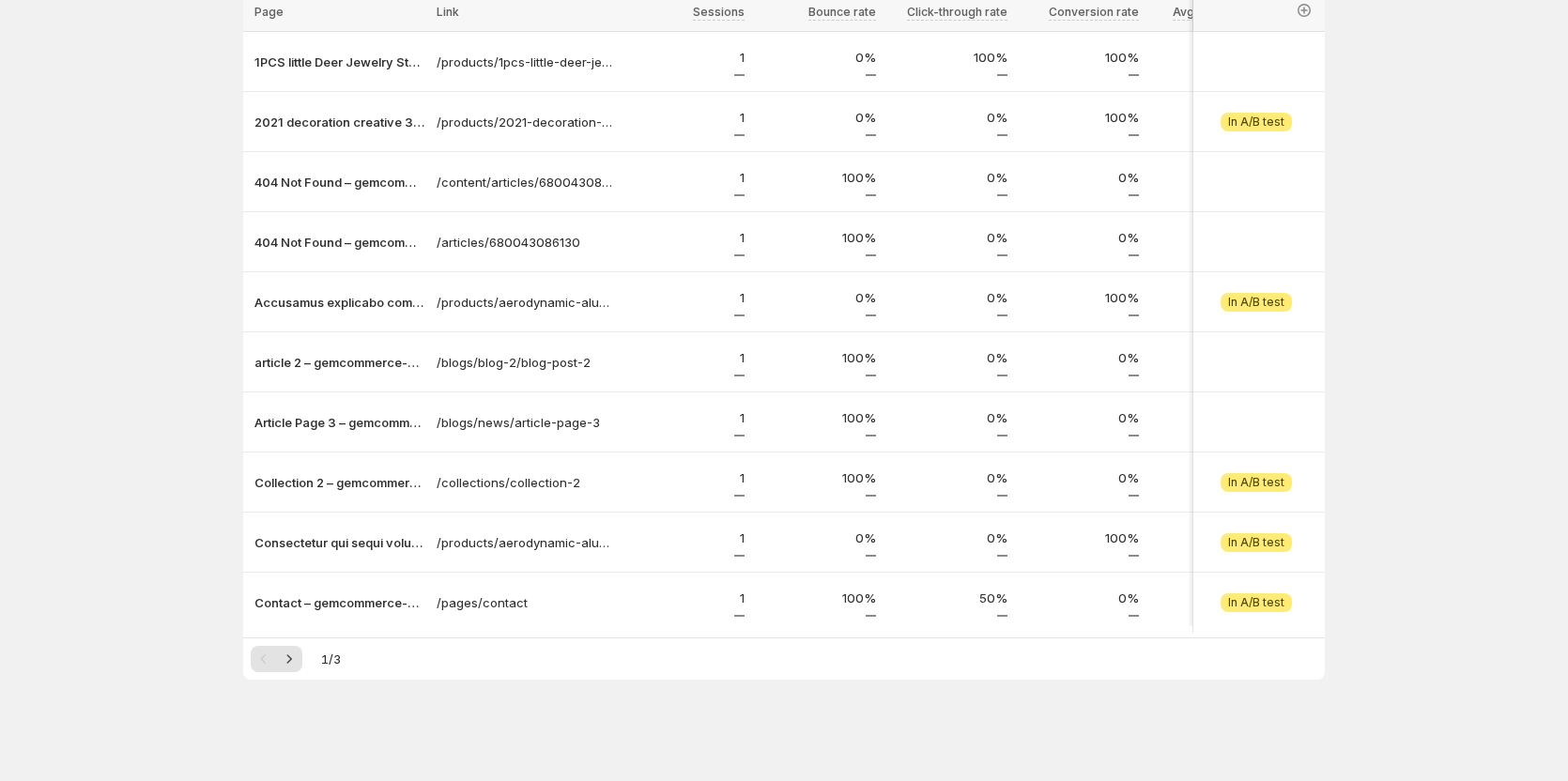 scroll, scrollTop: 170, scrollLeft: 0, axis: vertical 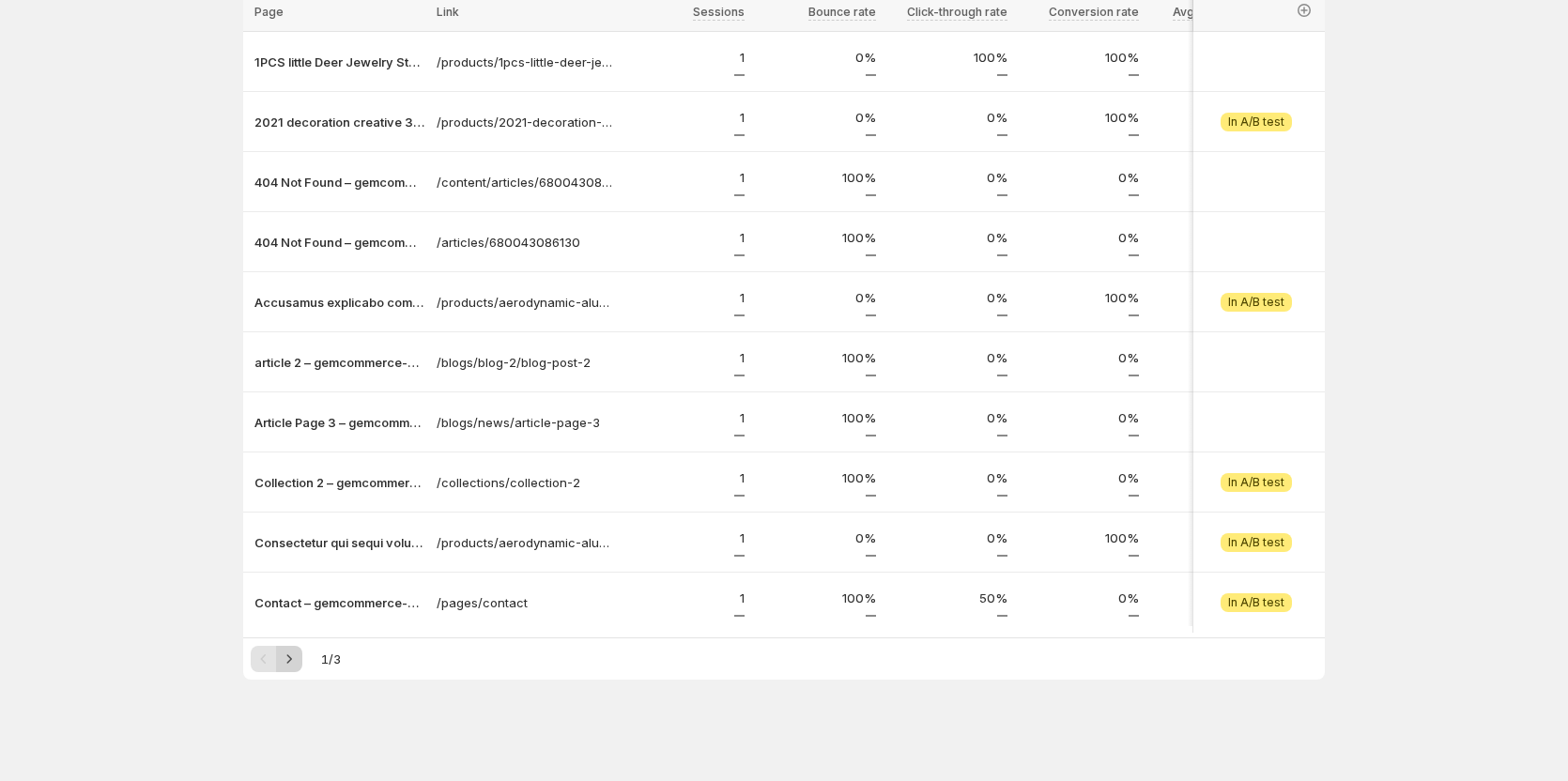 click 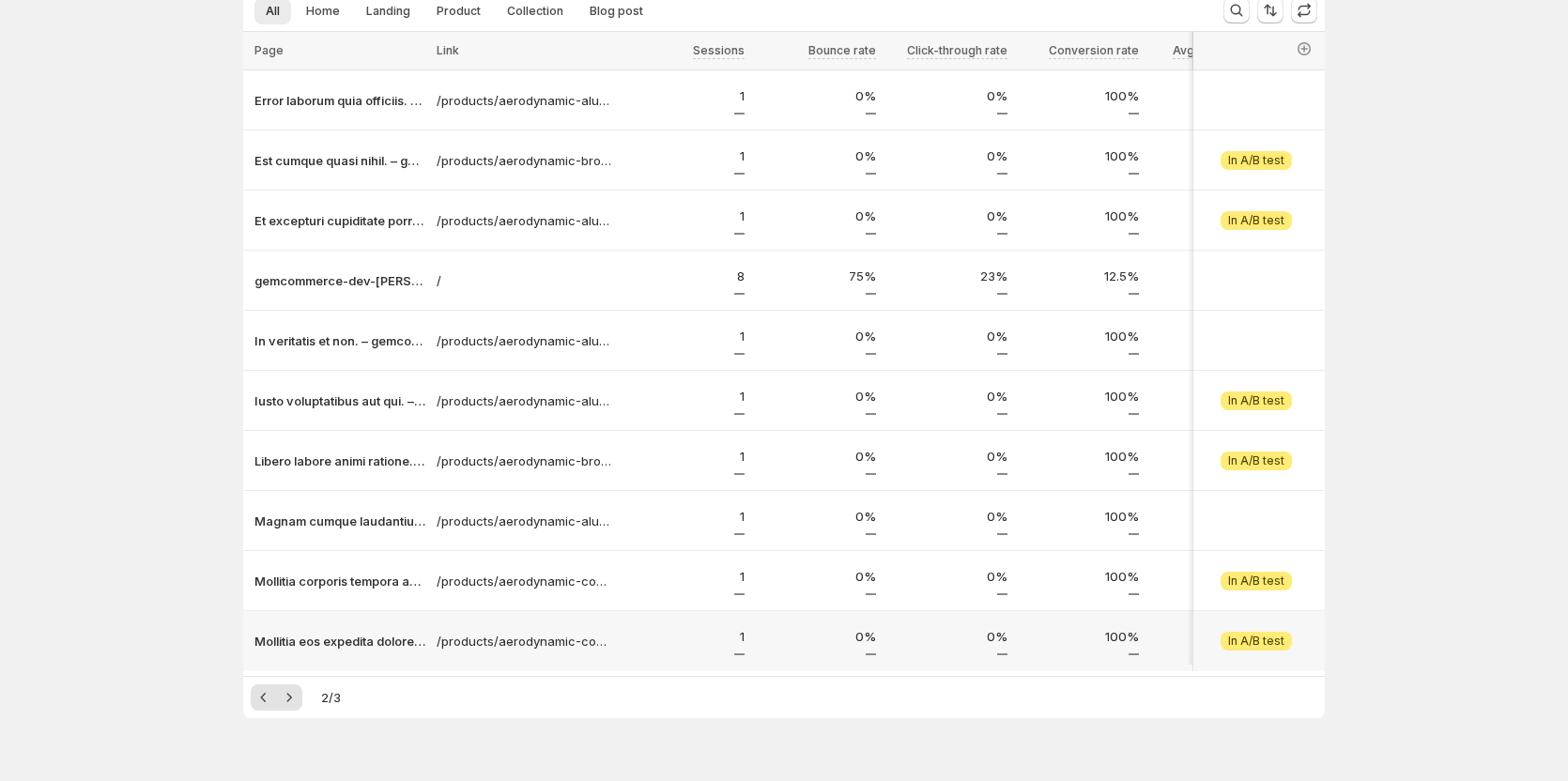 scroll, scrollTop: 170, scrollLeft: 0, axis: vertical 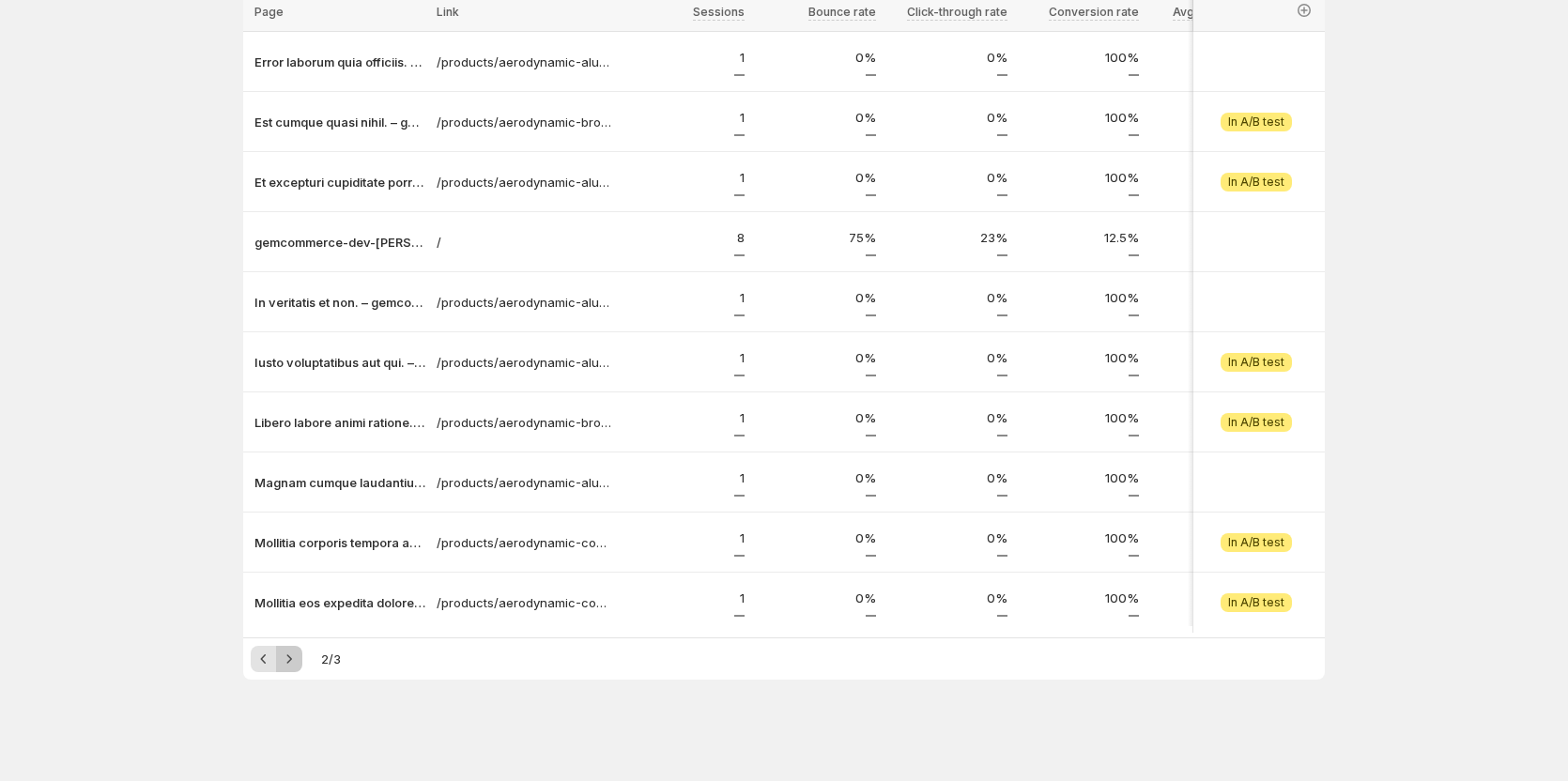 click 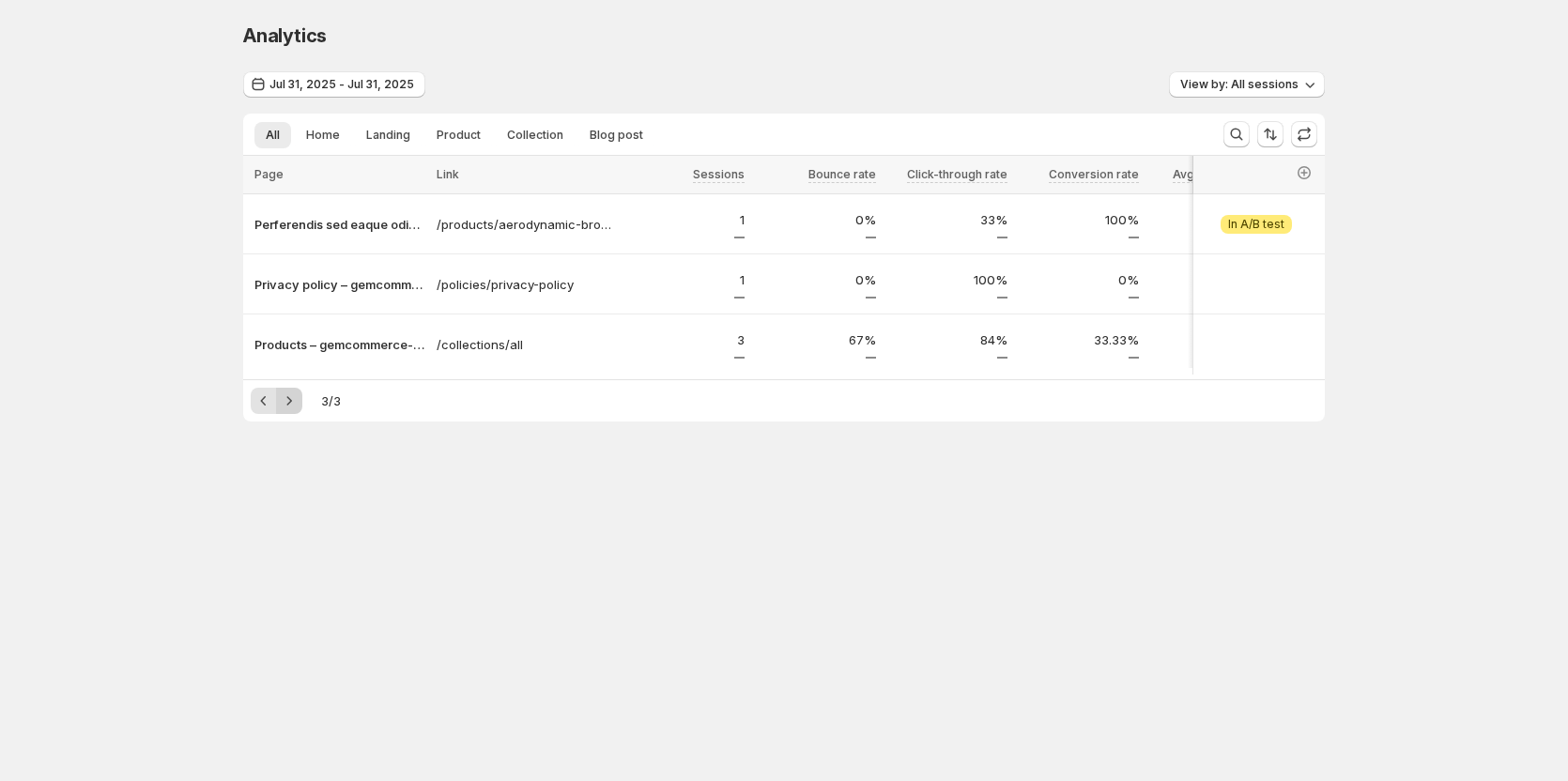 scroll, scrollTop: 0, scrollLeft: 0, axis: both 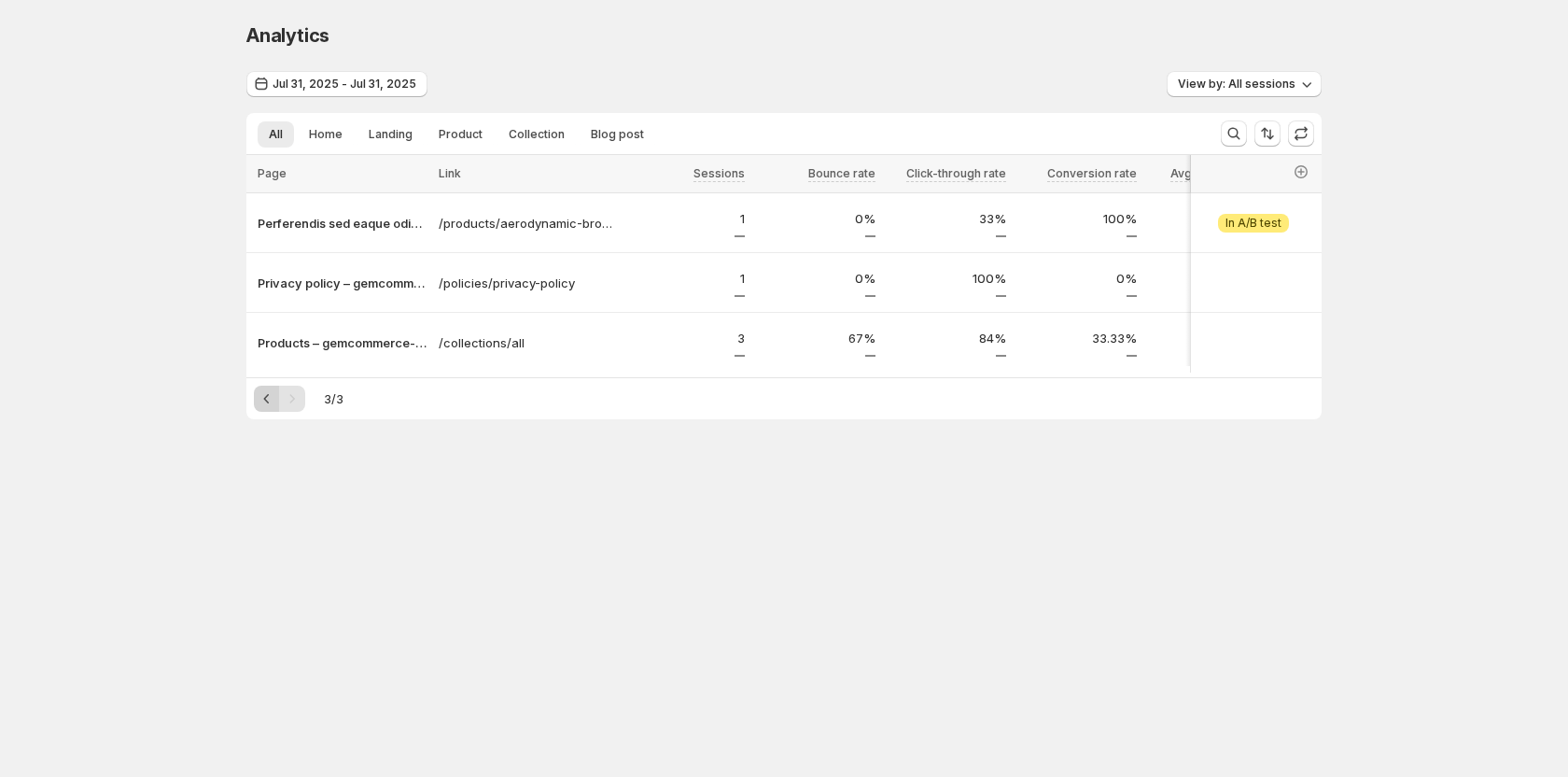 click 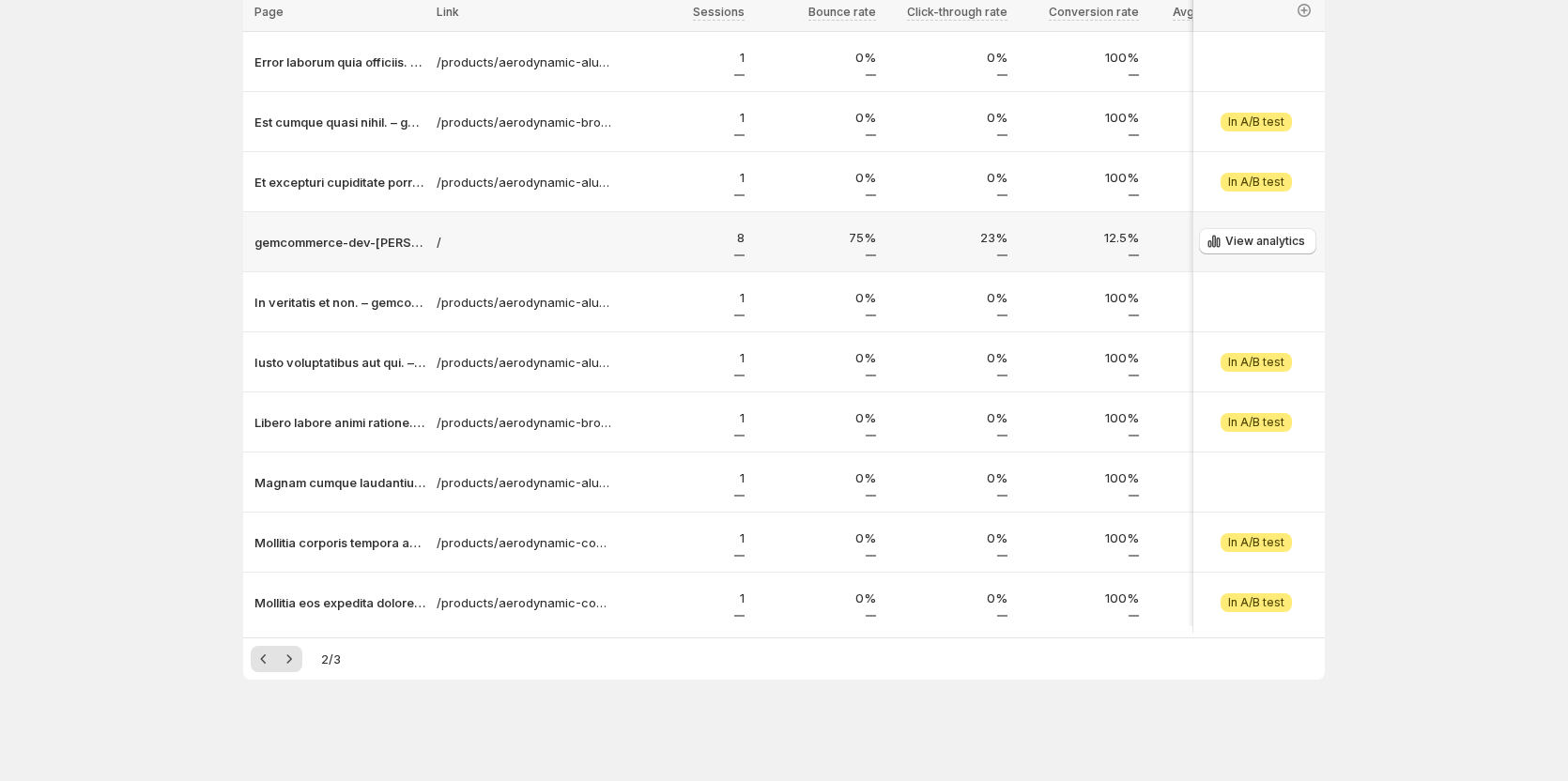 scroll, scrollTop: 170, scrollLeft: 0, axis: vertical 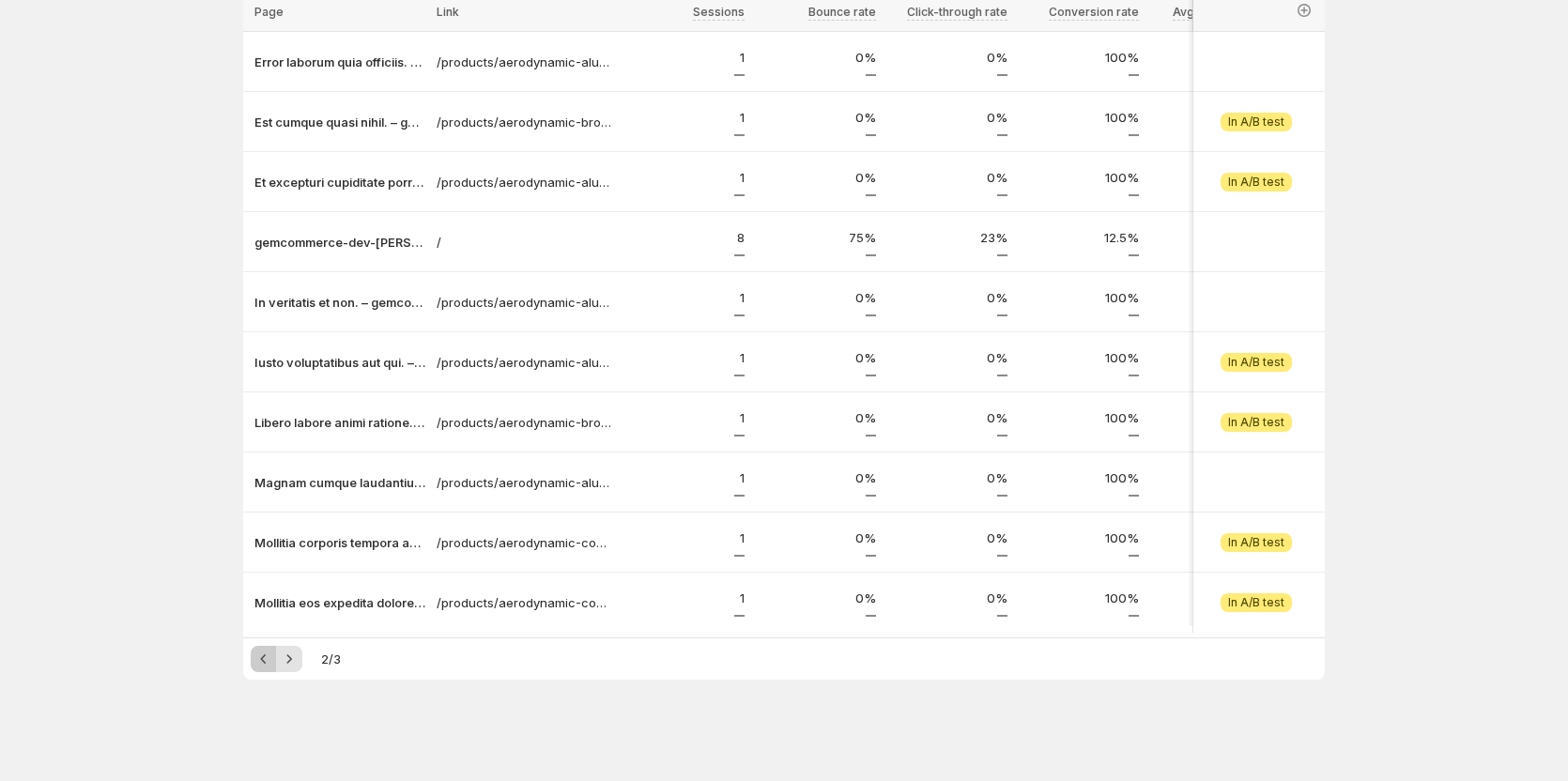 click 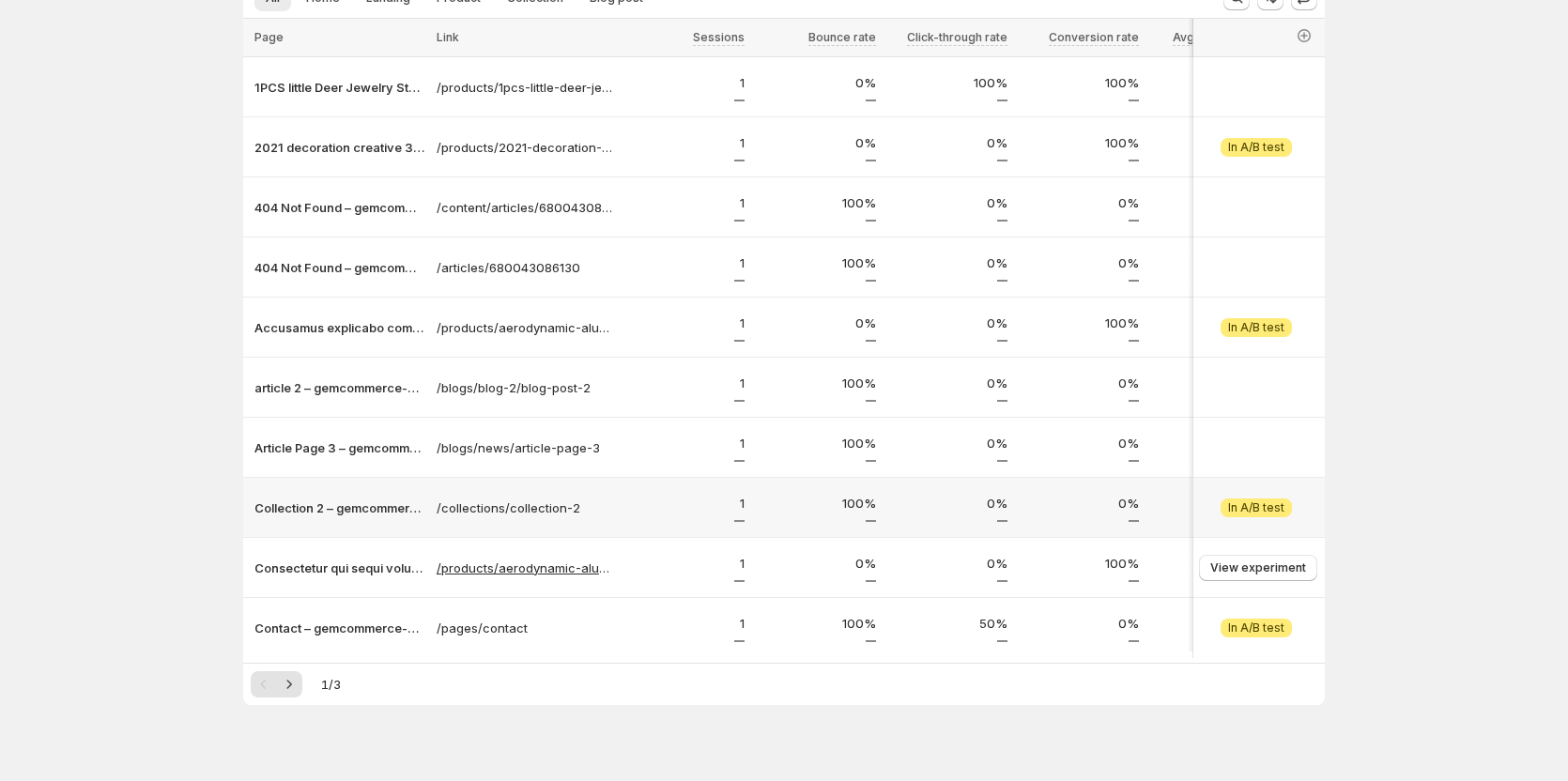 scroll, scrollTop: 170, scrollLeft: 0, axis: vertical 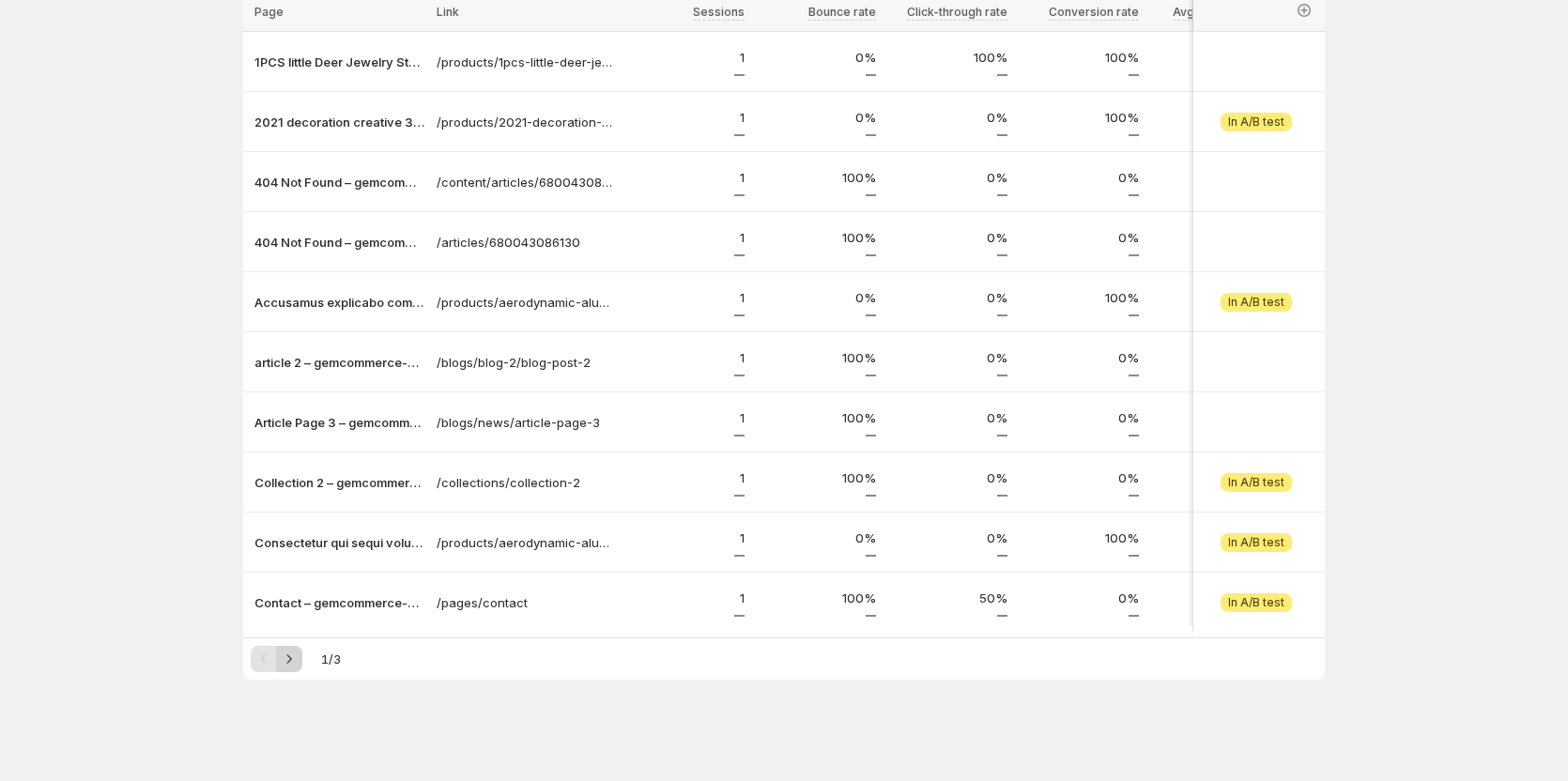 click 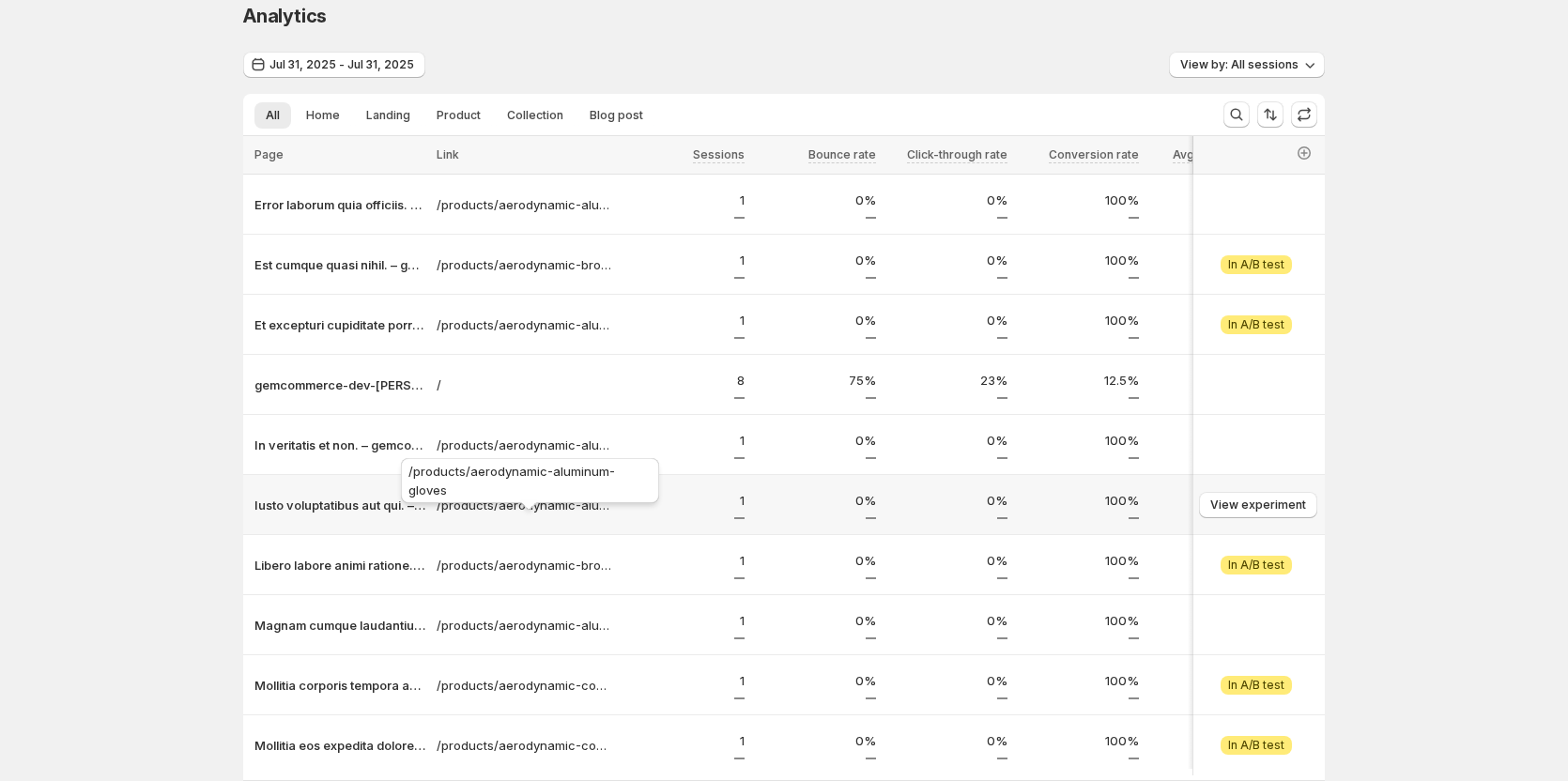 scroll, scrollTop: 0, scrollLeft: 0, axis: both 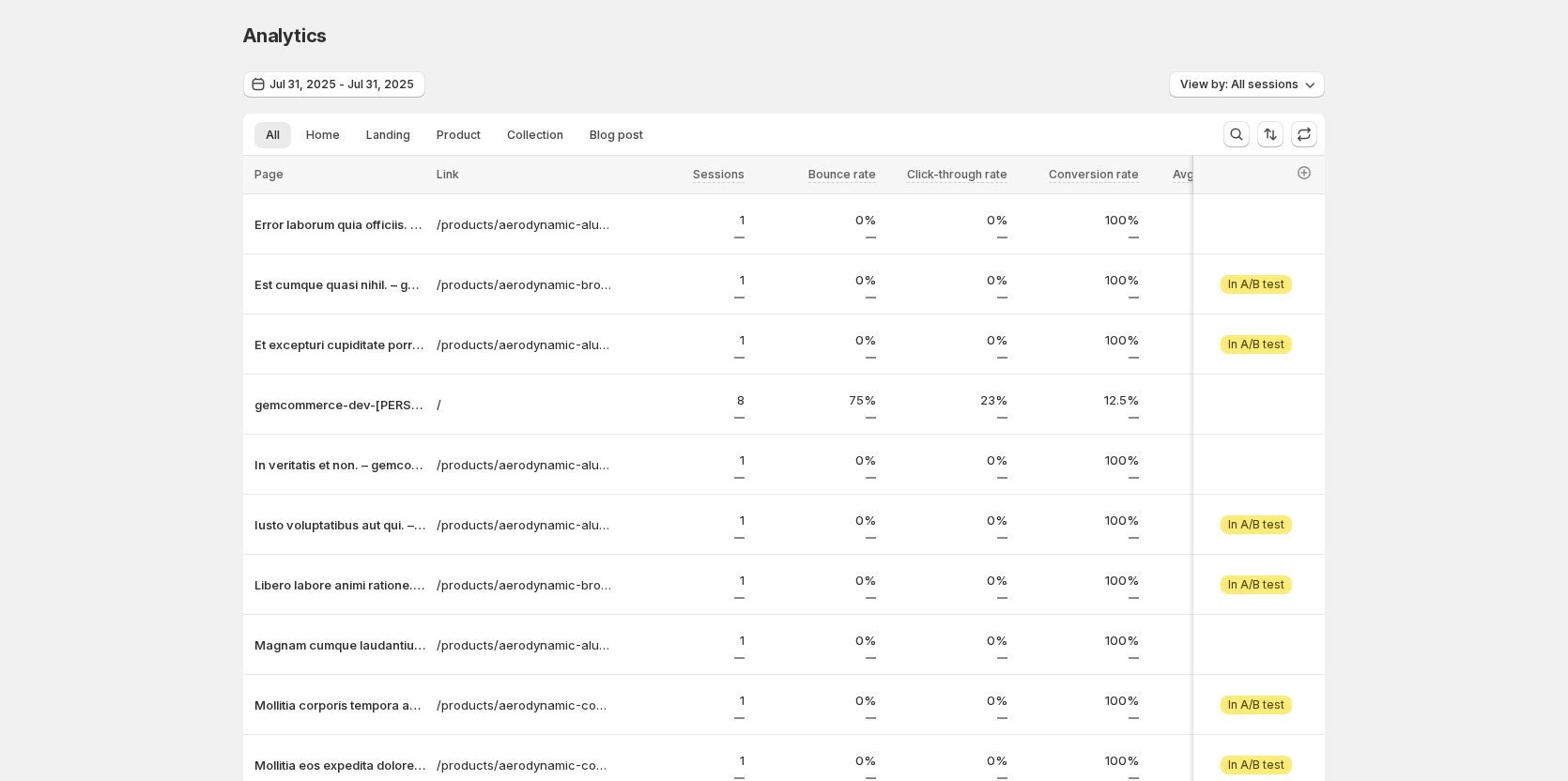 click on "Analytics. This page is ready Analytics" at bounding box center (784, 36) 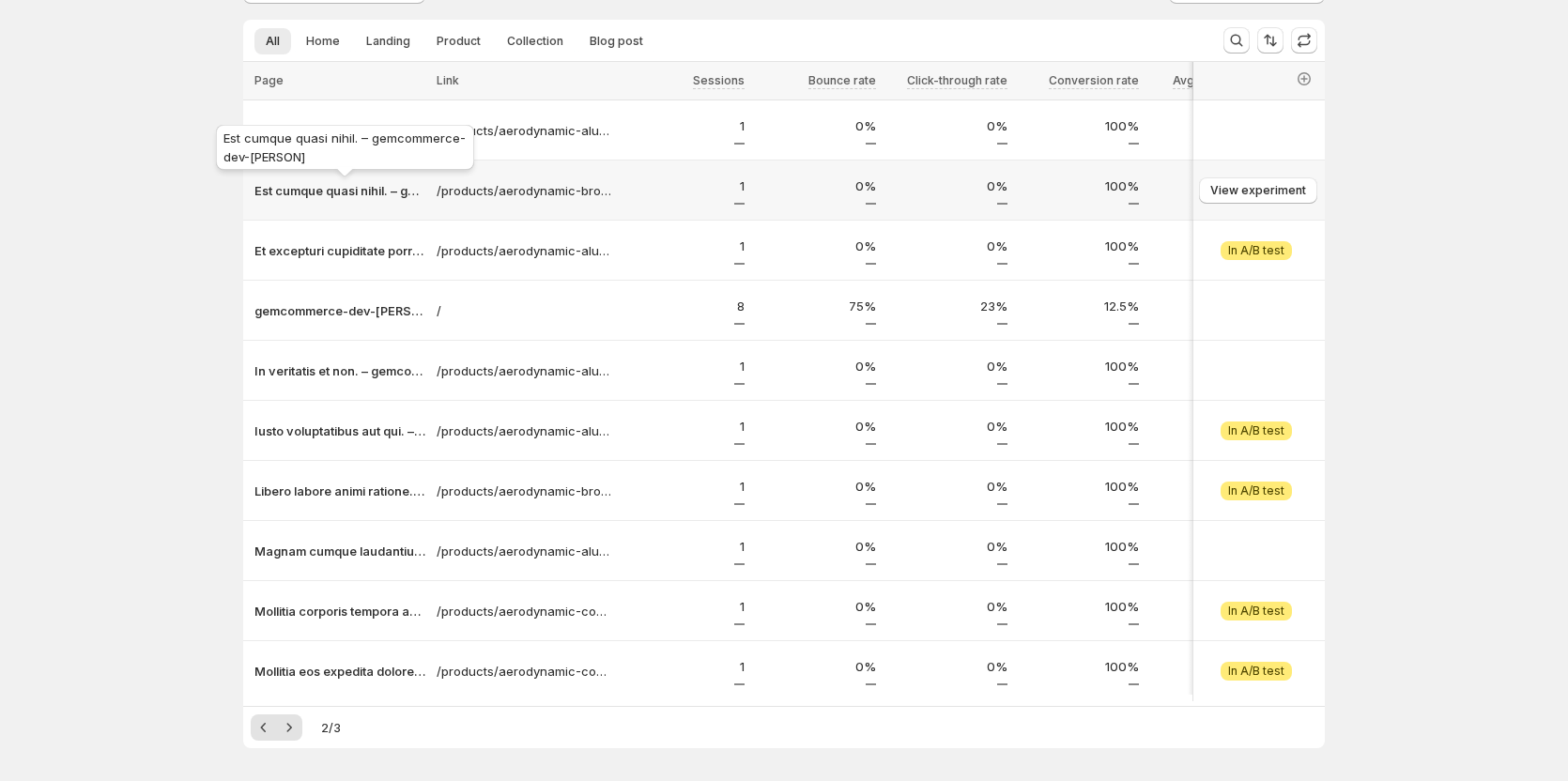 scroll, scrollTop: 0, scrollLeft: 0, axis: both 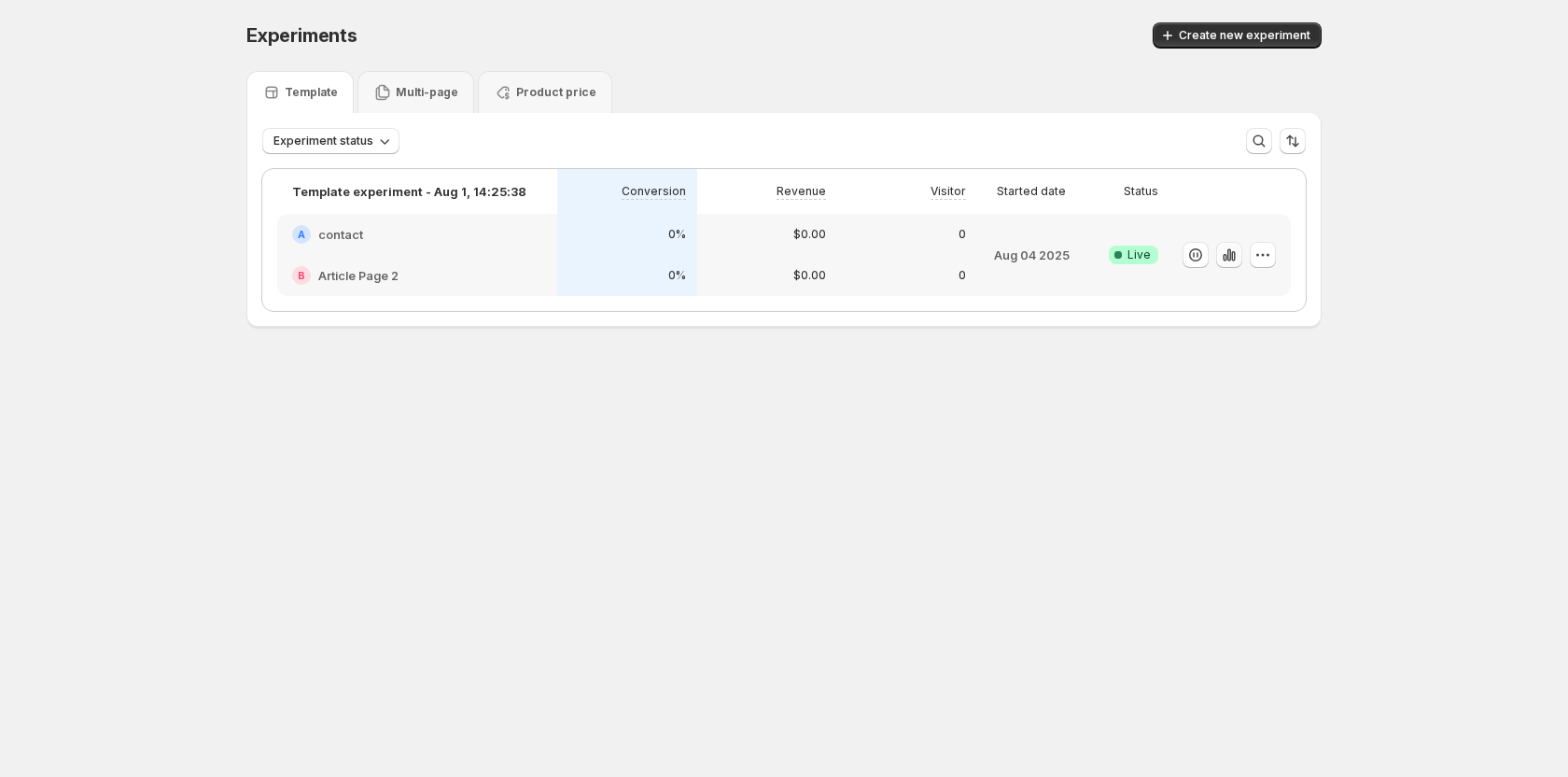 click 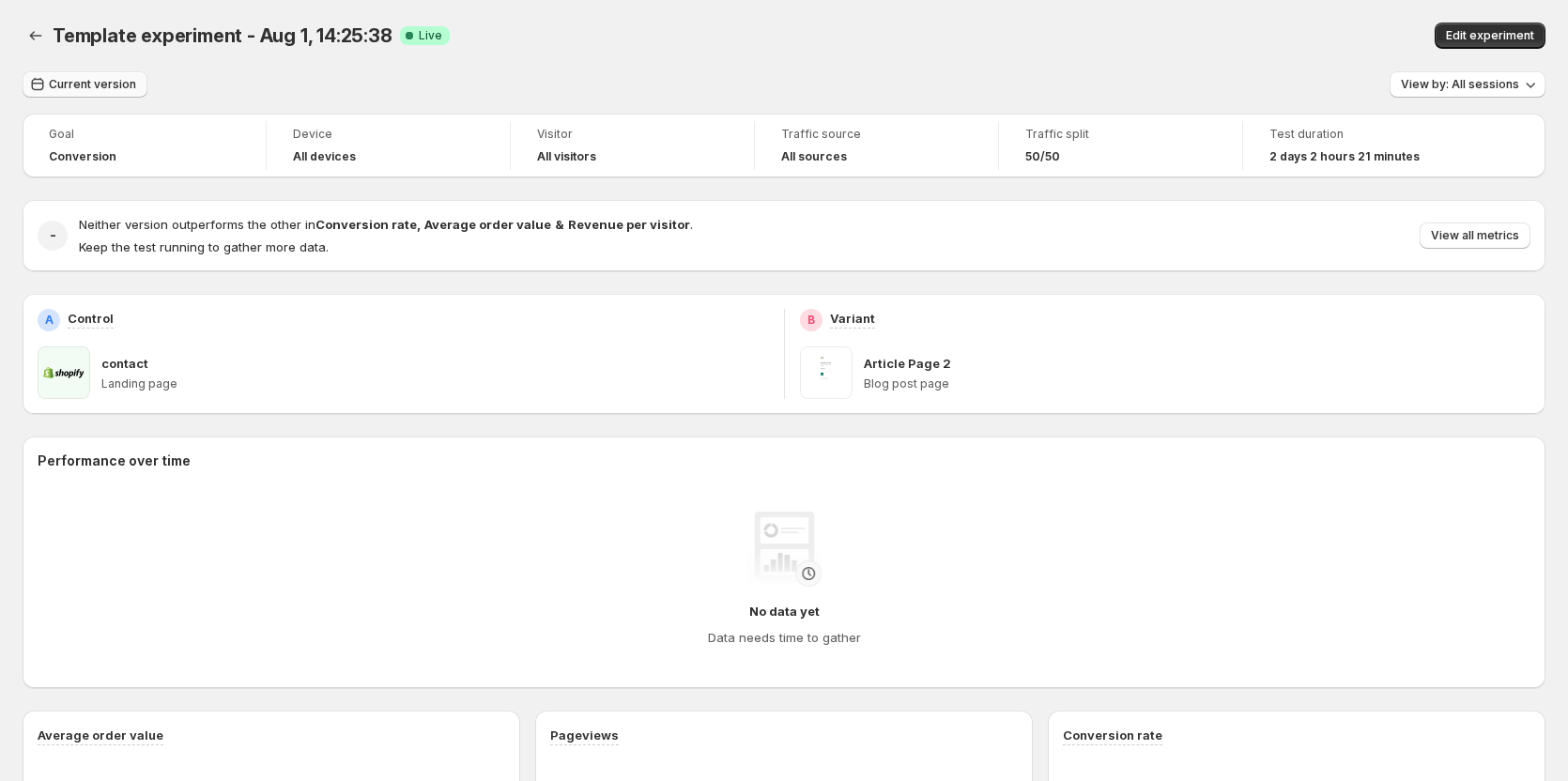 click on "Current version" at bounding box center [92, 84] 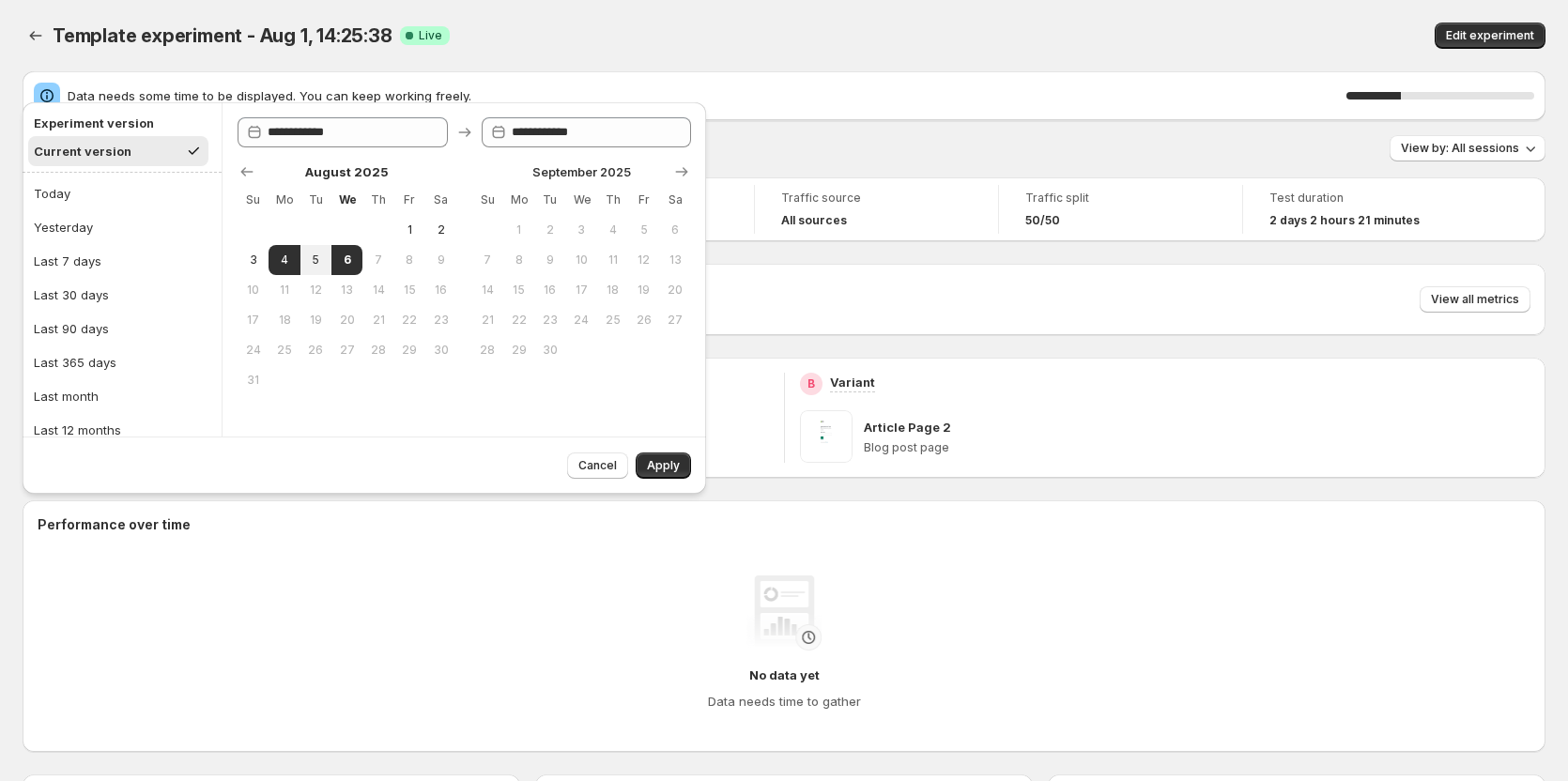 click on "7" at bounding box center [377, 260] 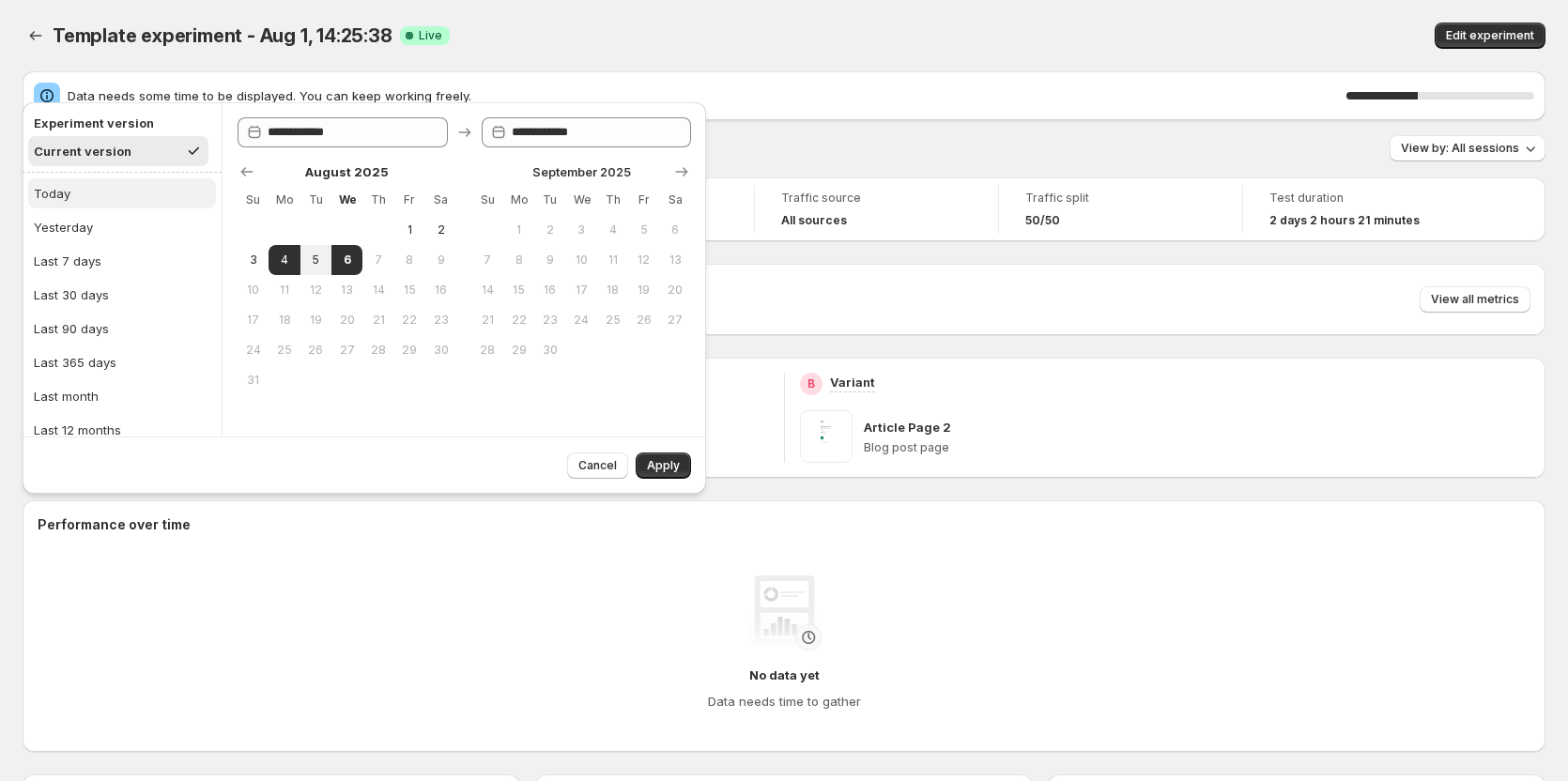 click on "Today" at bounding box center [122, 193] 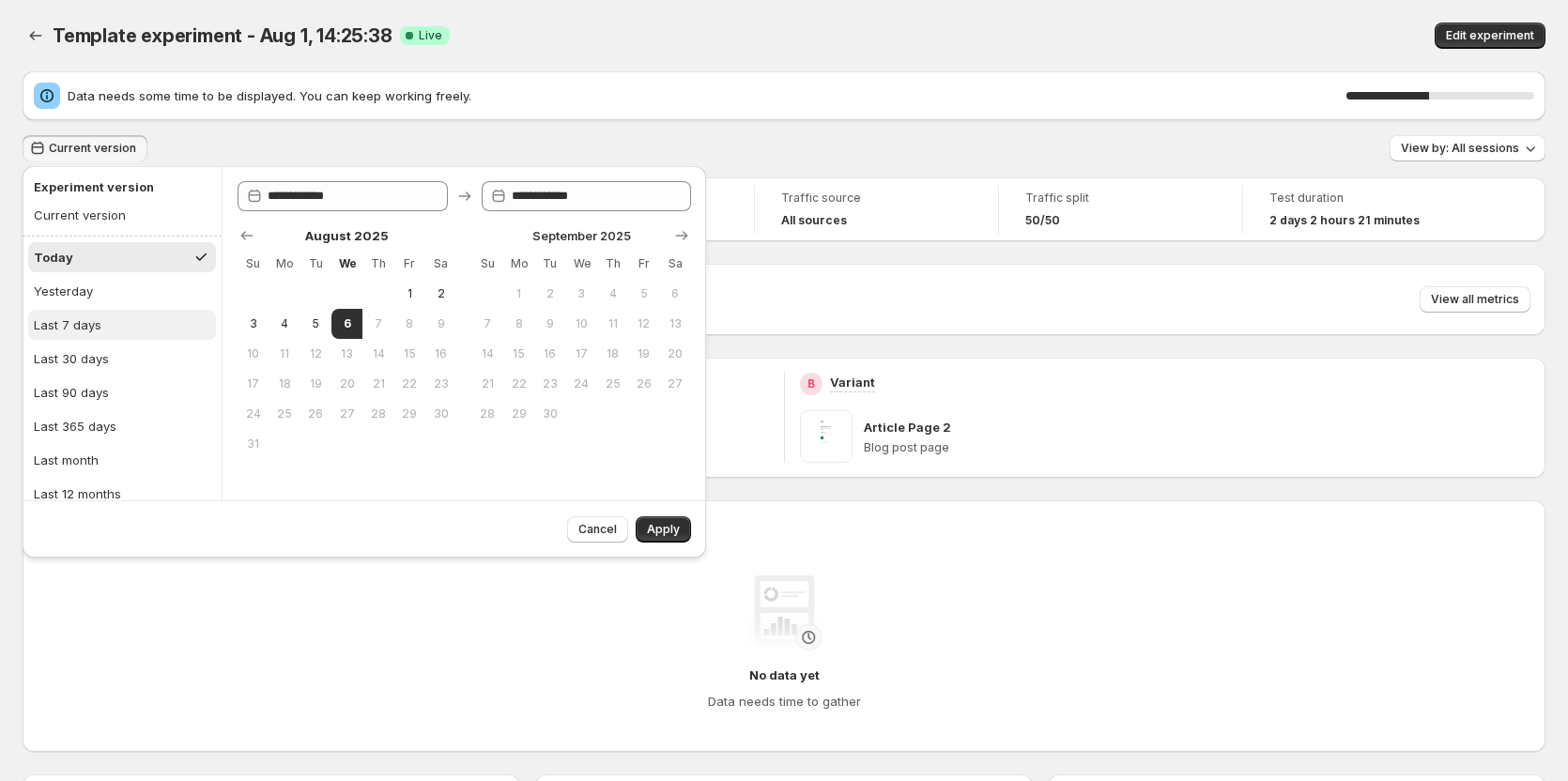 click on "Last 7 days" at bounding box center [68, 325] 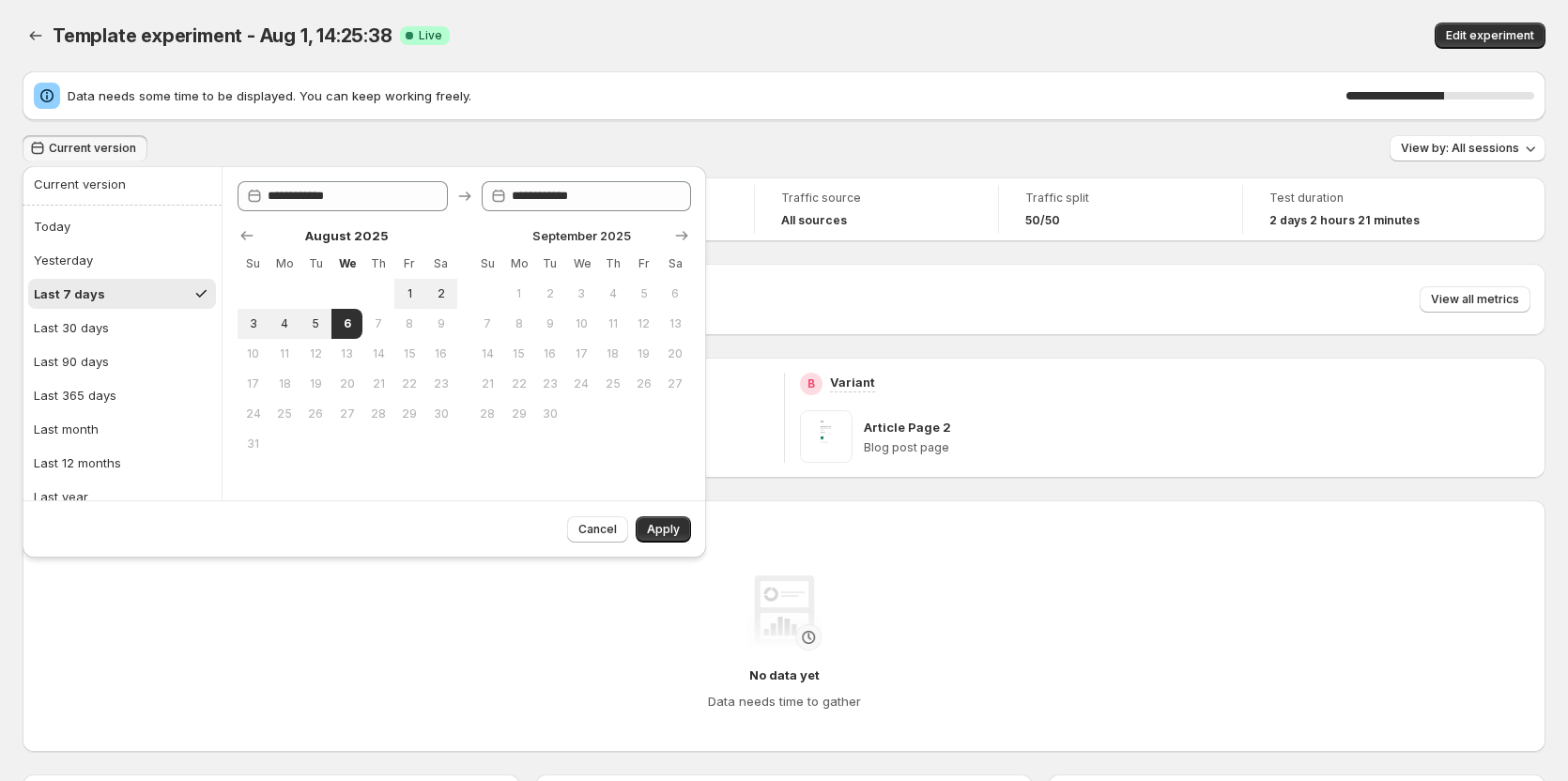 scroll, scrollTop: 48, scrollLeft: 0, axis: vertical 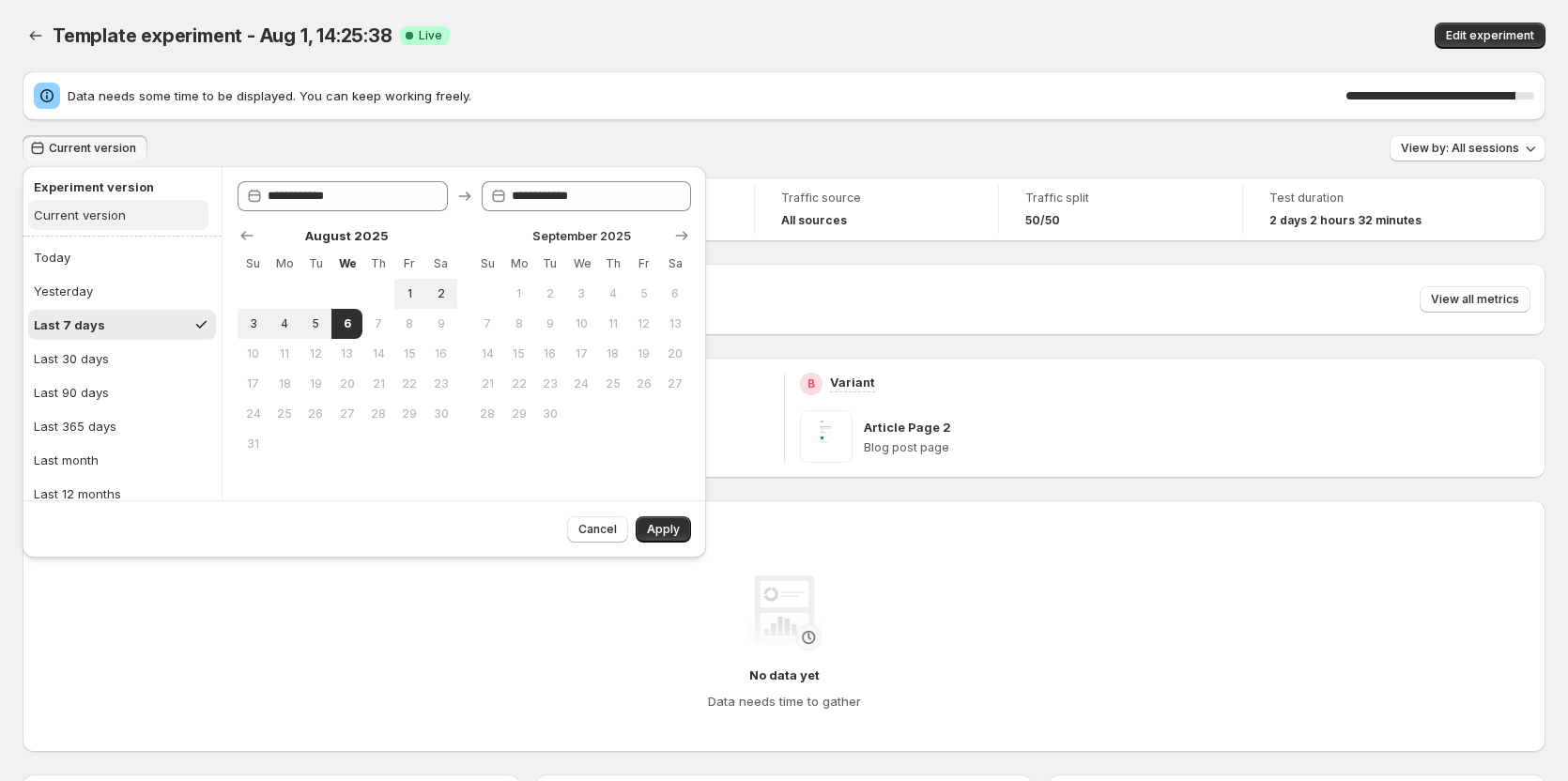 click on "Current version" at bounding box center [80, 215] 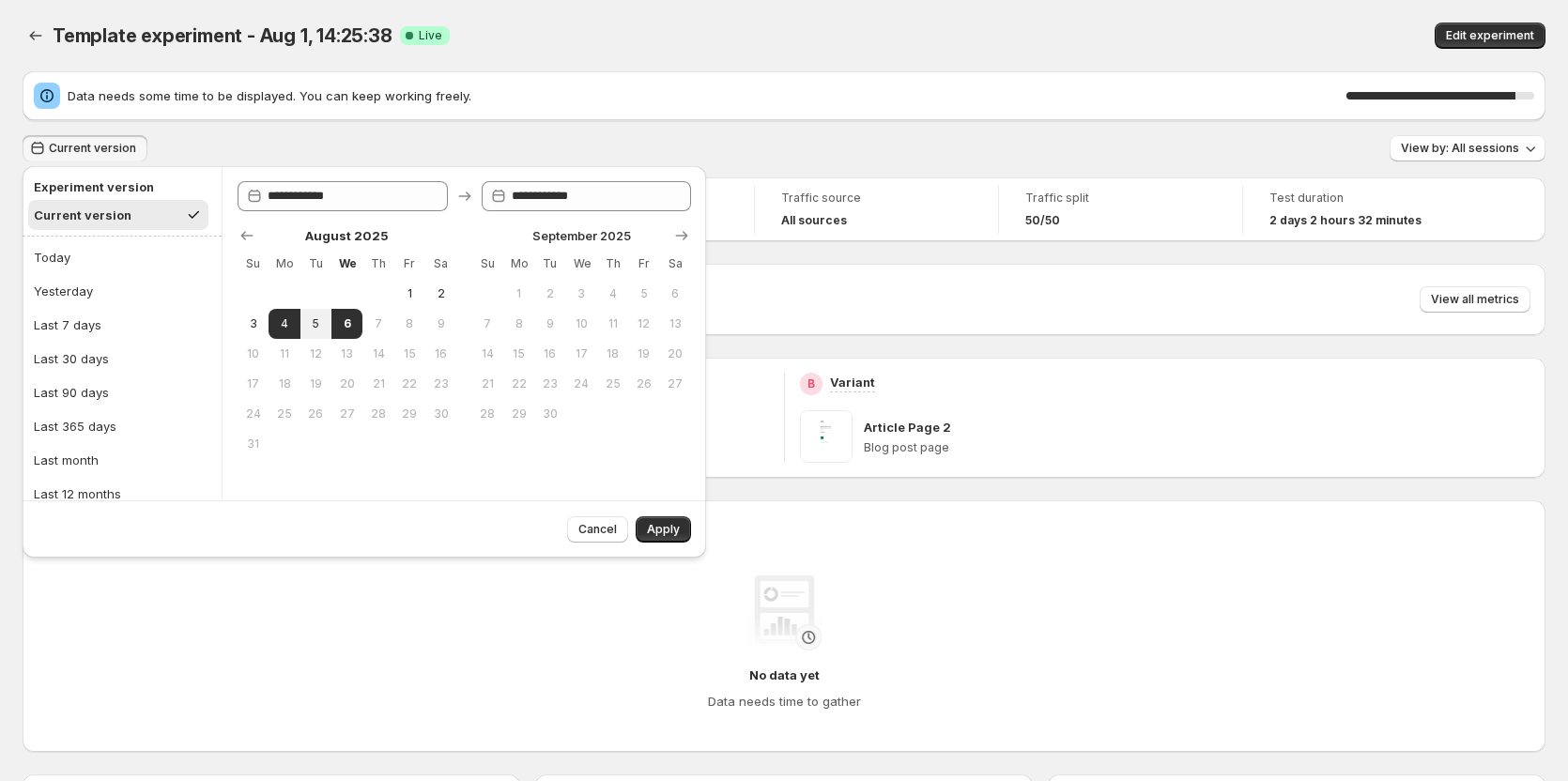 type on "**********" 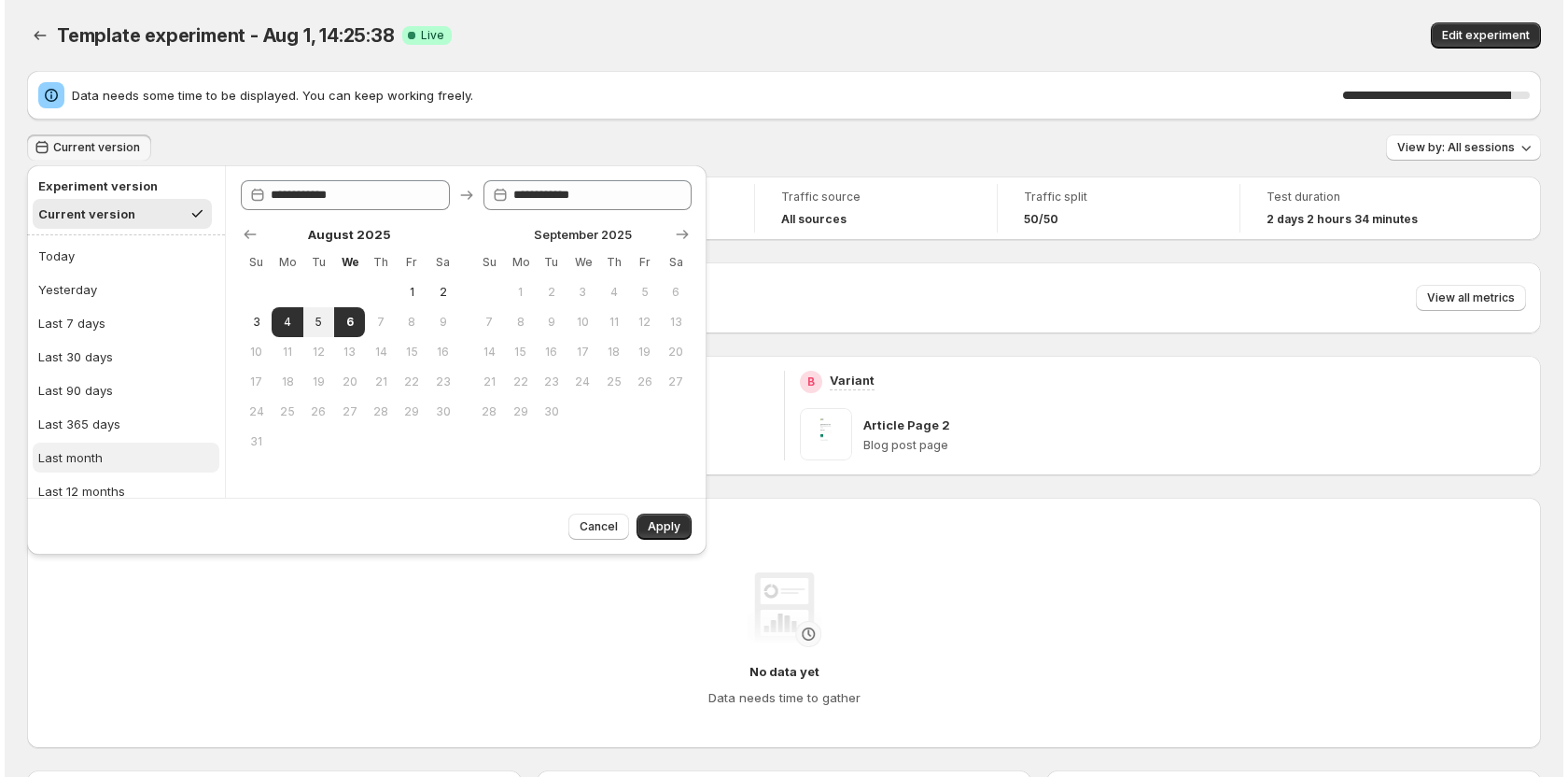 scroll, scrollTop: 48, scrollLeft: 0, axis: vertical 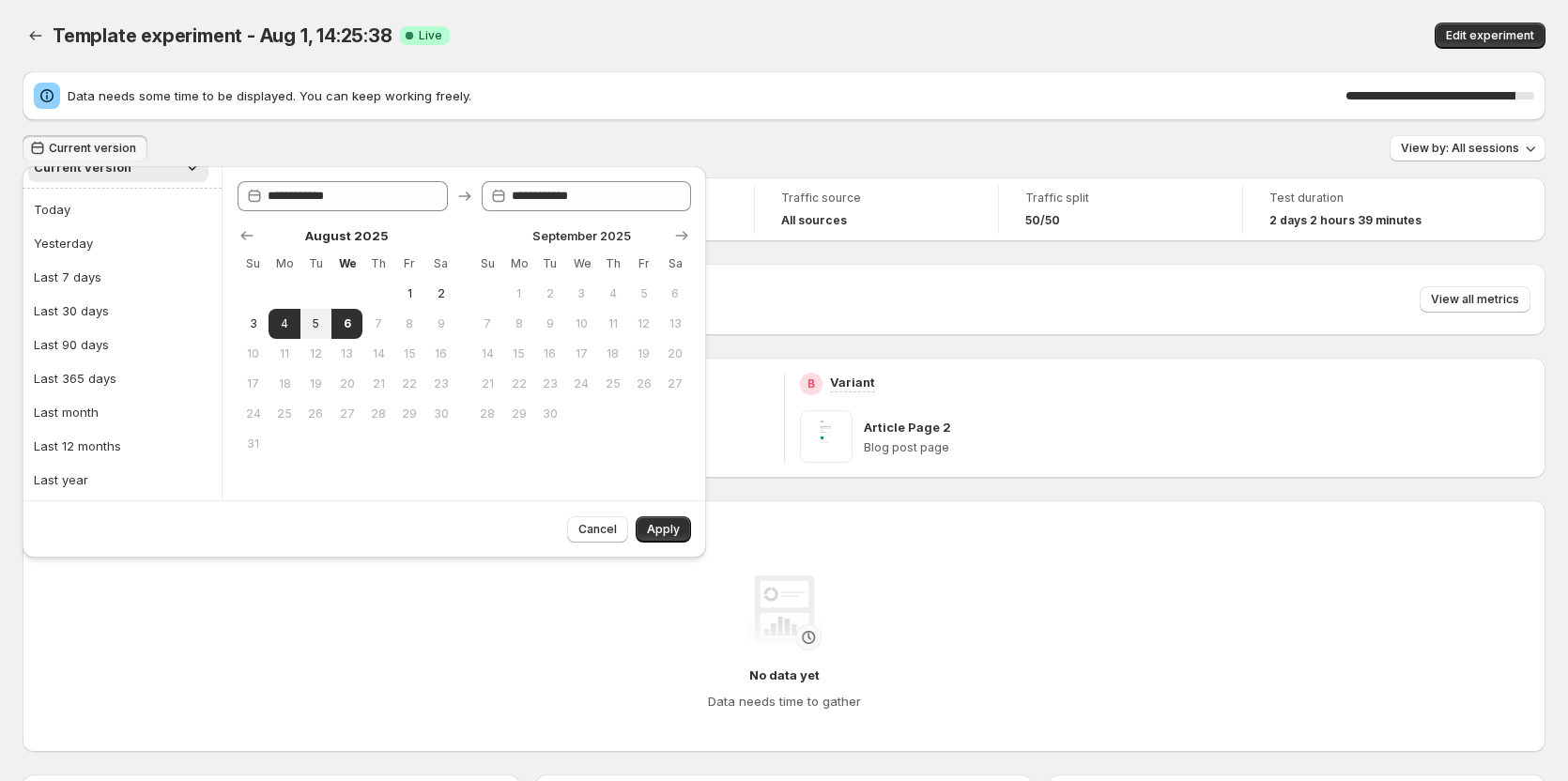 drag, startPoint x: 521, startPoint y: 71, endPoint x: 211, endPoint y: 172, distance: 326.03834 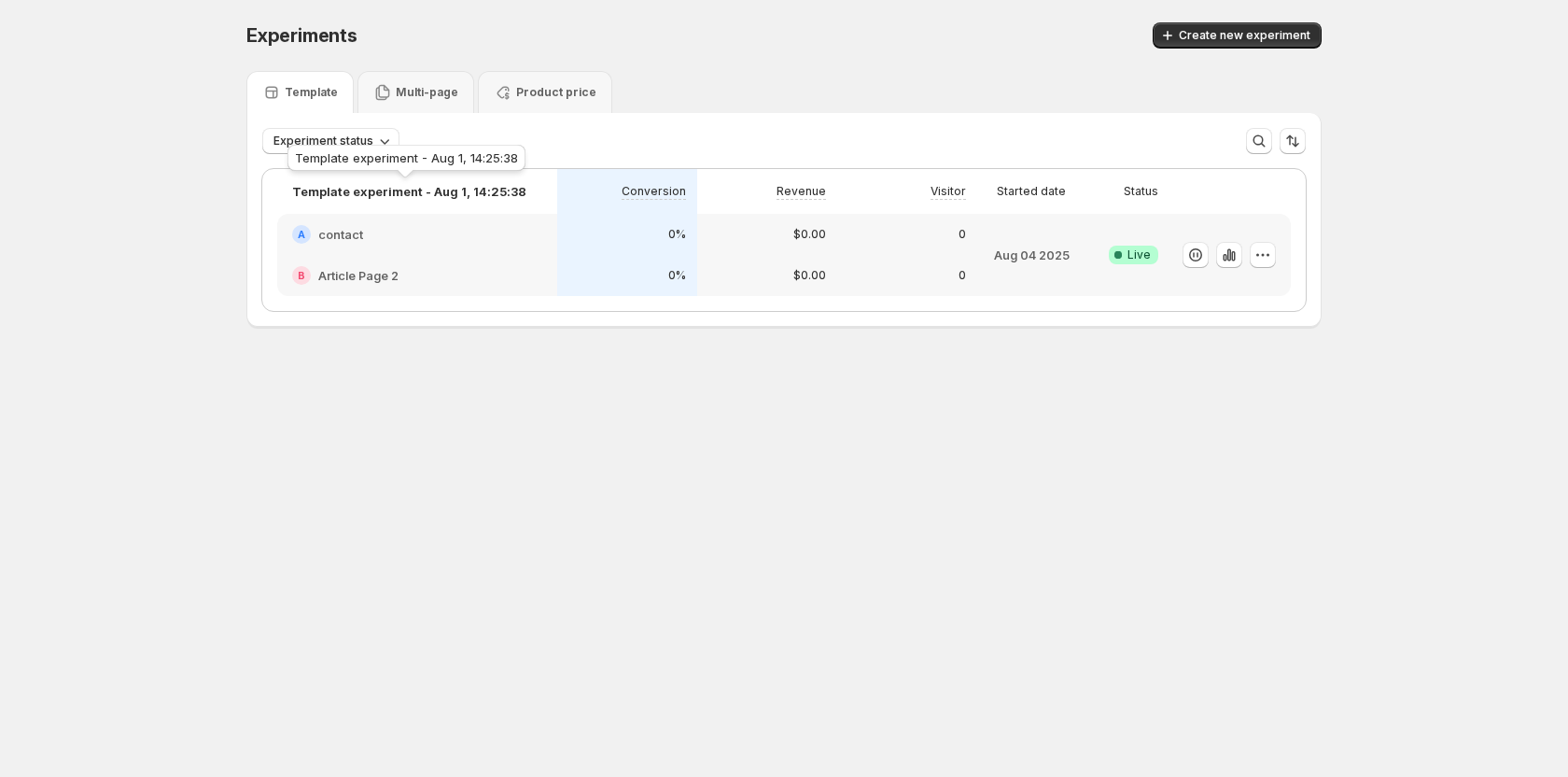 click on "Template experiment - Aug 1, 14:25:38" at bounding box center (409, 191) 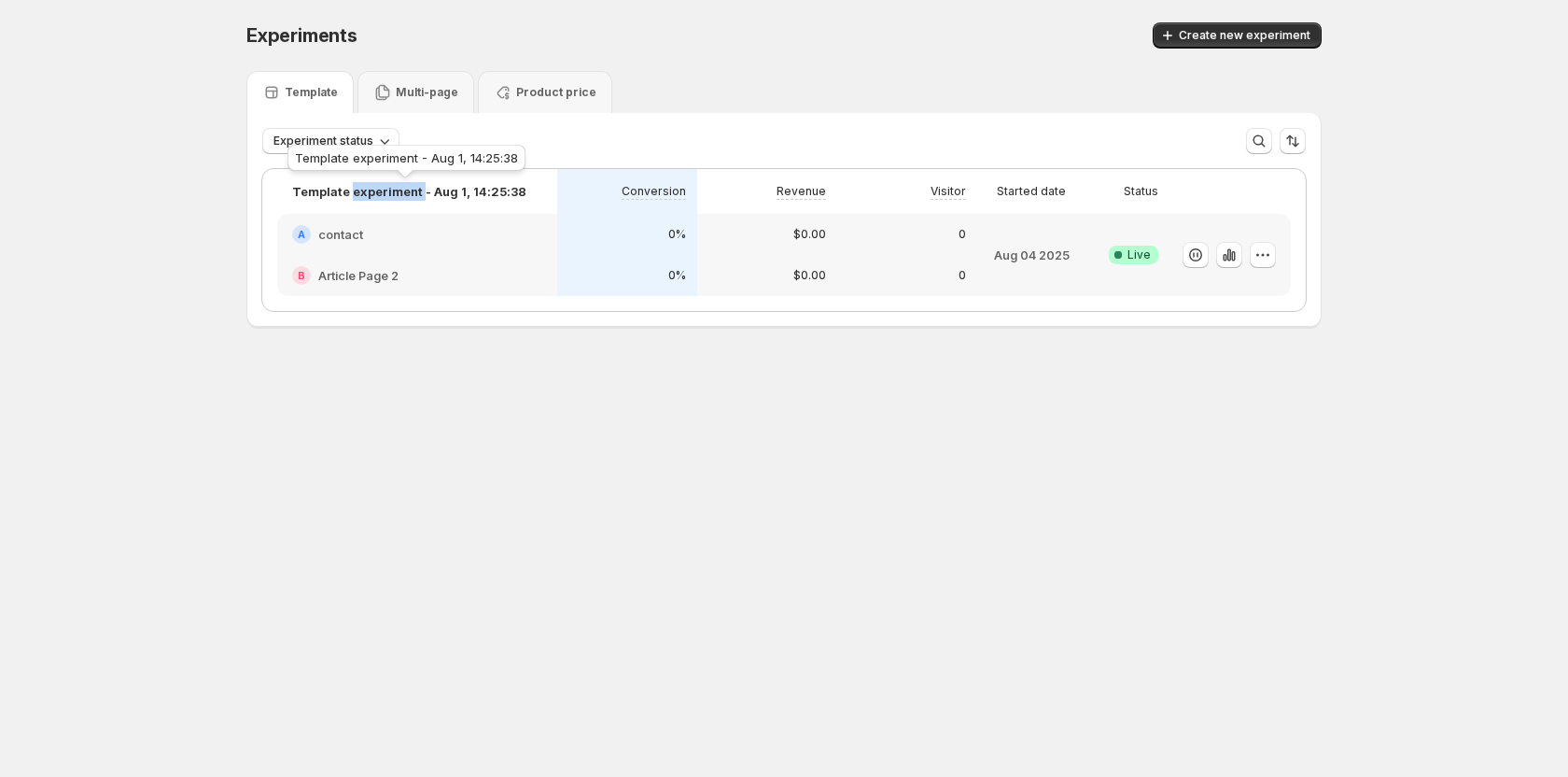 click on "Template experiment - Aug 1, 14:25:38" at bounding box center [409, 191] 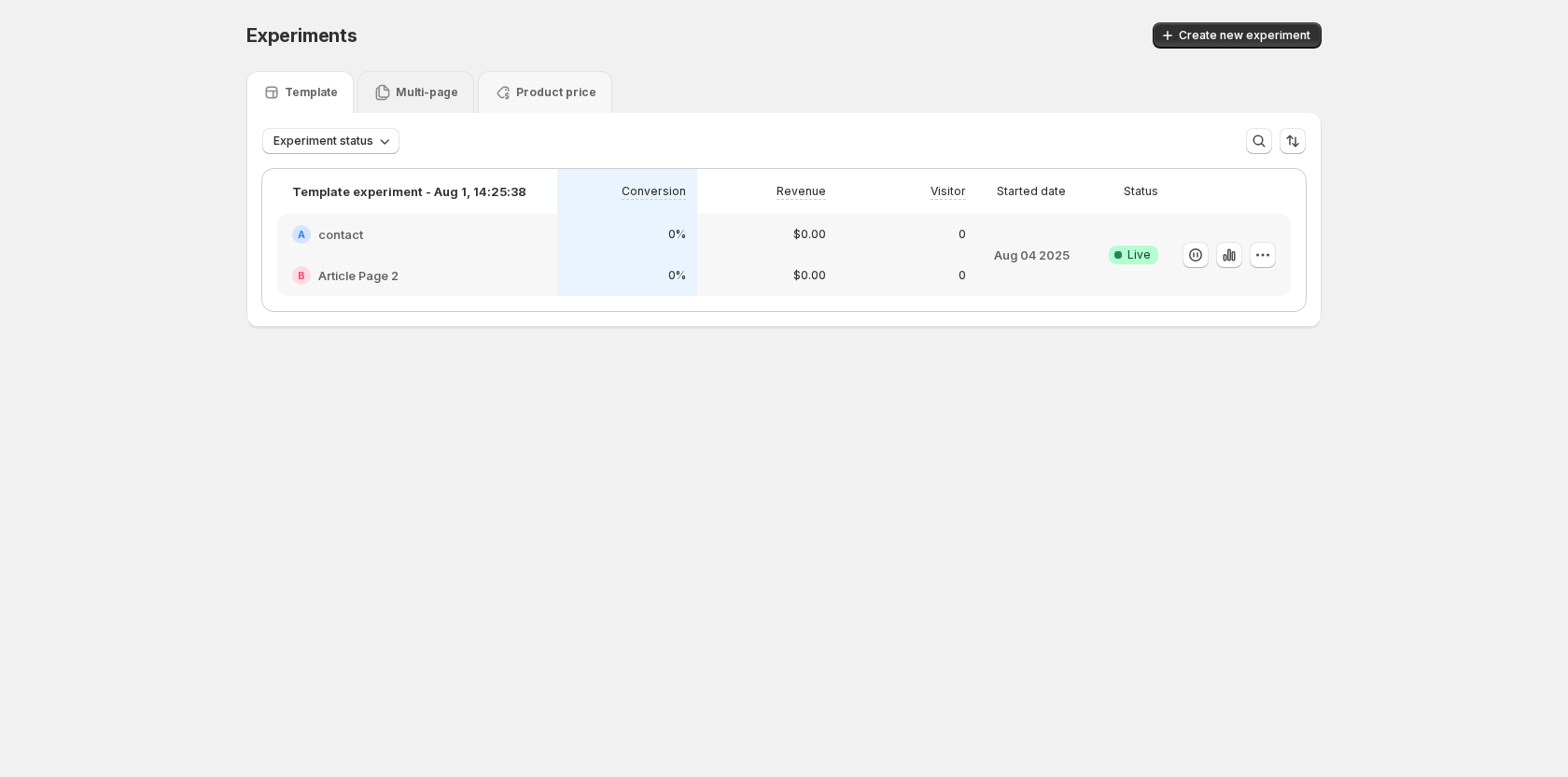 click on "Multi-page" at bounding box center (415, 92) 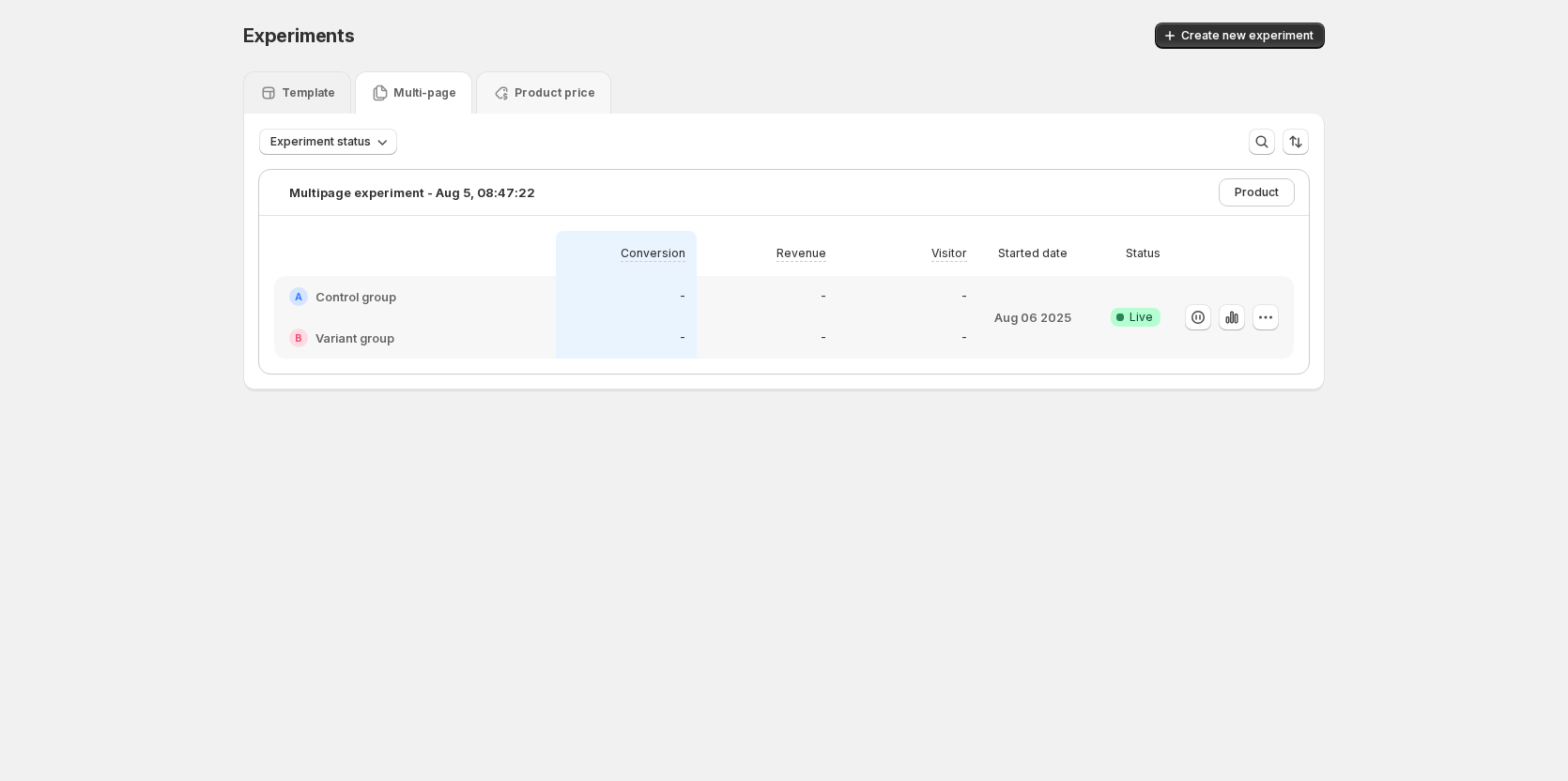 click on "Template" at bounding box center (297, 92) 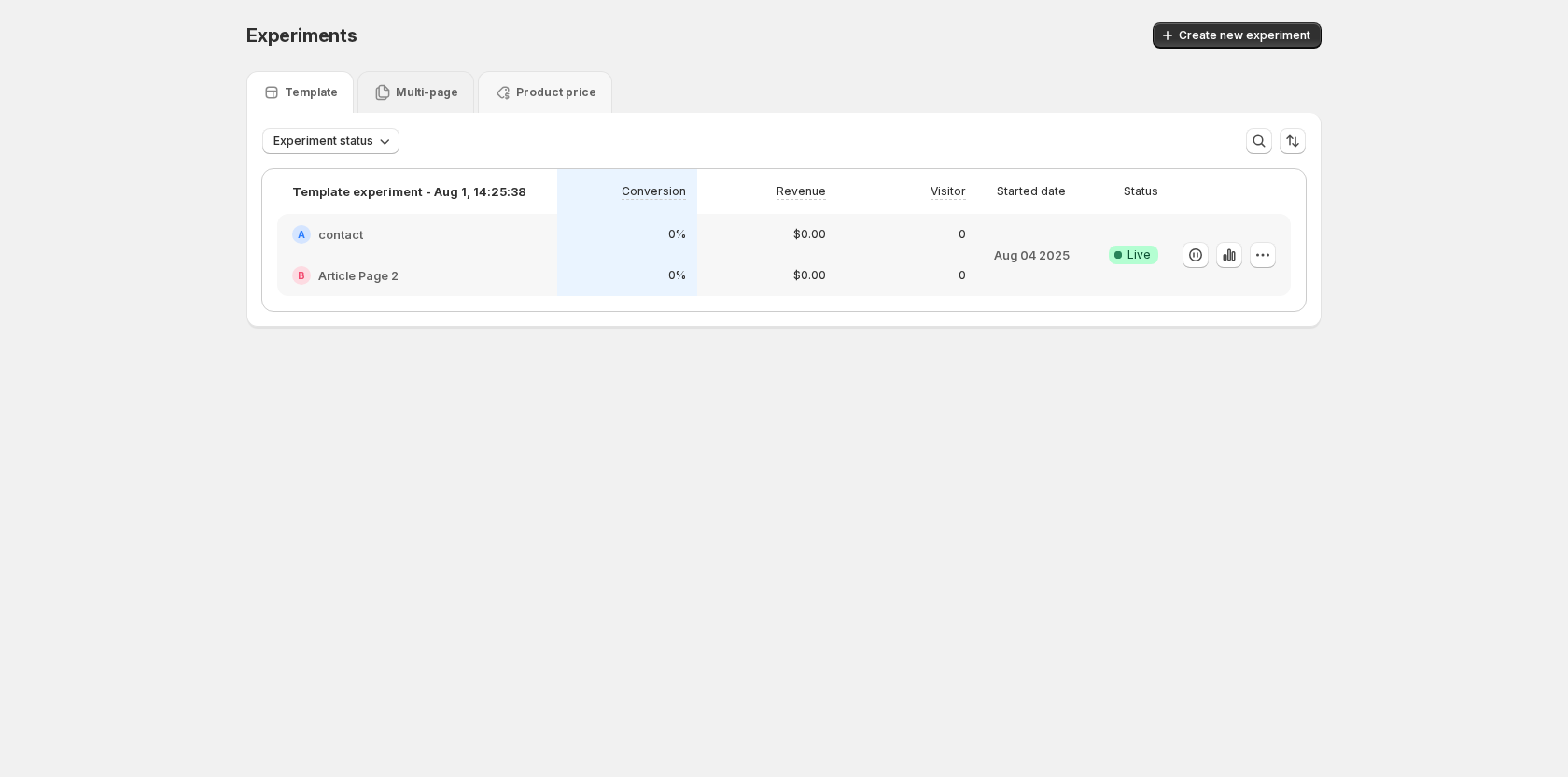 click 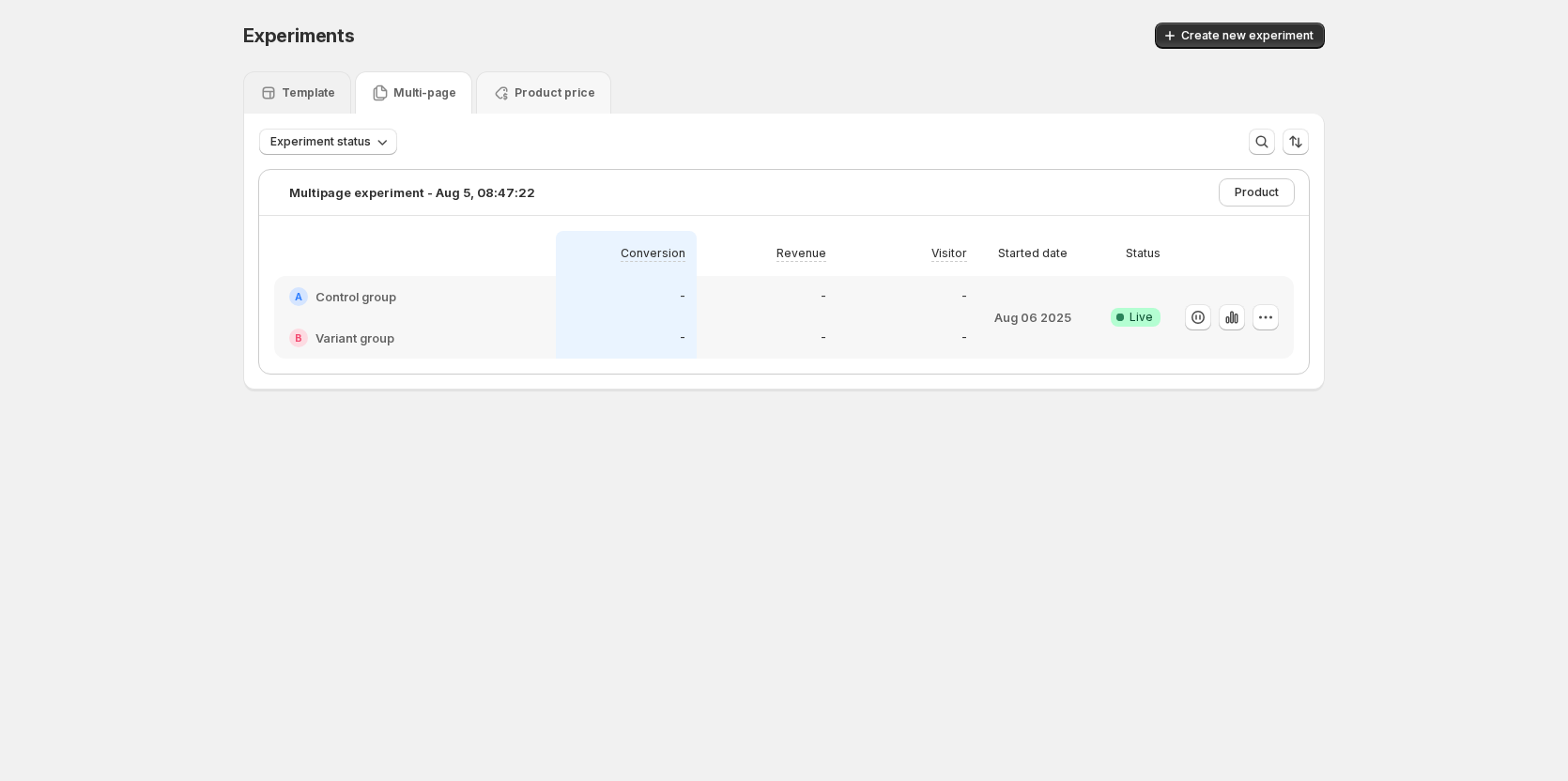 click on "Template" at bounding box center (308, 93) 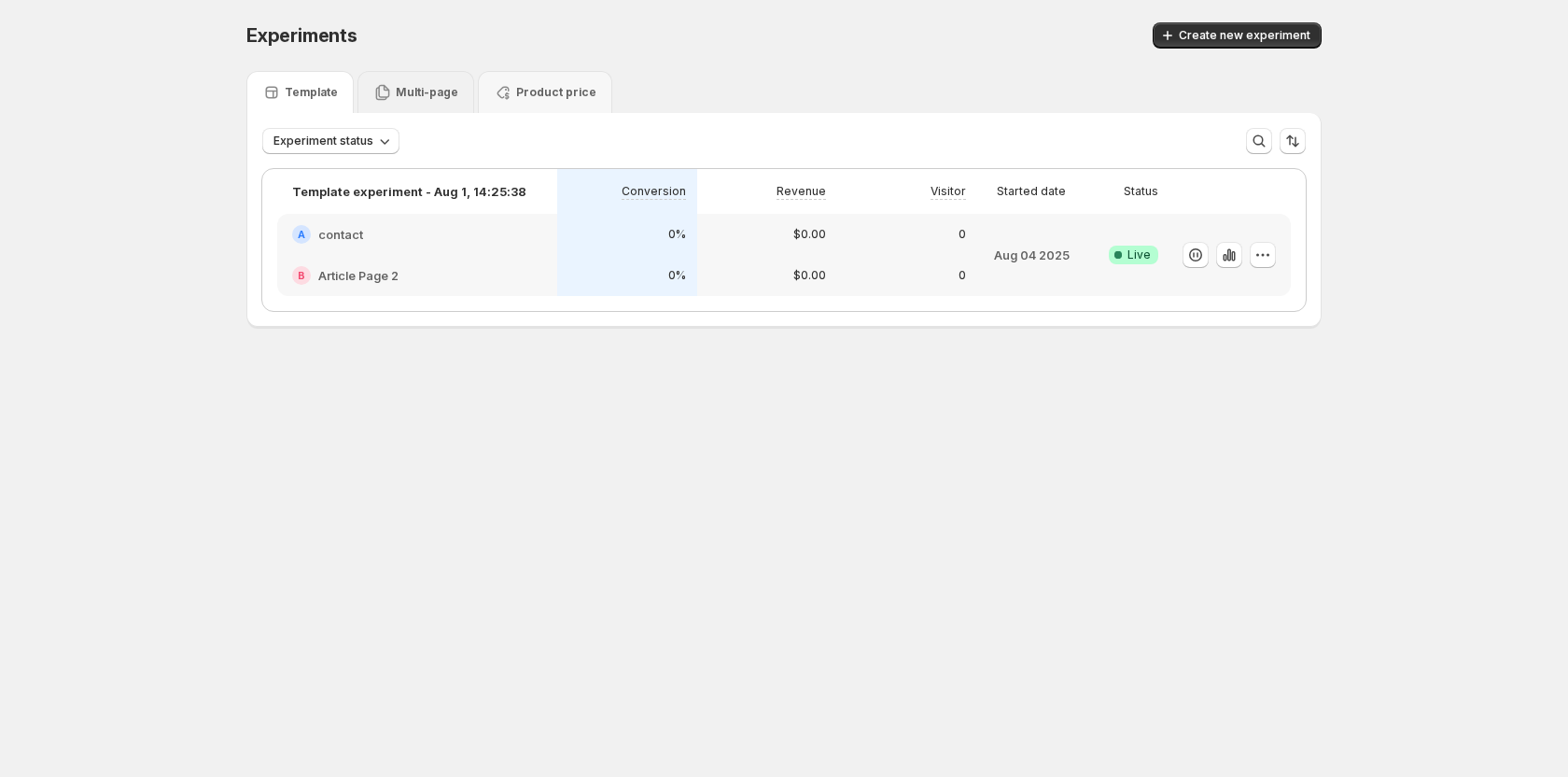 click on "Multi-page" at bounding box center (427, 92) 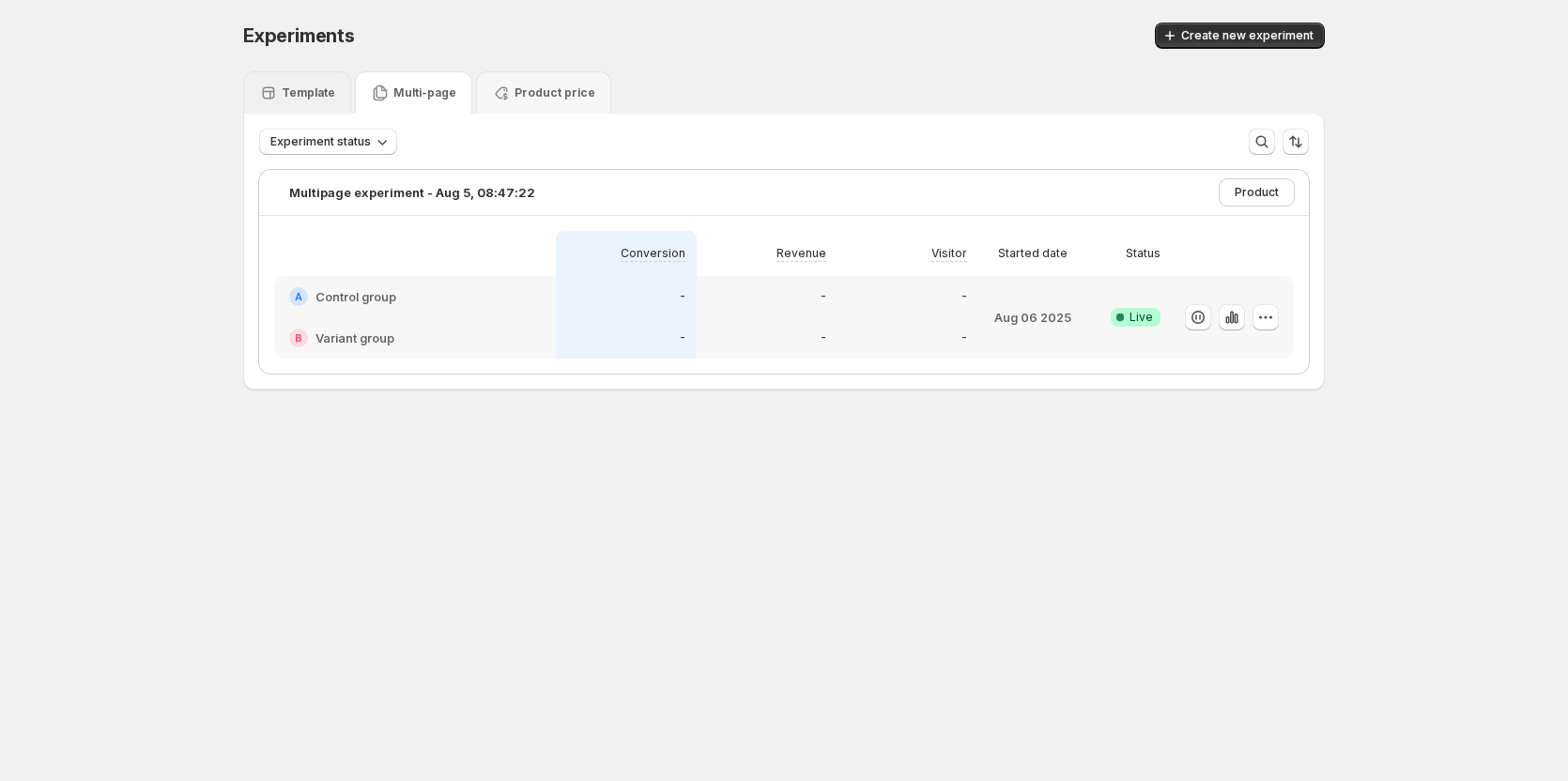 click on "Template" at bounding box center [308, 93] 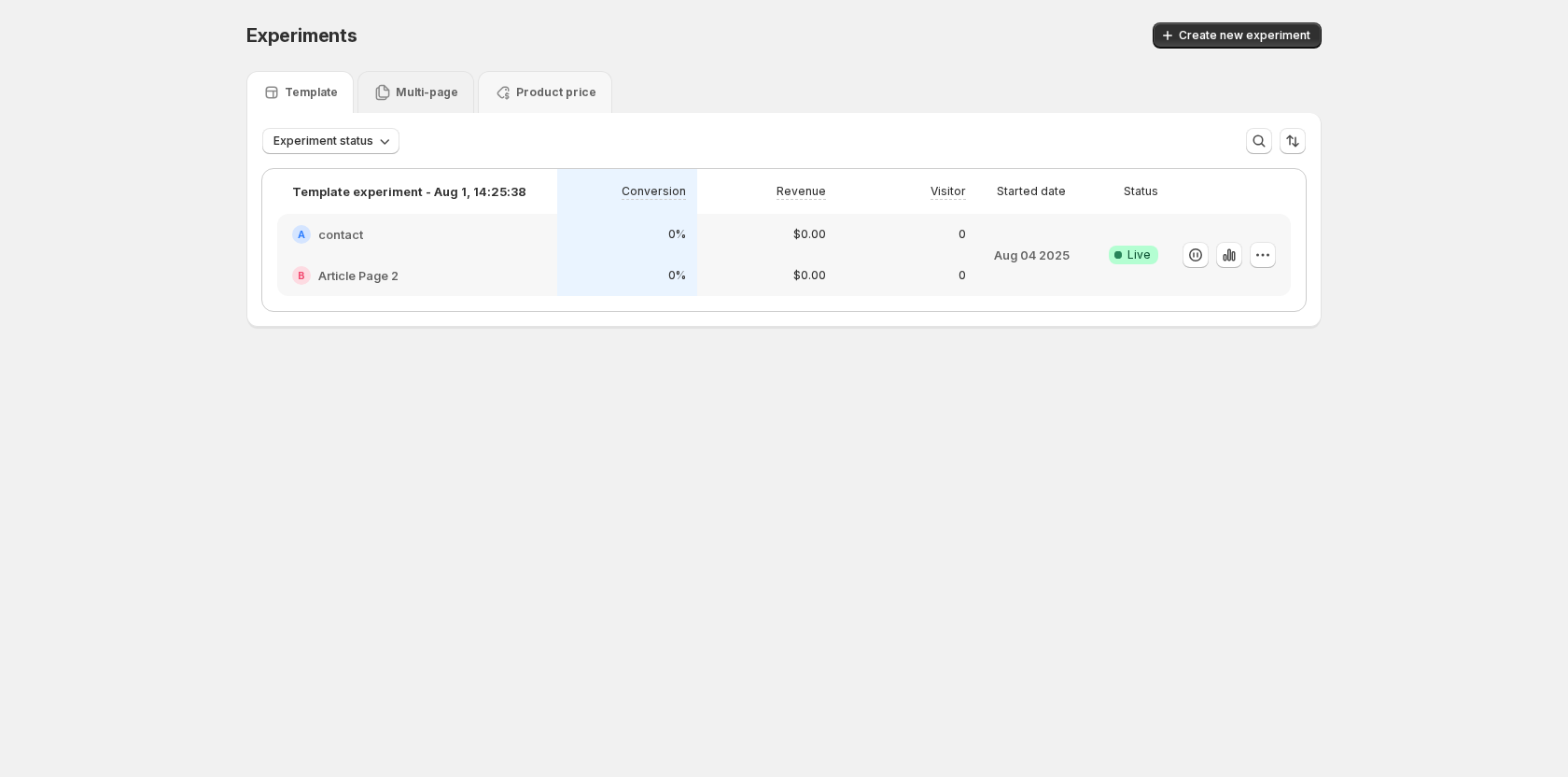 click on "Multi-page" at bounding box center (415, 92) 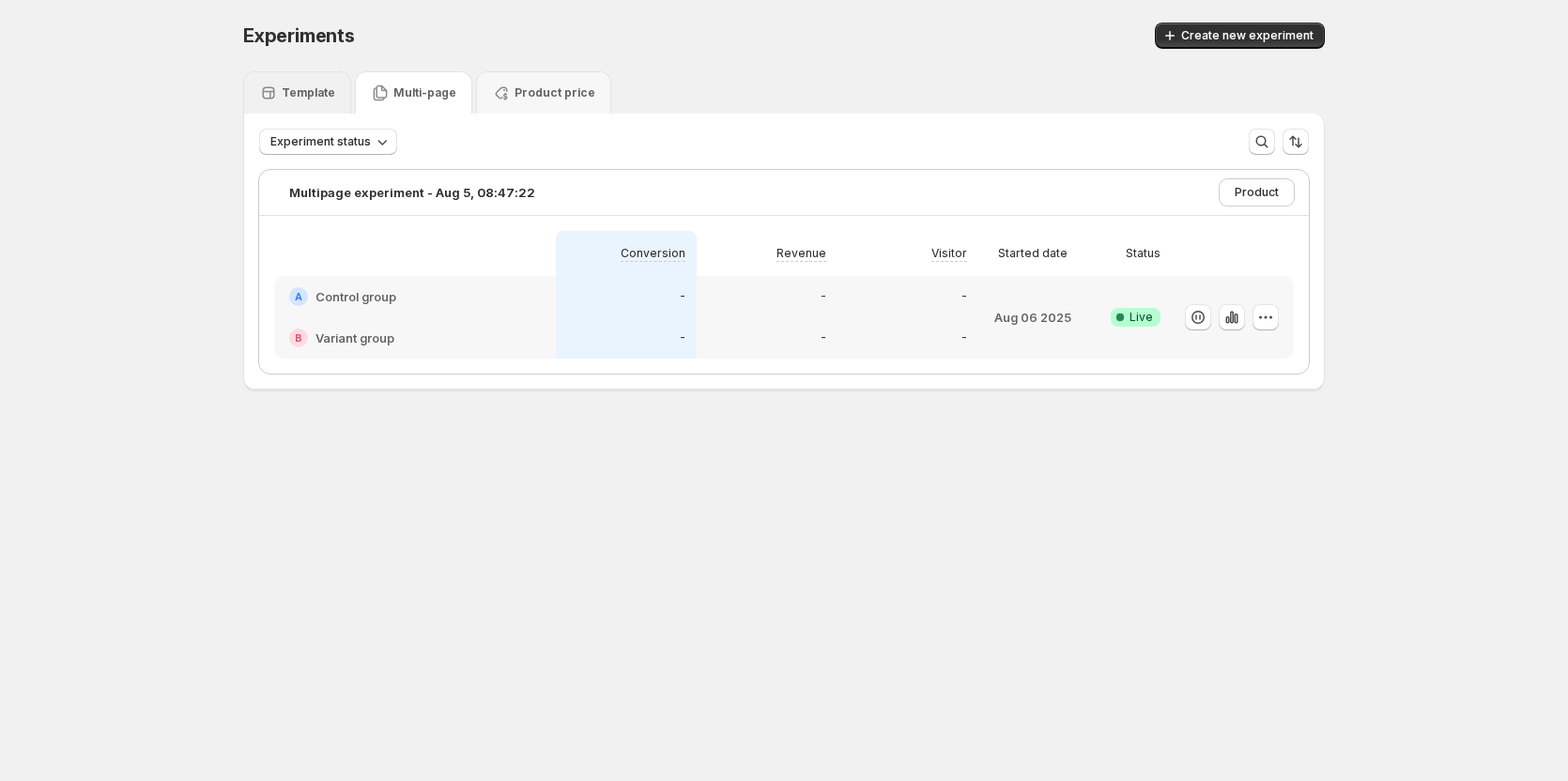 click on "Template" at bounding box center [308, 93] 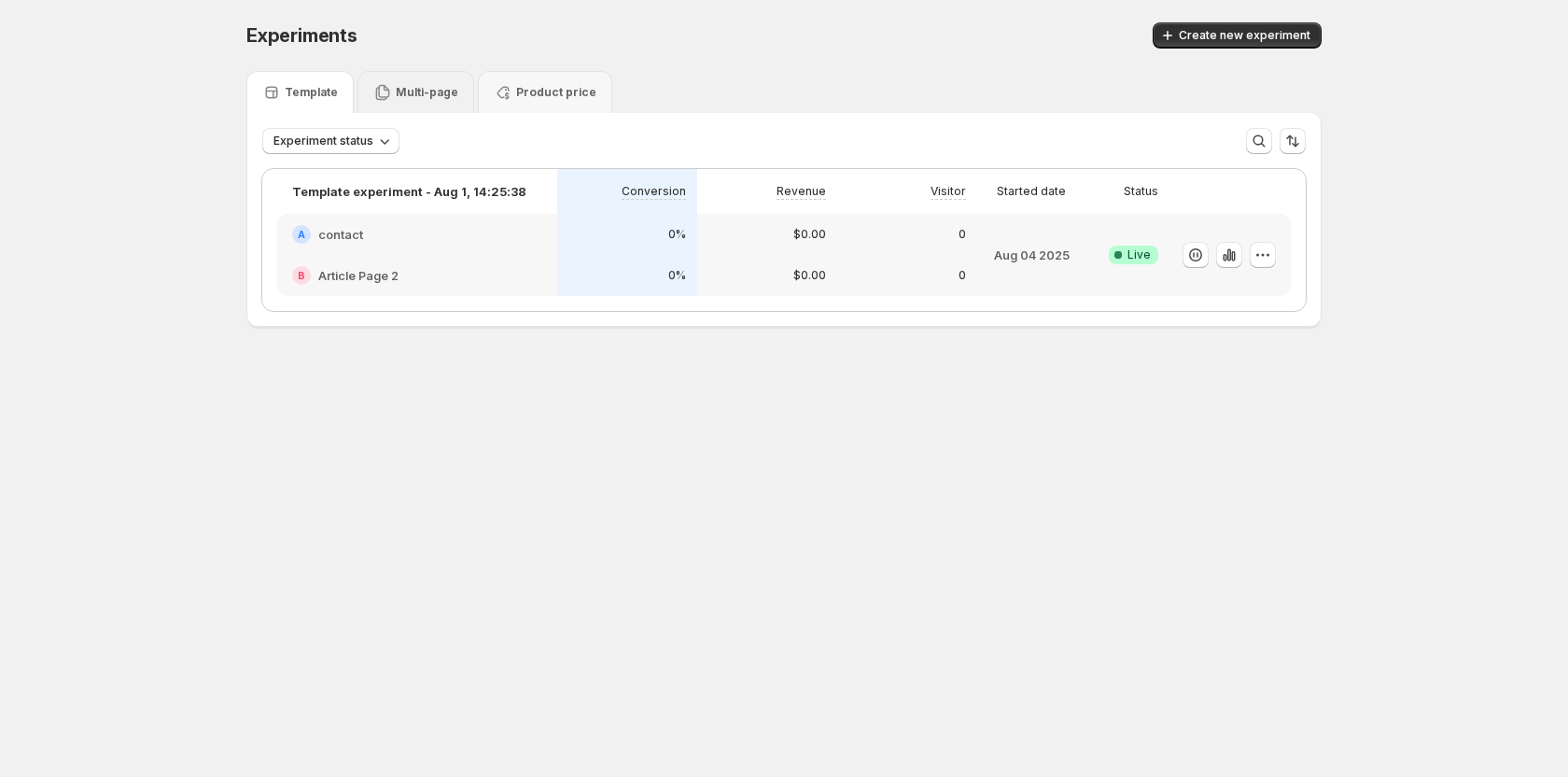 click 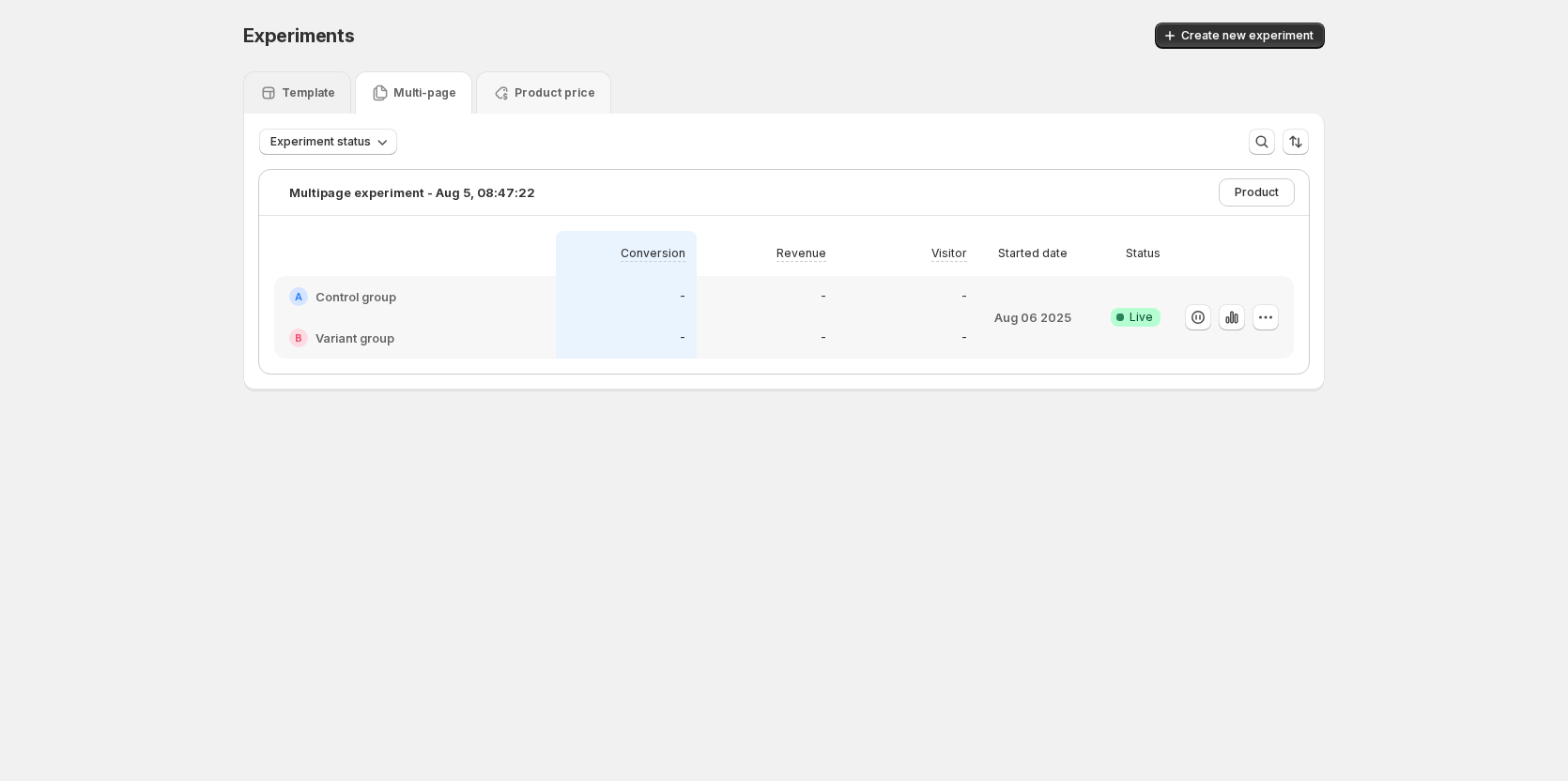 click on "Template" at bounding box center [297, 93] 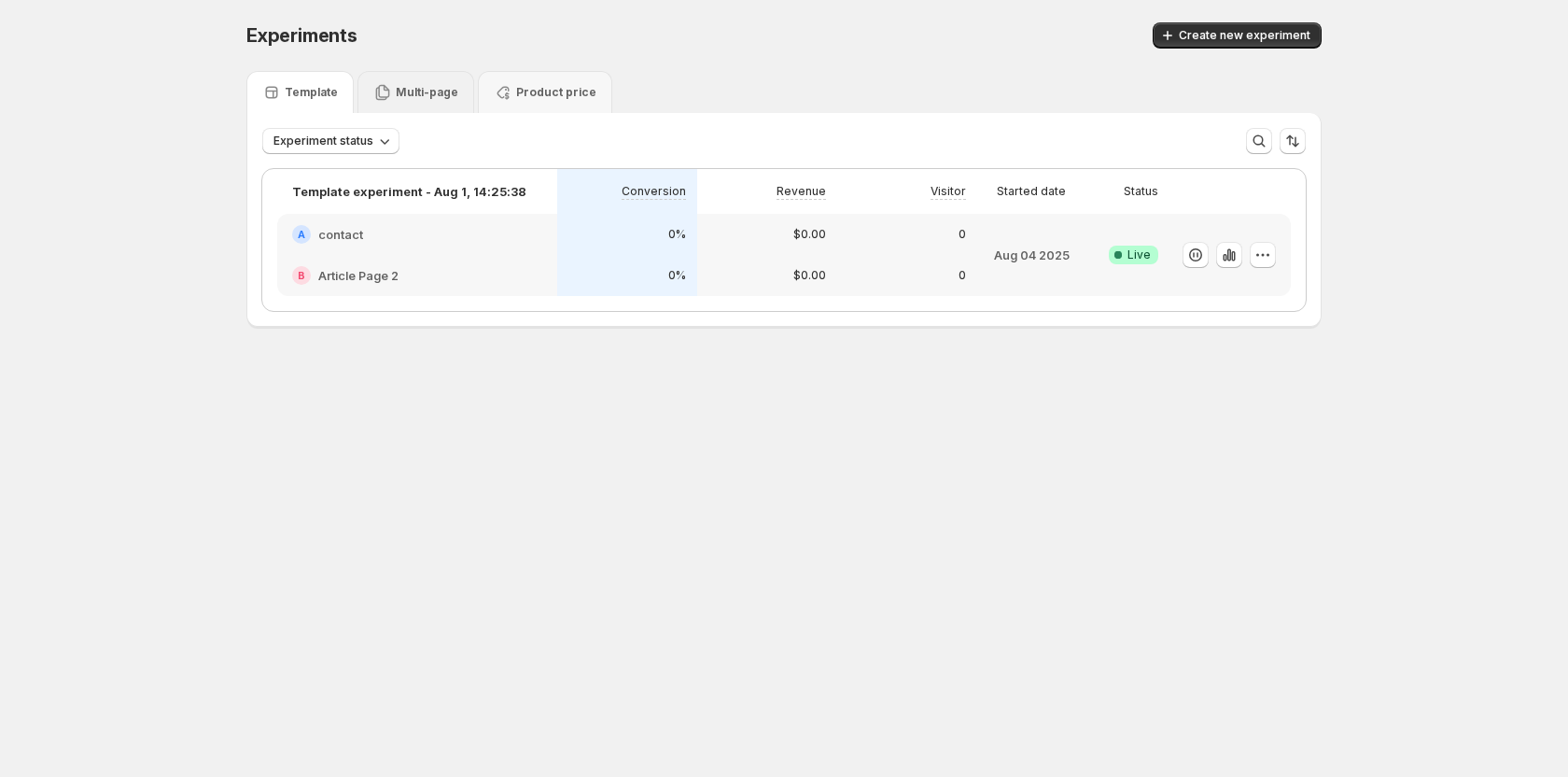 click on "Multi-page" at bounding box center [427, 92] 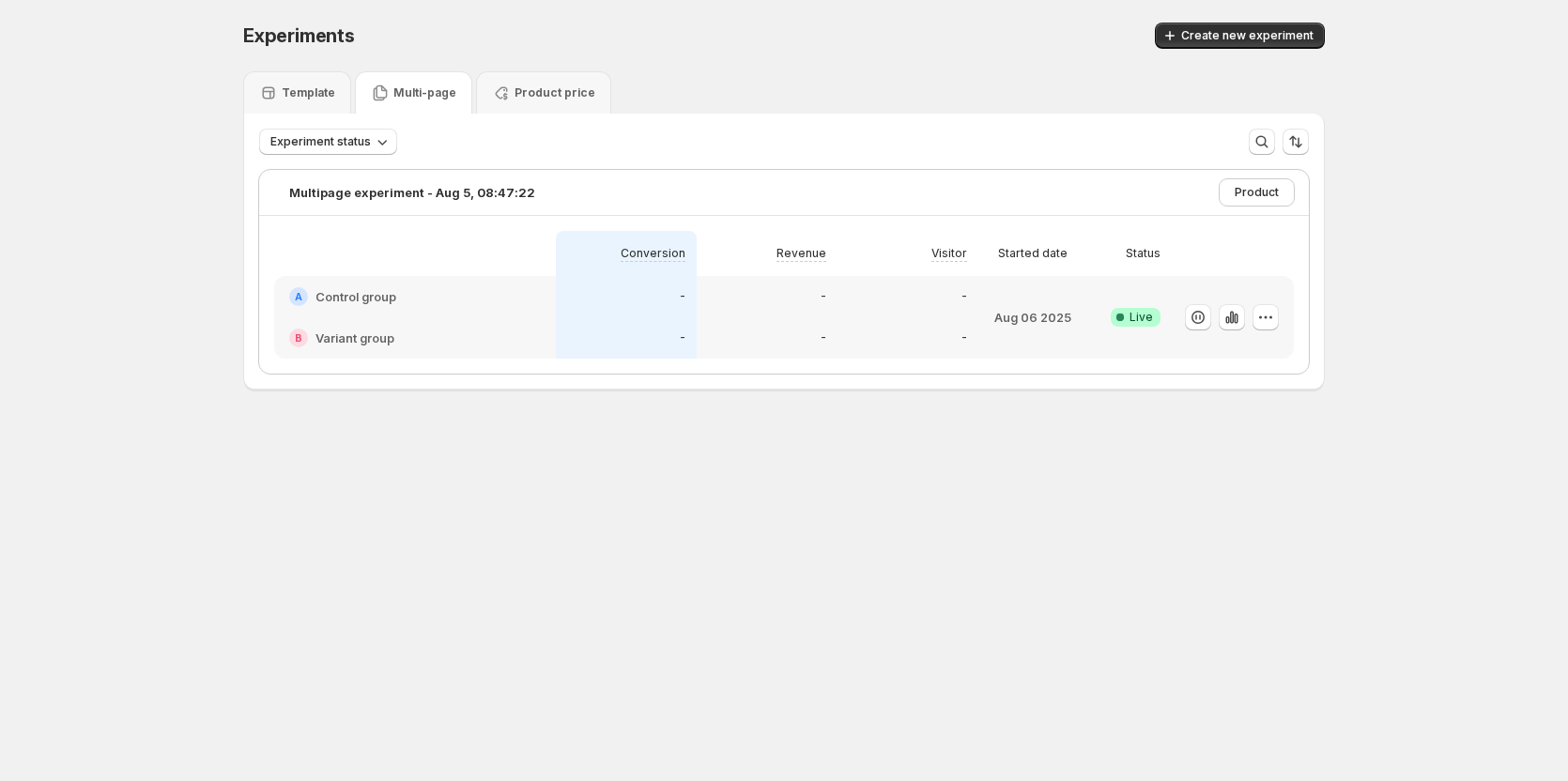 click on "Multipage experiment - Aug 5, 08:47:22 Product" at bounding box center (792, 192) 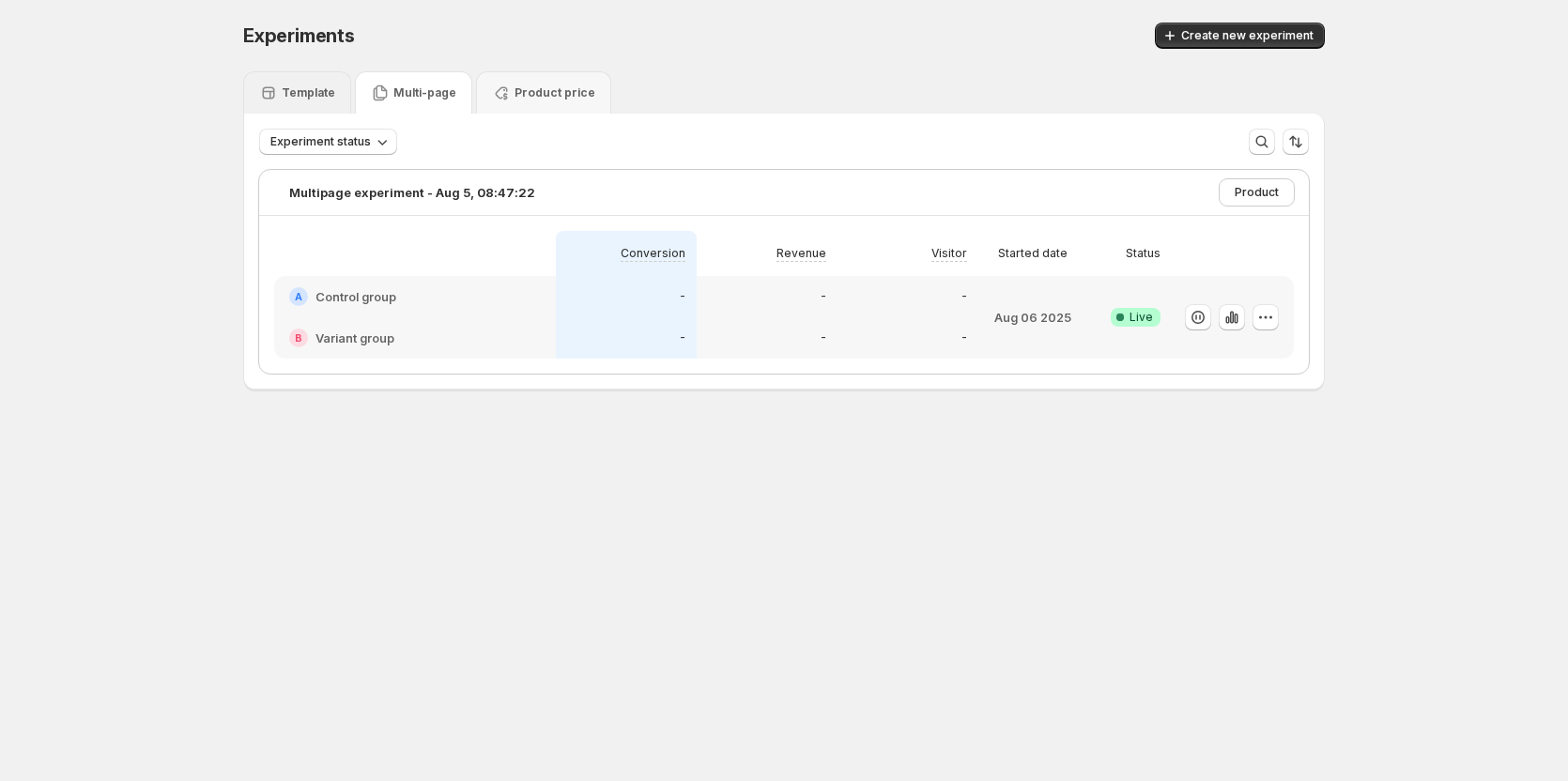 click on "Template" at bounding box center [308, 93] 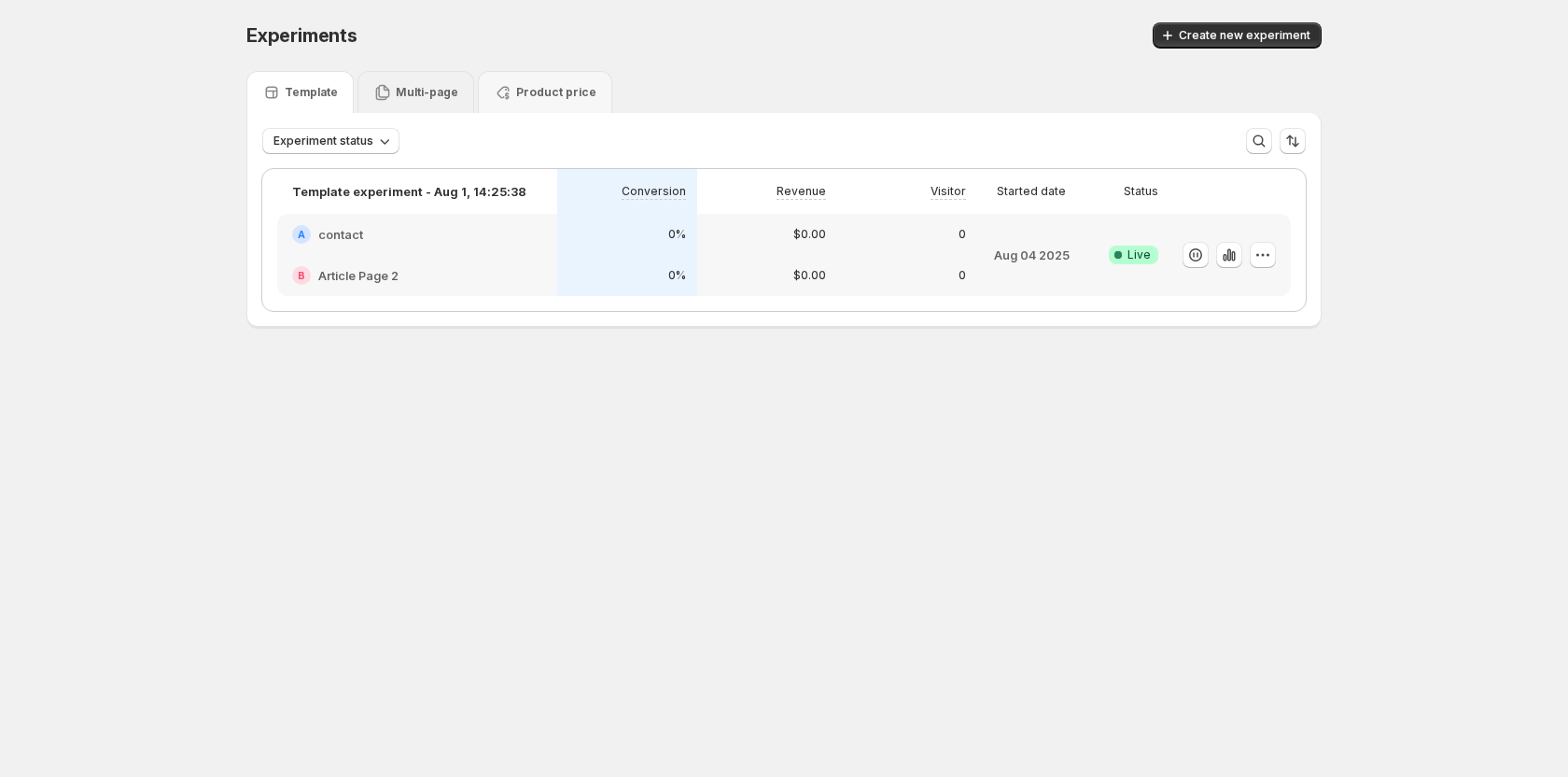 click on "Multi-page" at bounding box center (427, 92) 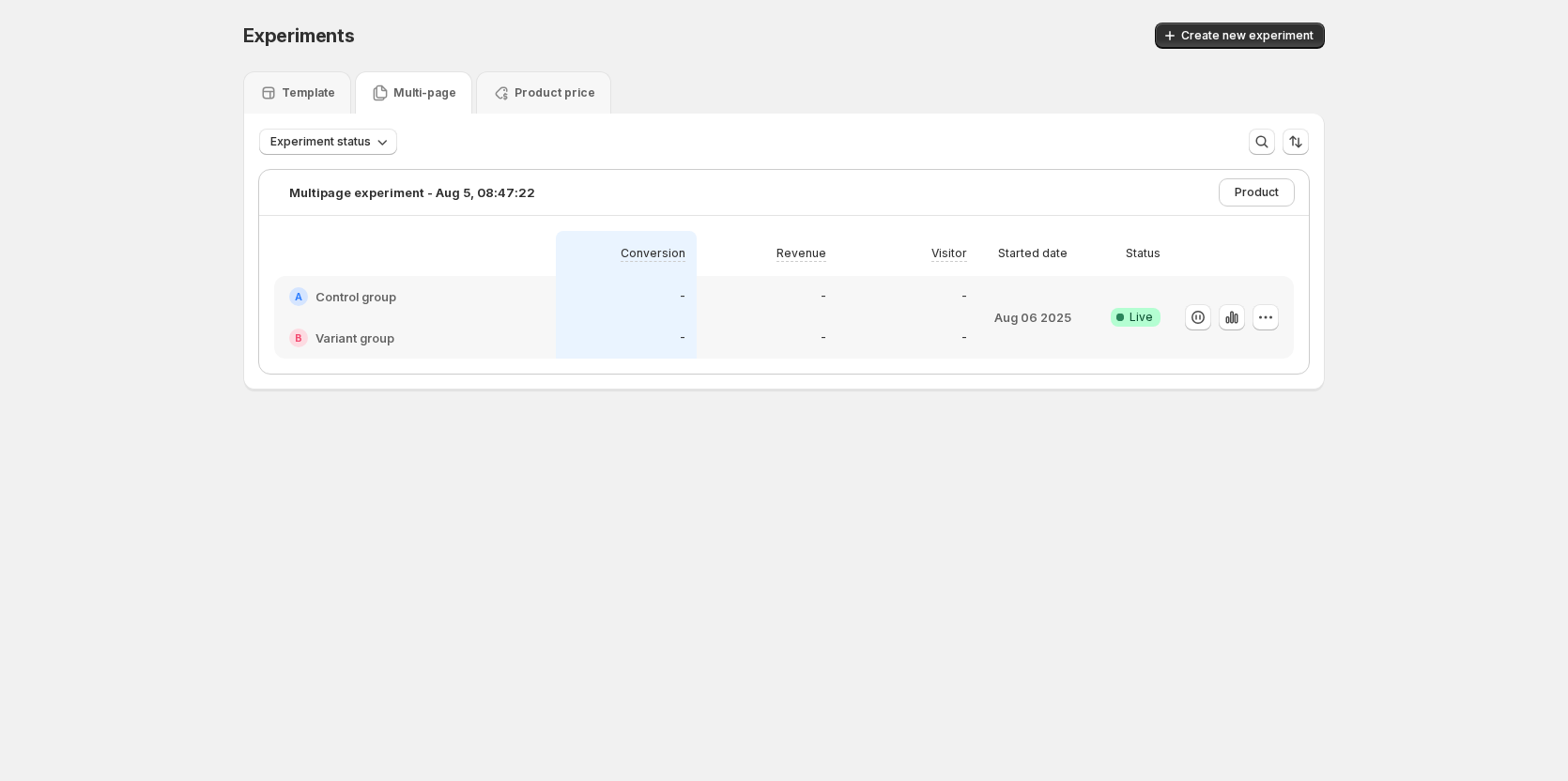 click on "Product" at bounding box center [1256, 192] 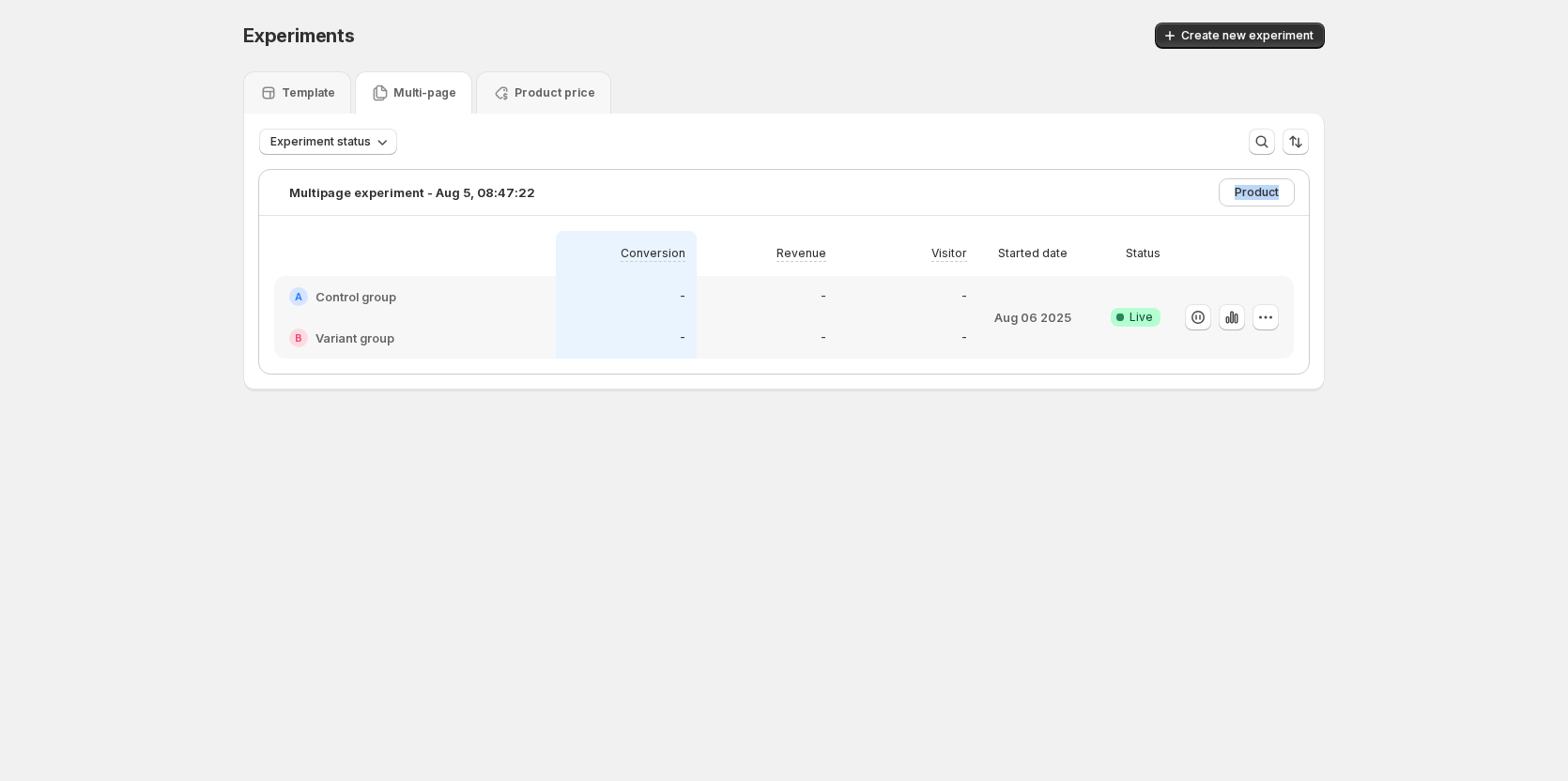 click on "Product" at bounding box center (1256, 192) 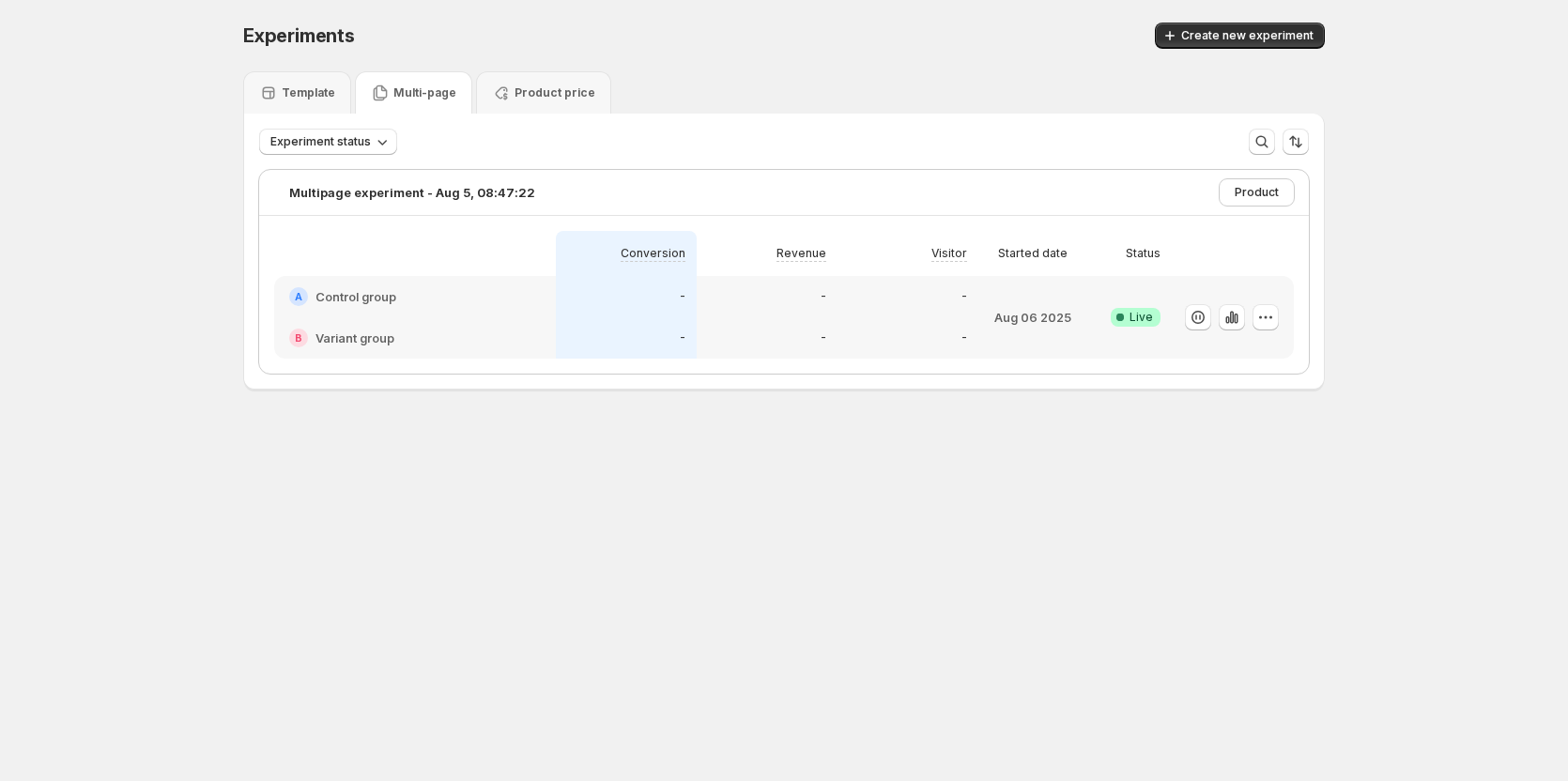 click on "Multipage experiment - Aug 5, 08:47:22" at bounding box center (746, 192) 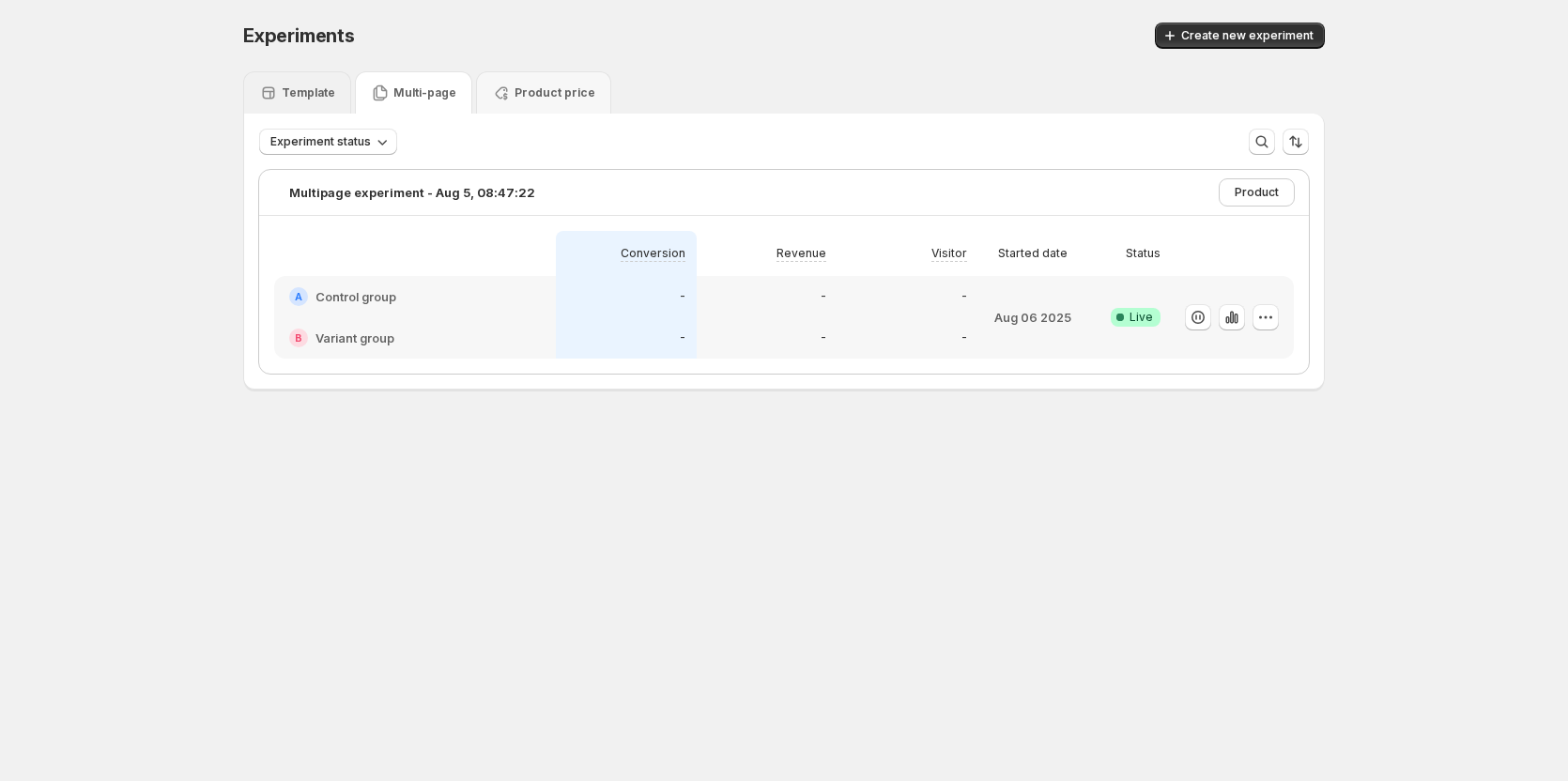 click on "Template" at bounding box center (308, 93) 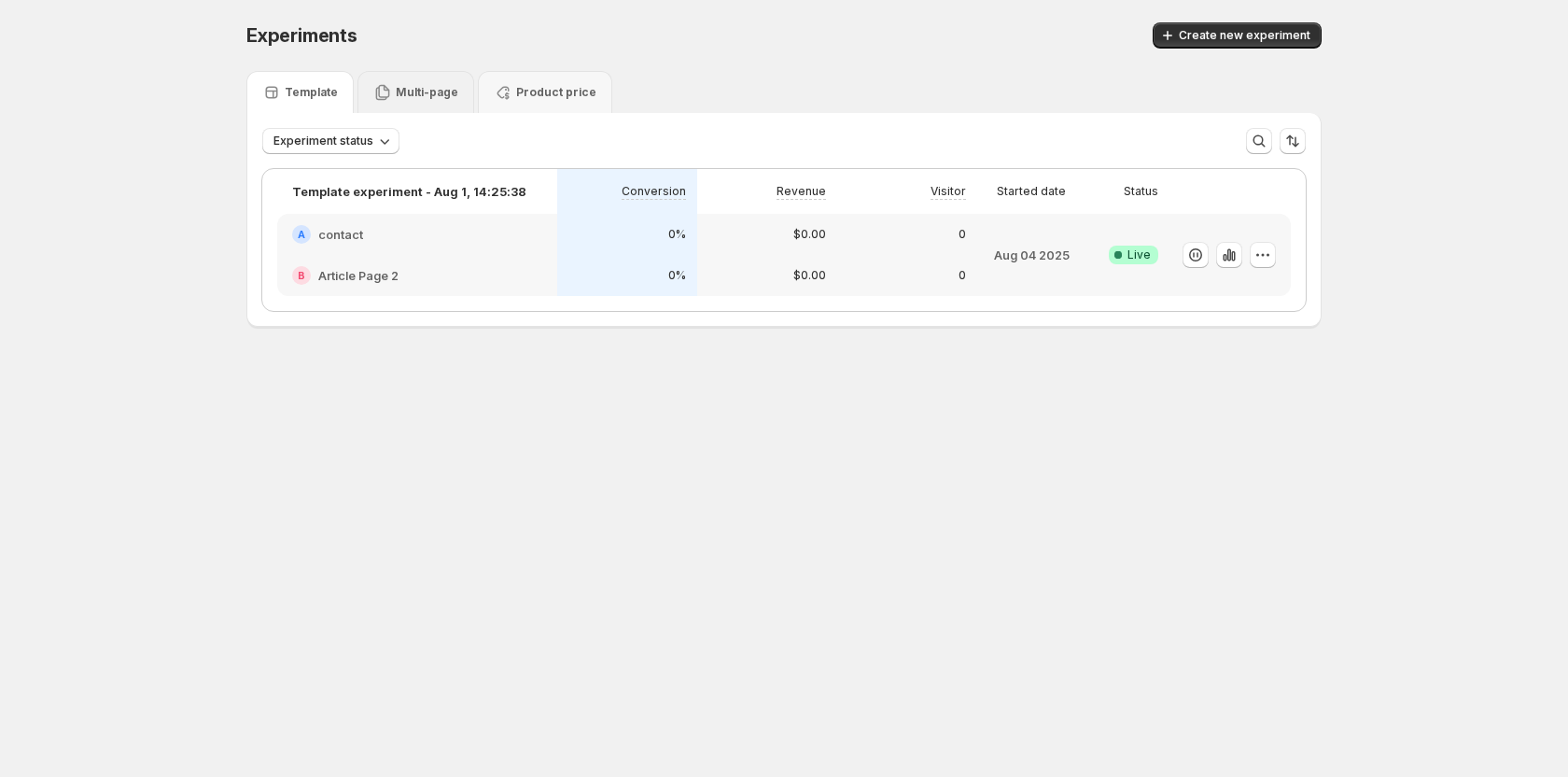 click on "Multi-page" at bounding box center [427, 92] 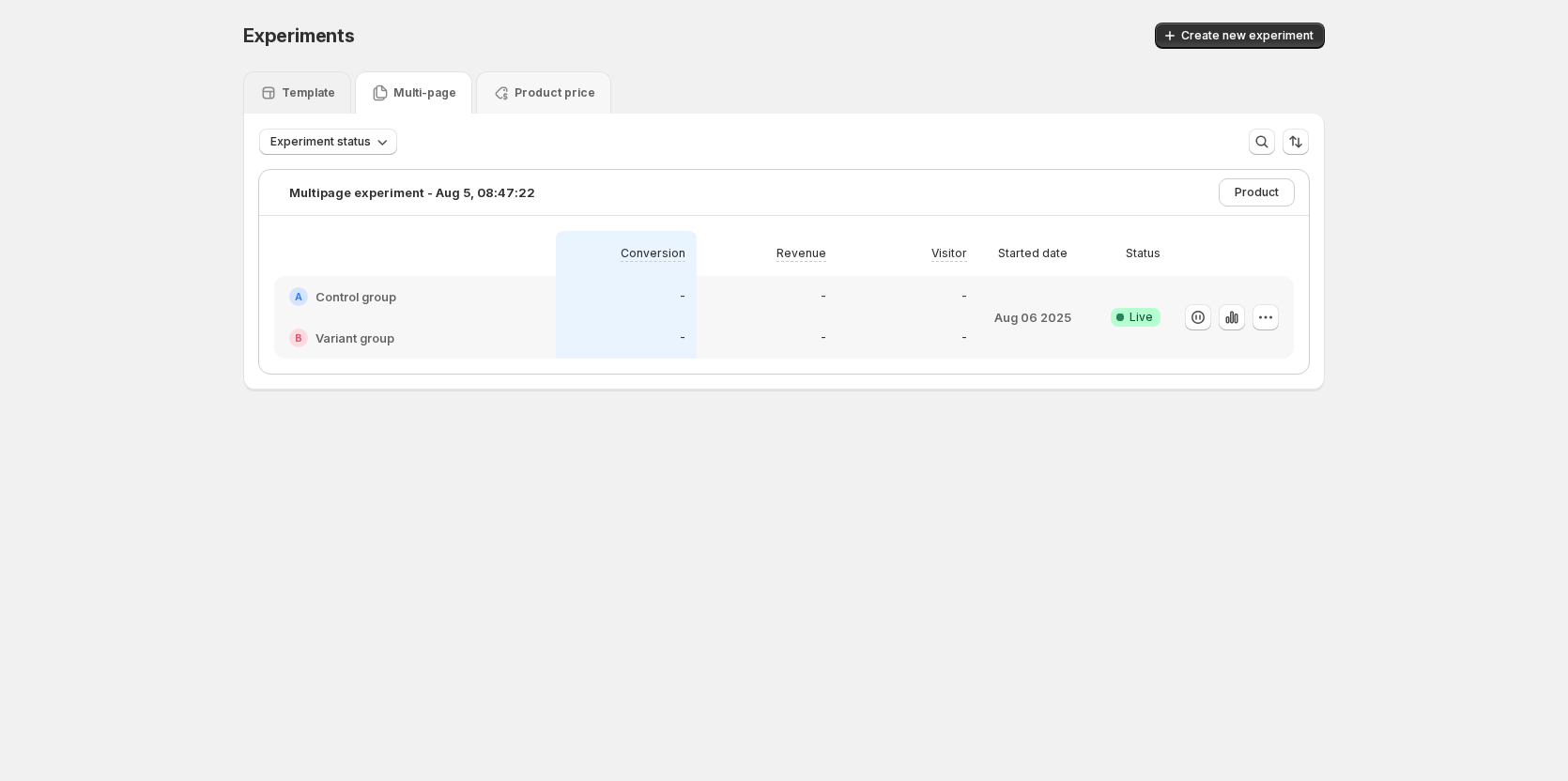 click on "Template" at bounding box center [308, 93] 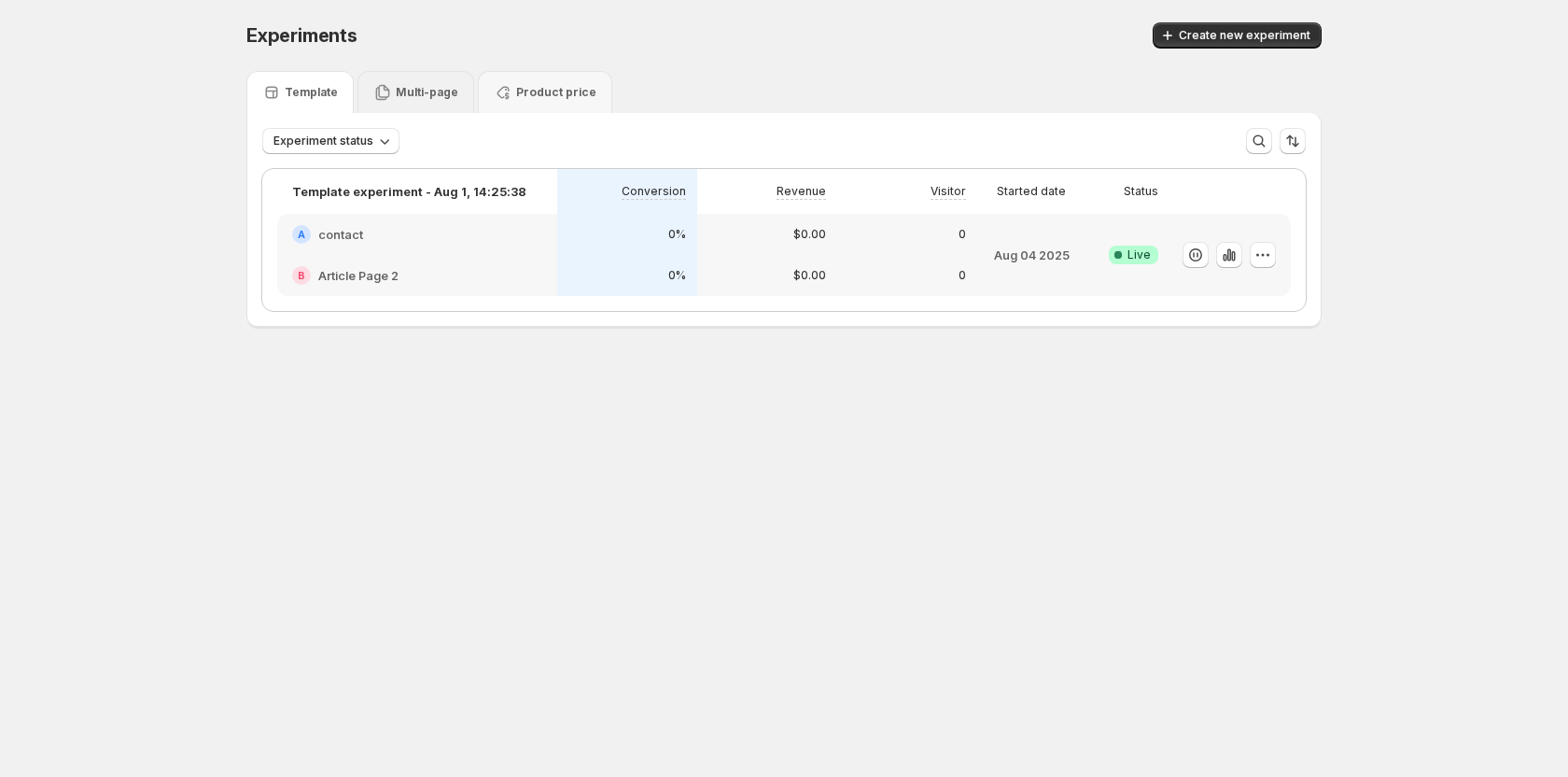 click on "Multi-page" at bounding box center [415, 92] 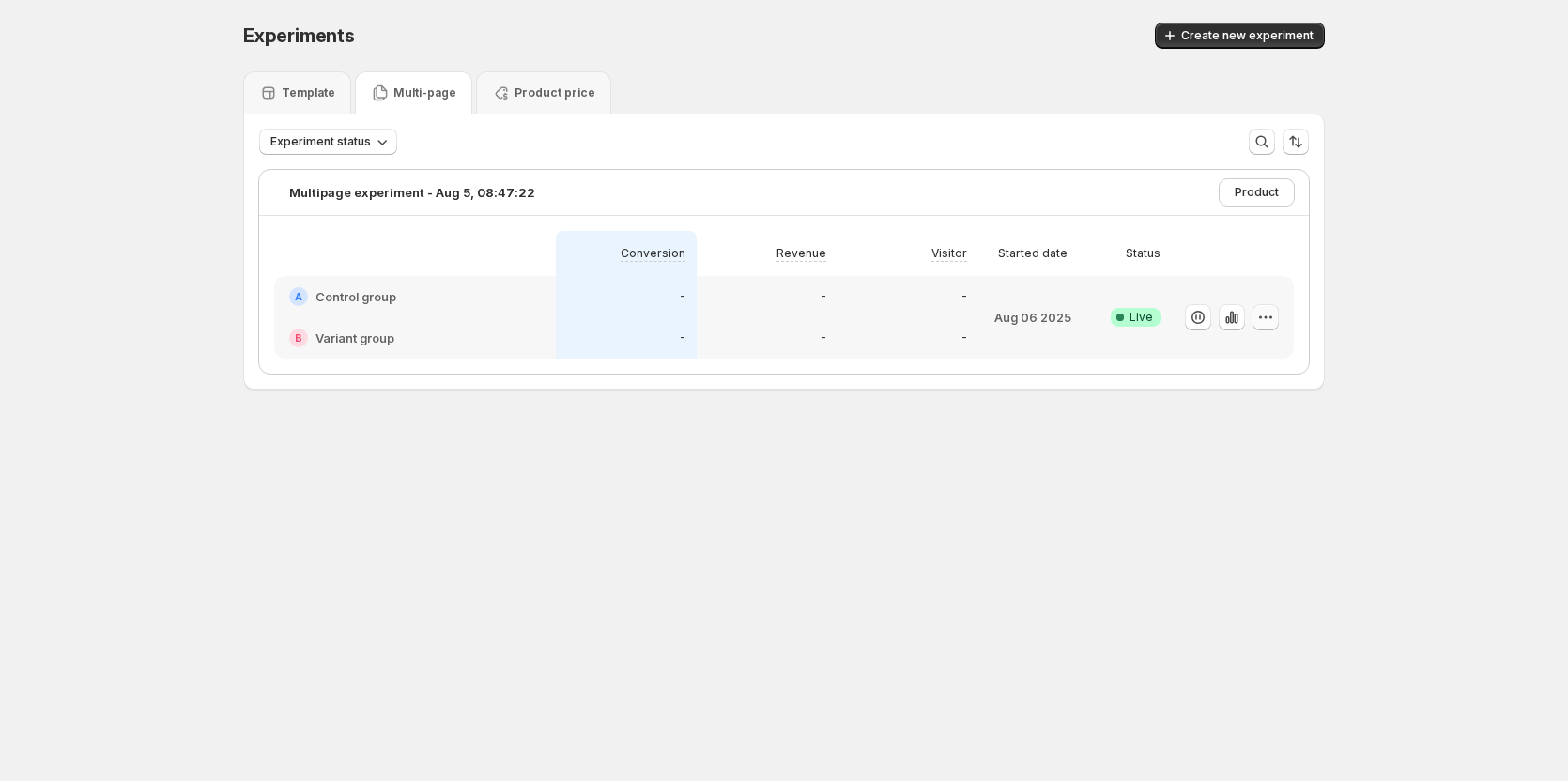 click 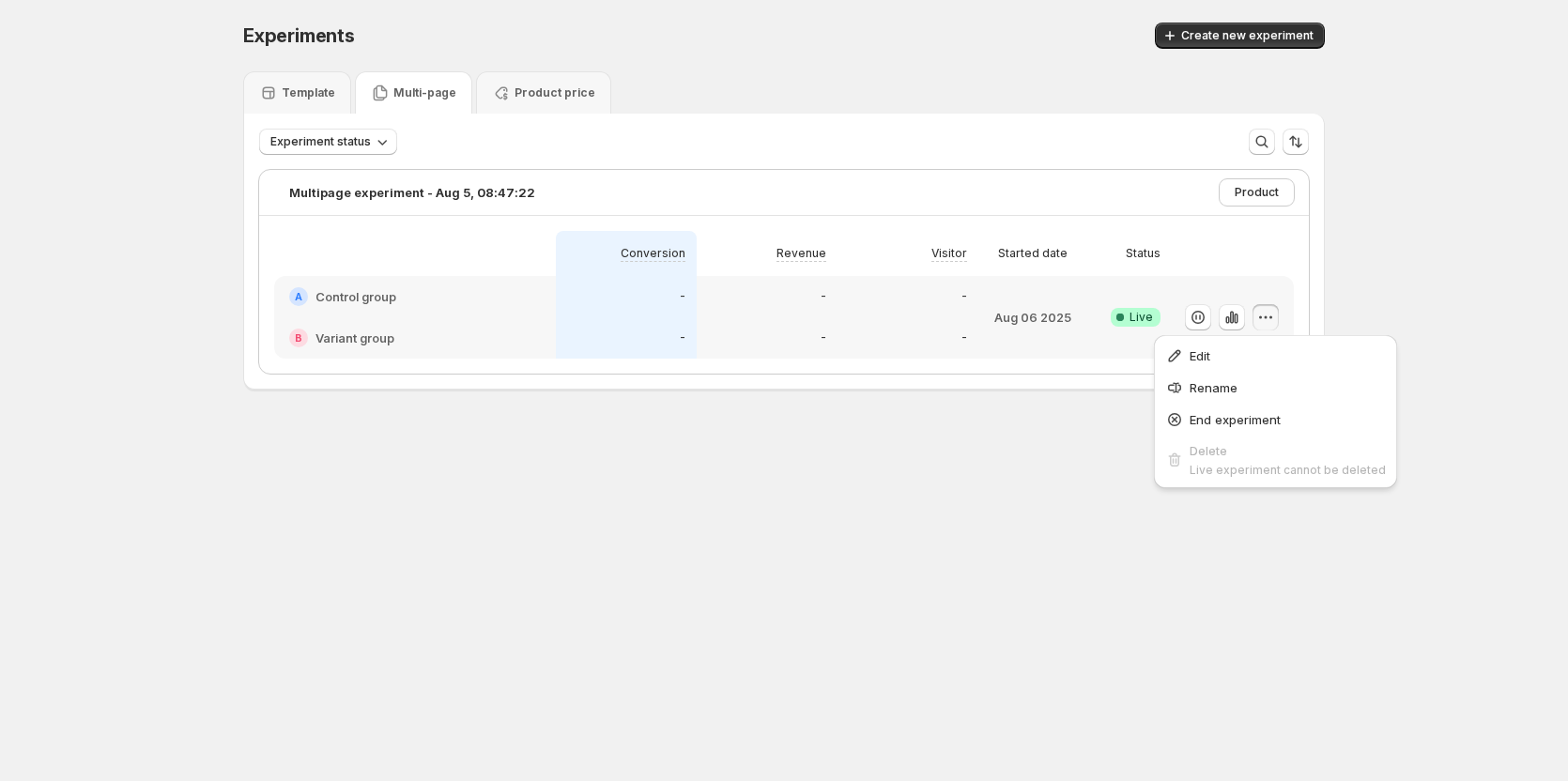 click on "Edit" at bounding box center (1275, 356) 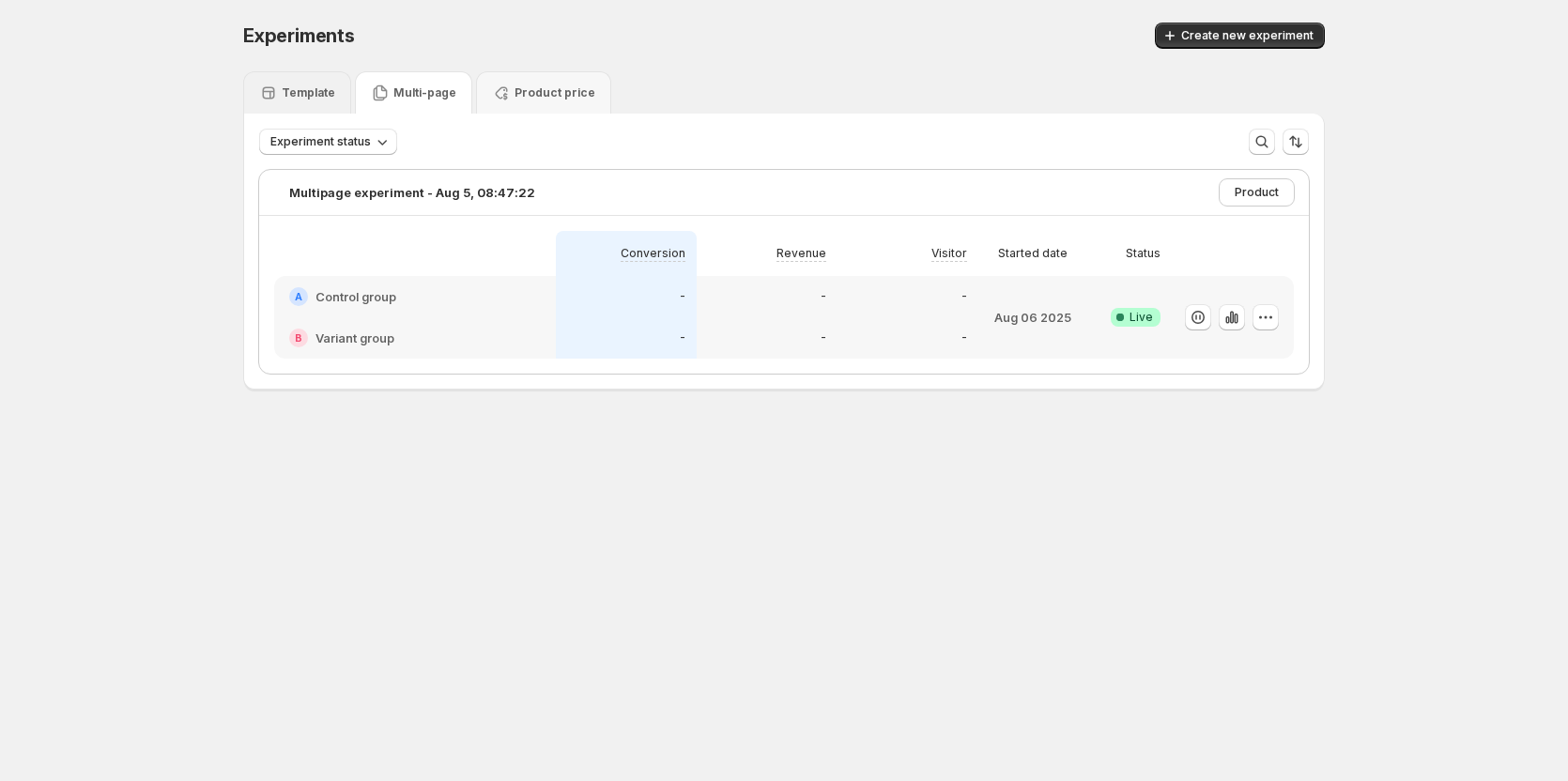 click on "Template" at bounding box center (308, 93) 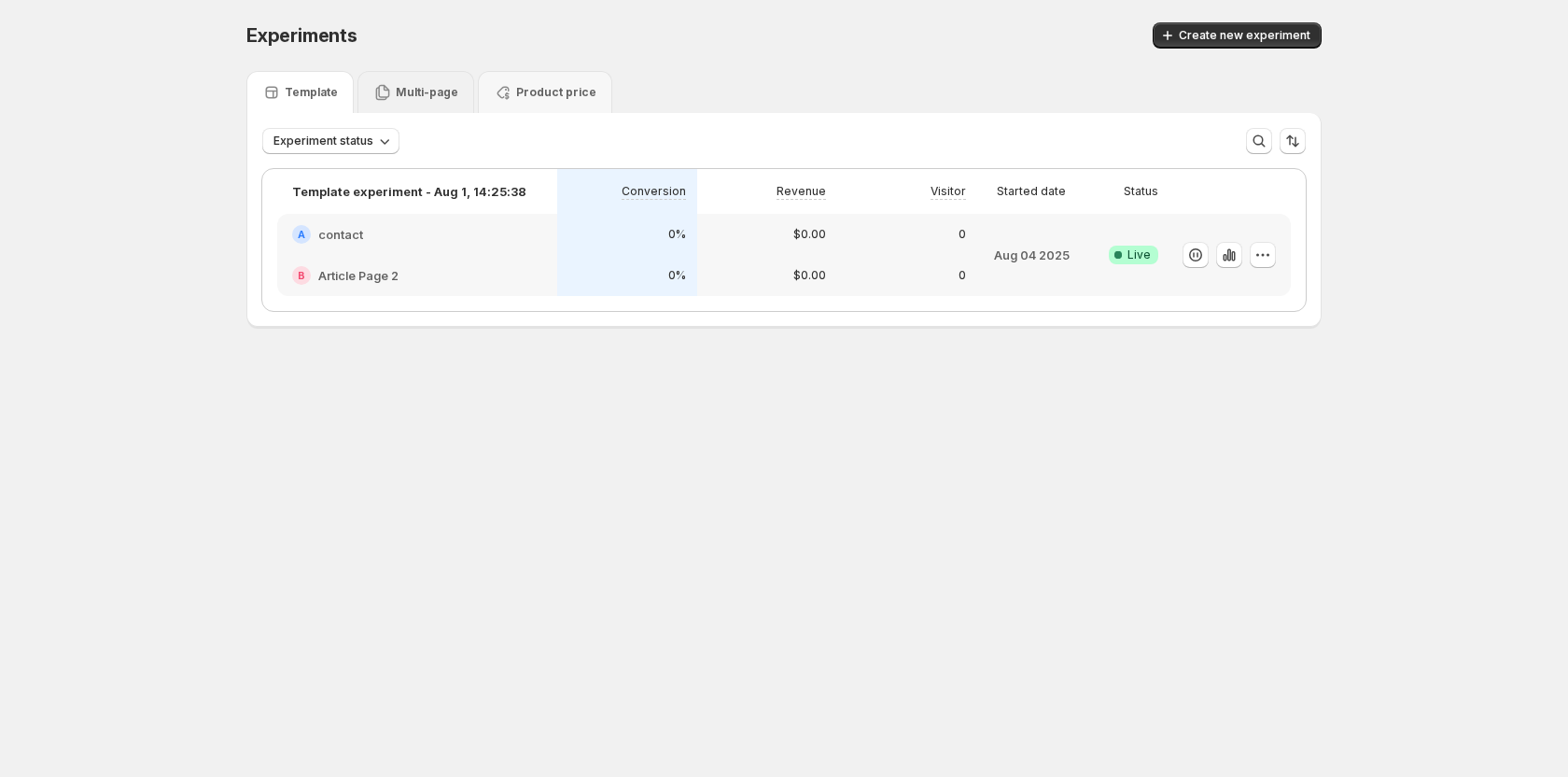 click on "Multi-page" at bounding box center (427, 92) 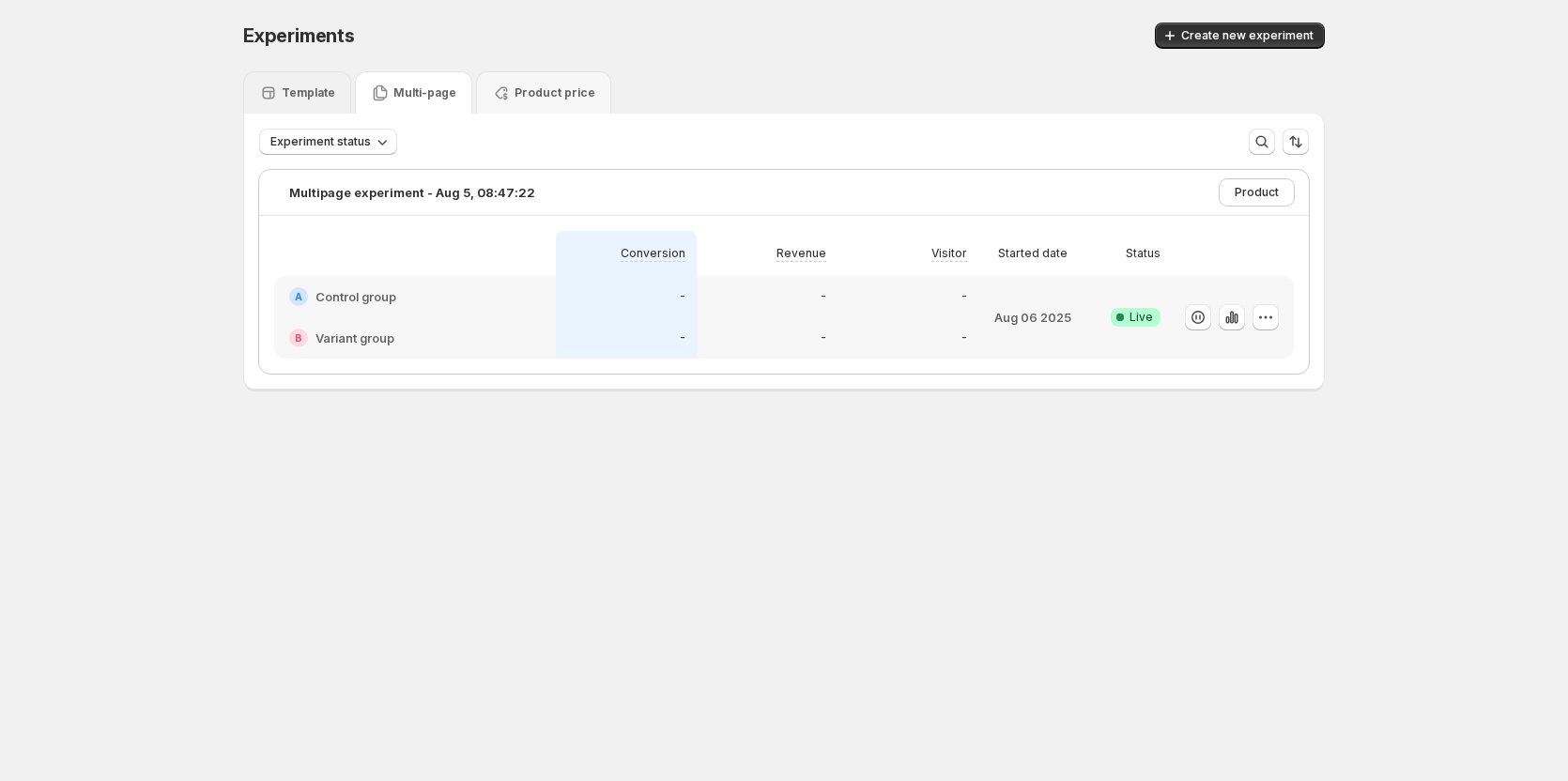 click on "Template" at bounding box center [308, 93] 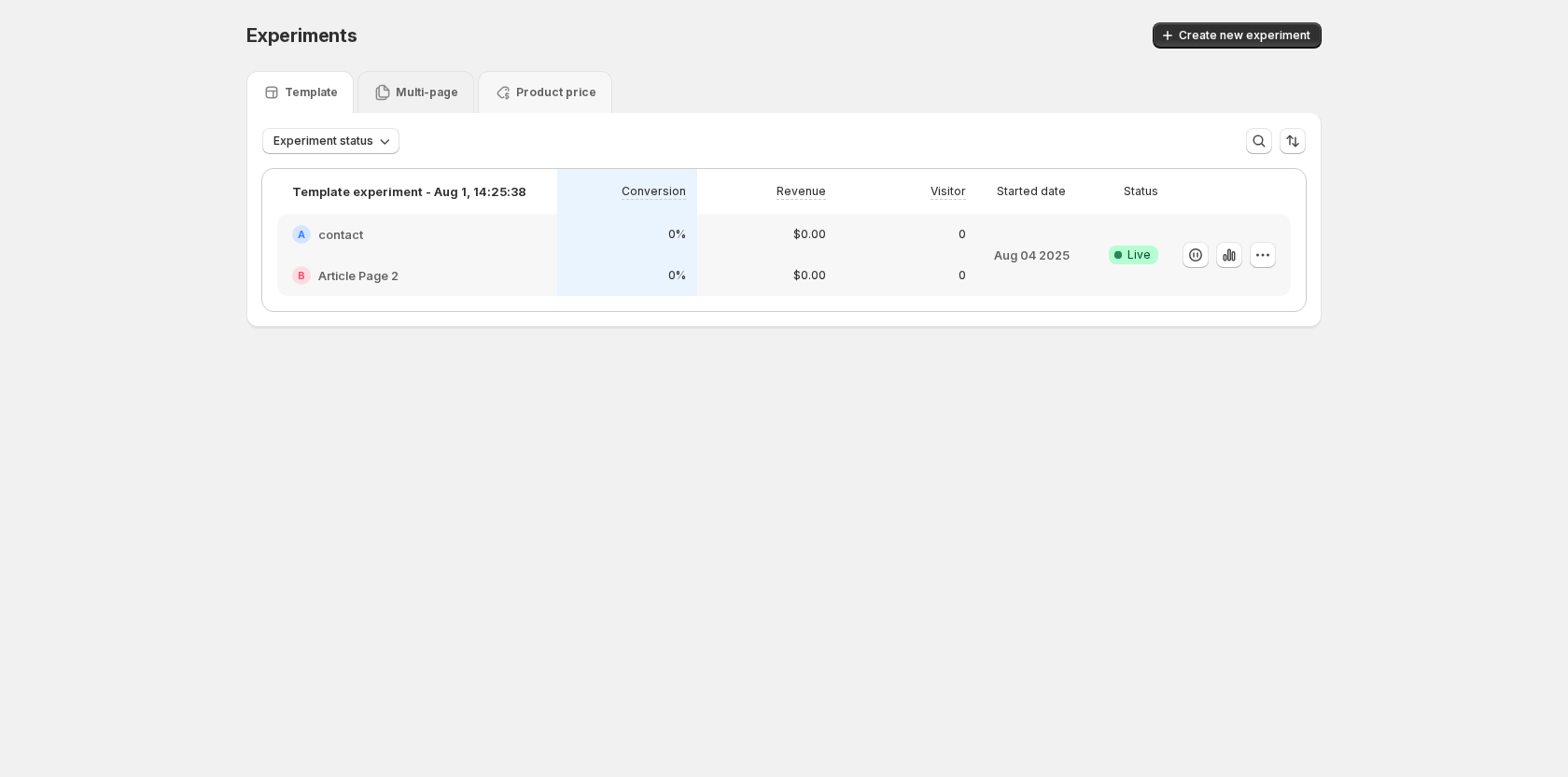 click on "Multi-page" at bounding box center (415, 92) 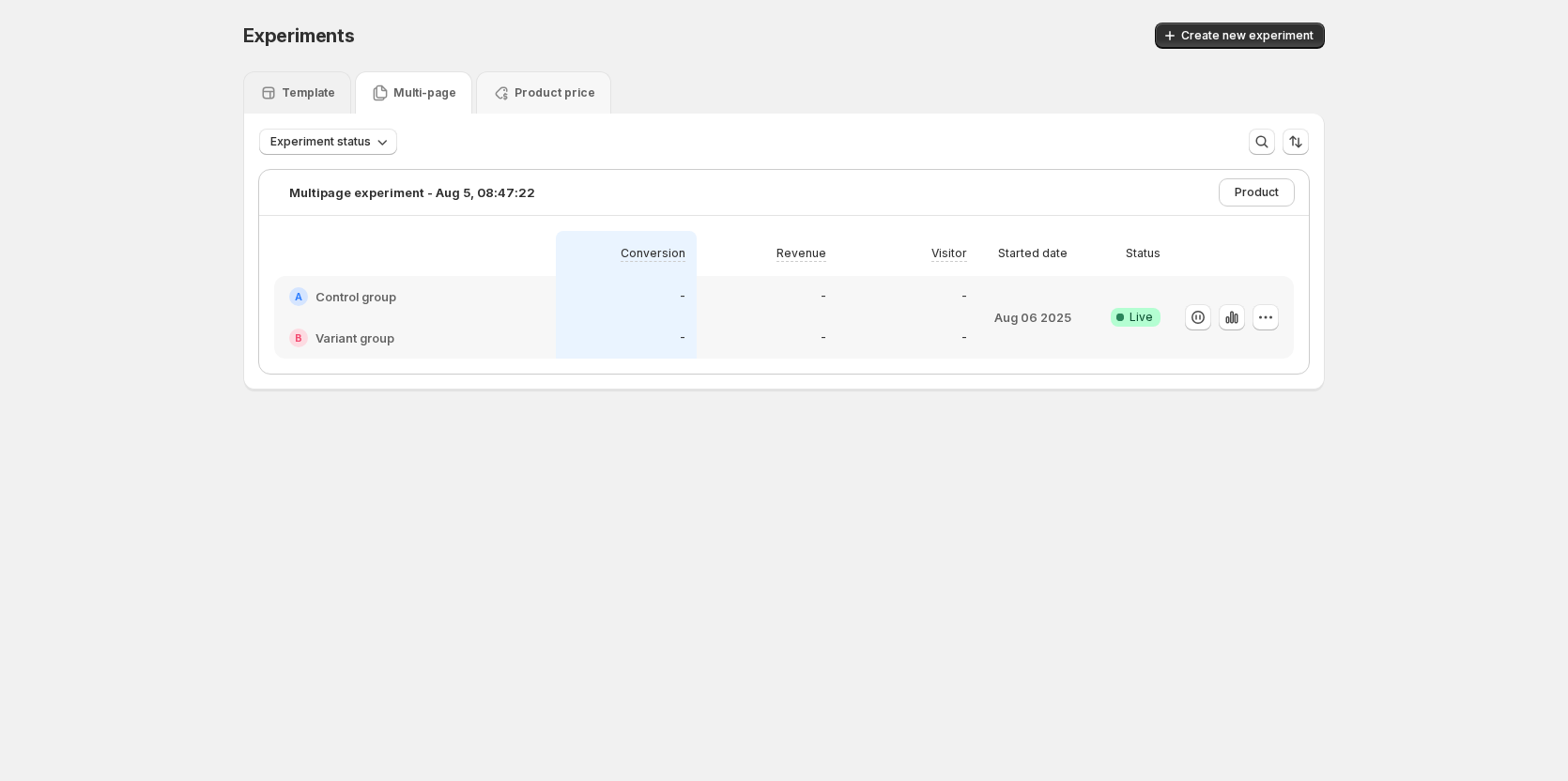 click on "Template" at bounding box center [297, 92] 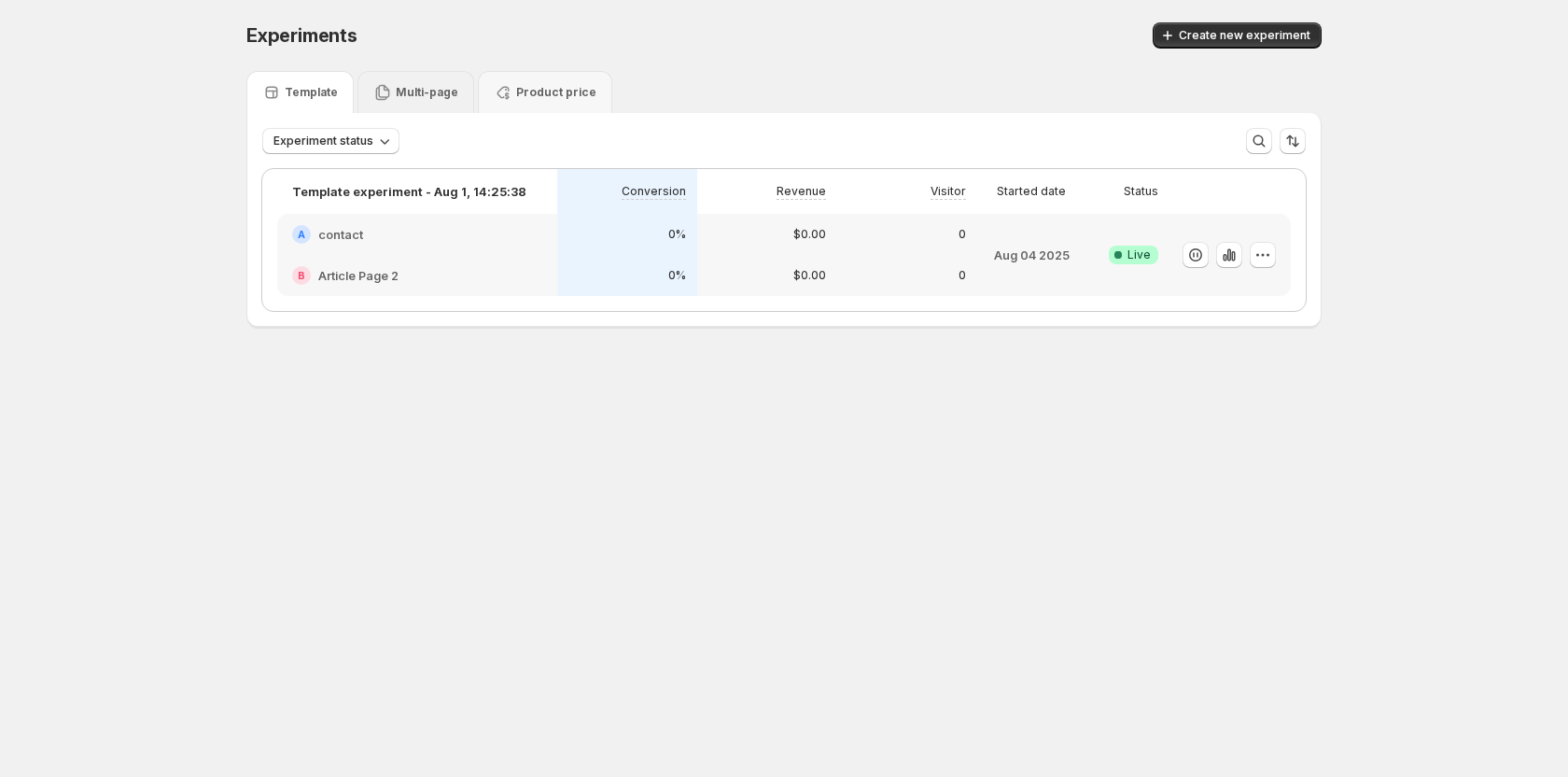 click 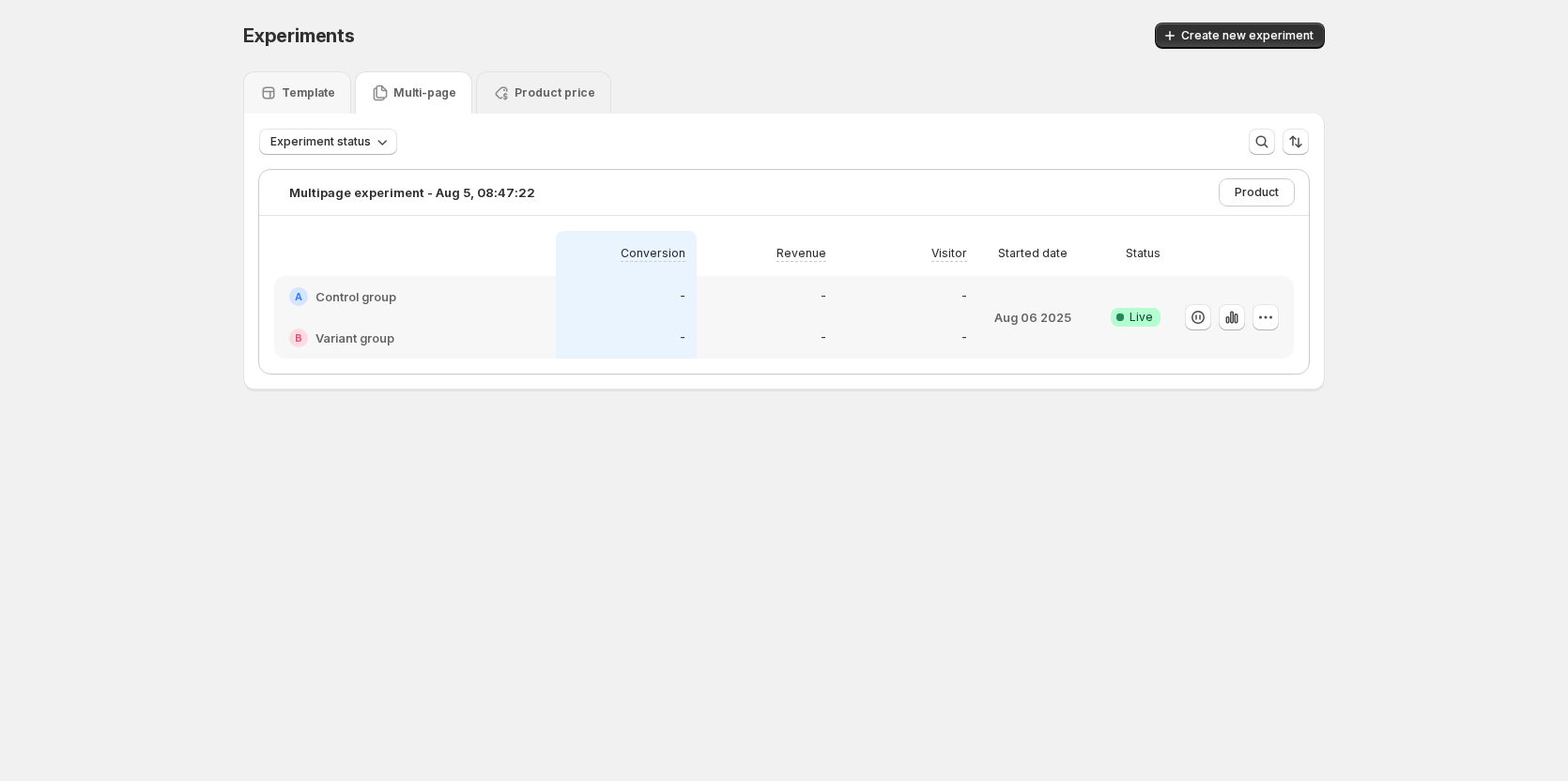 click on "Product price" at bounding box center [555, 93] 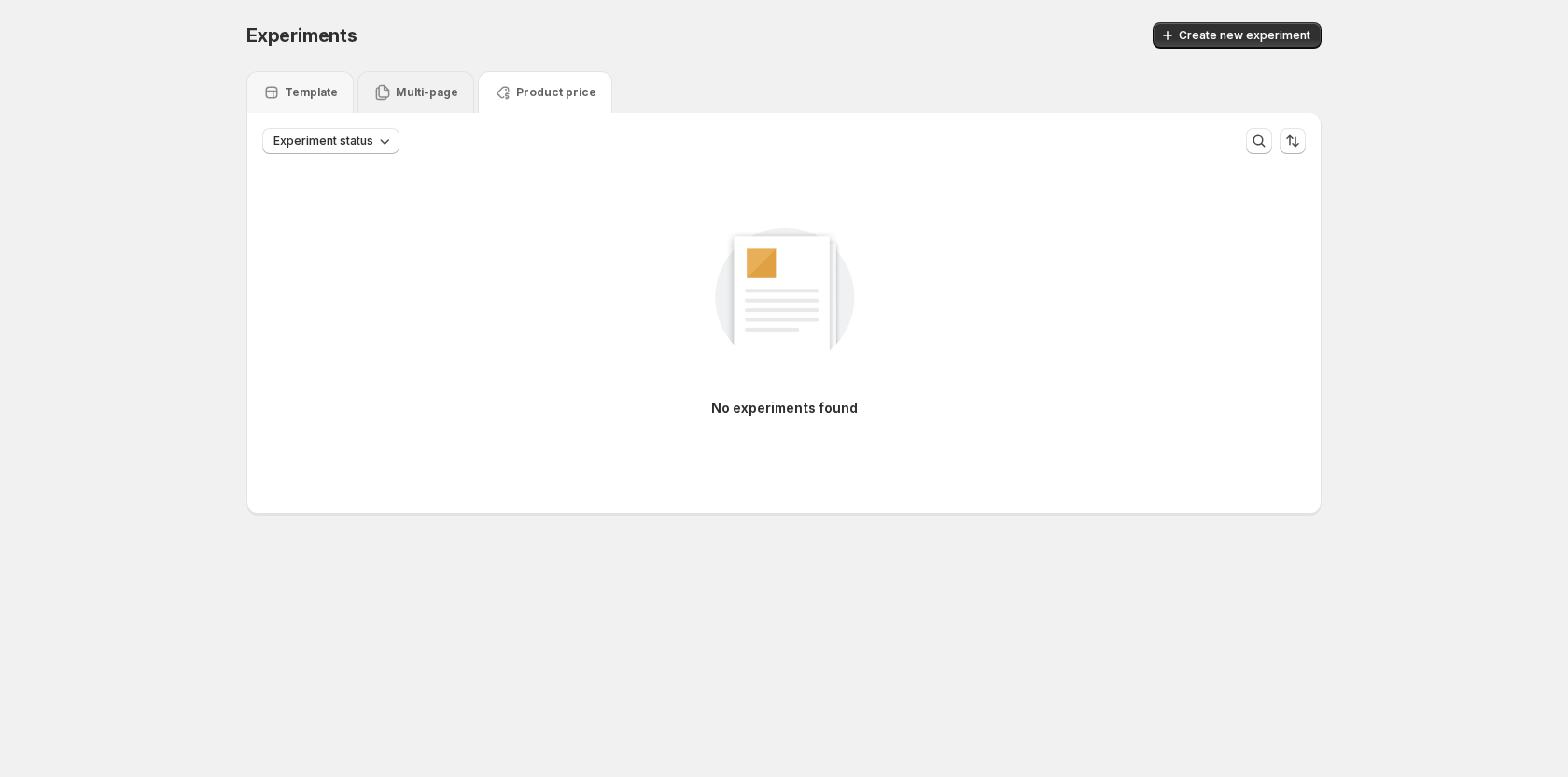 click on "Multi-page" at bounding box center (427, 92) 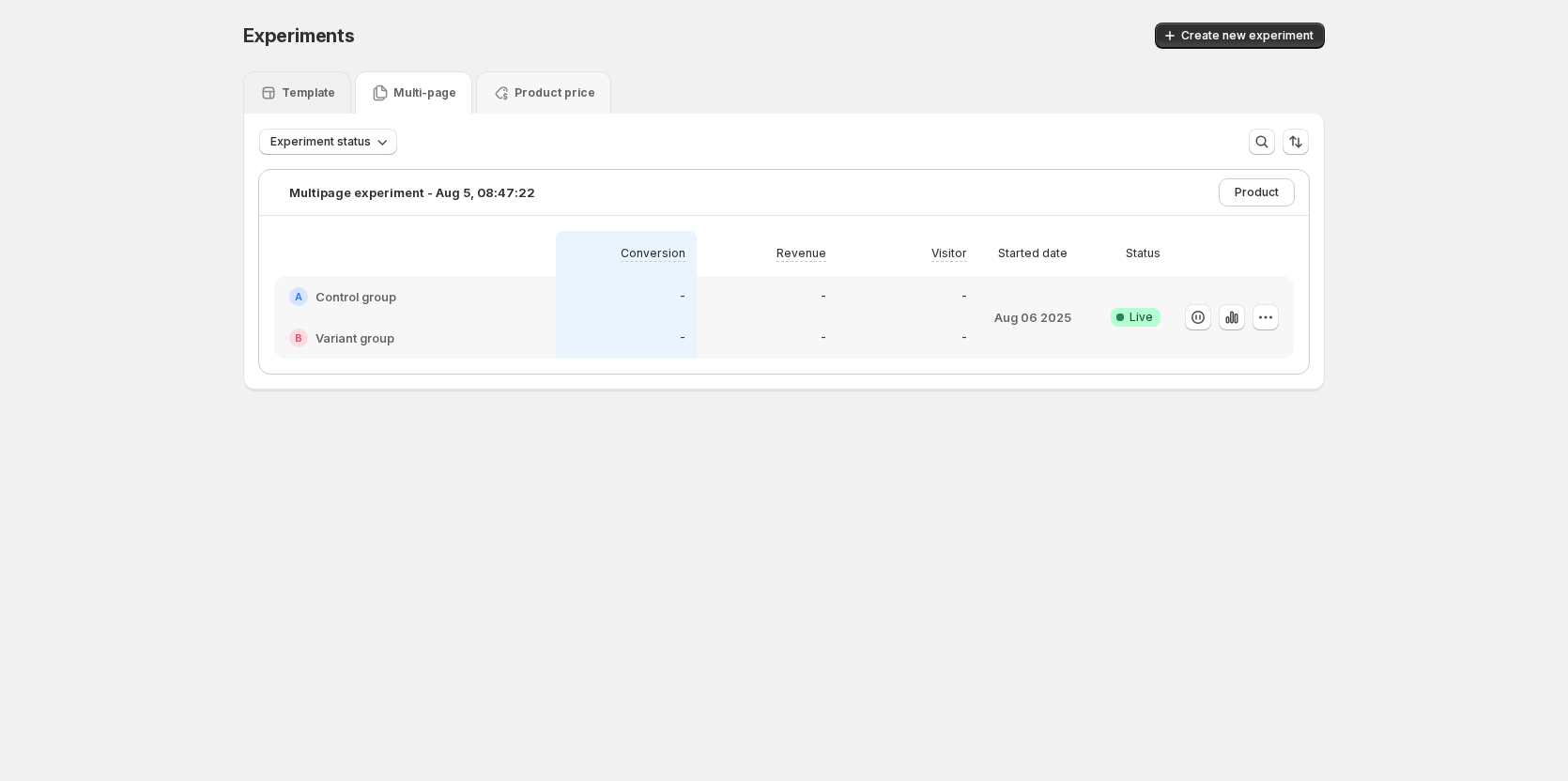 click on "Template" at bounding box center (308, 93) 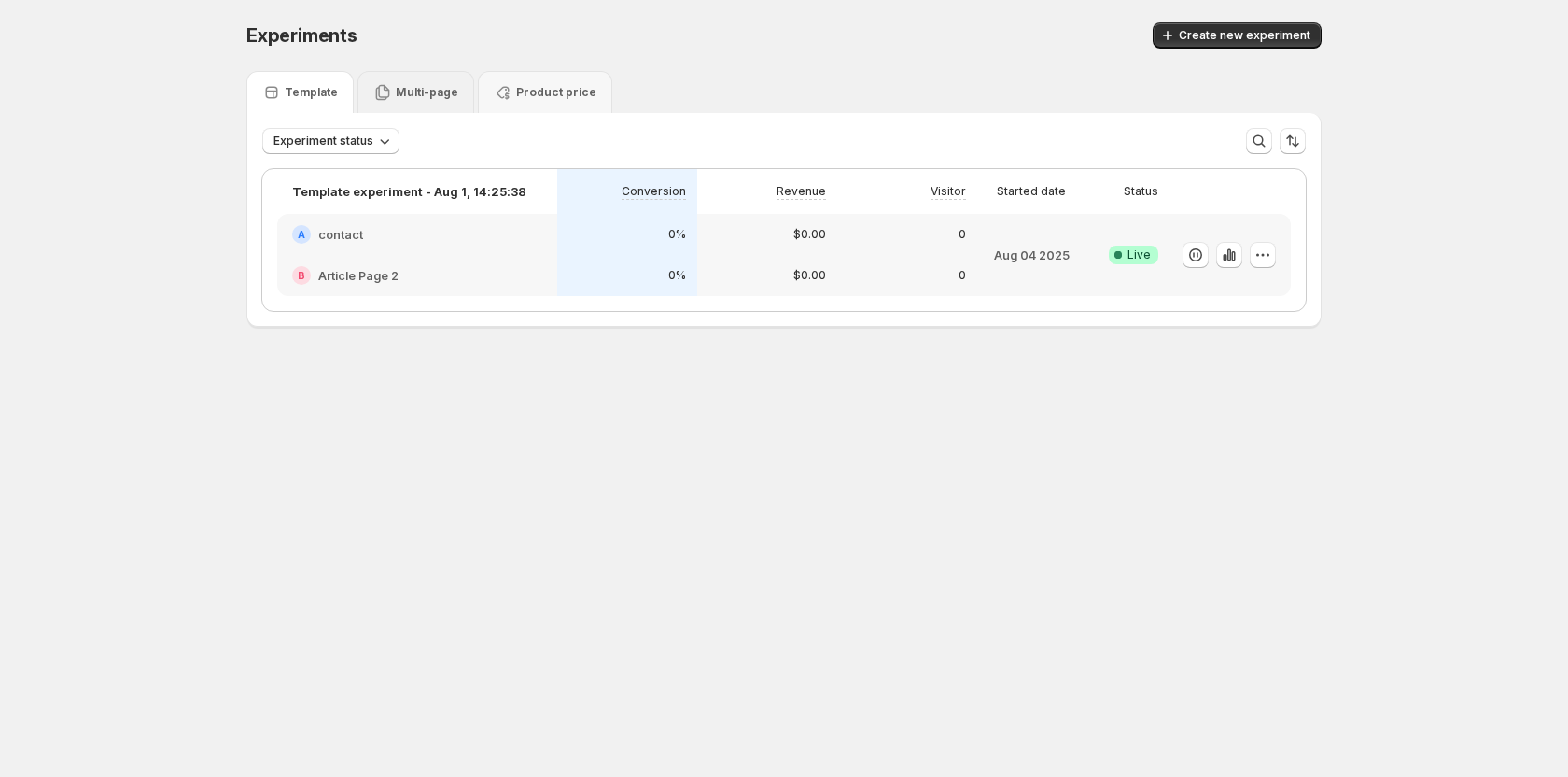 click on "Multi-page" at bounding box center [415, 92] 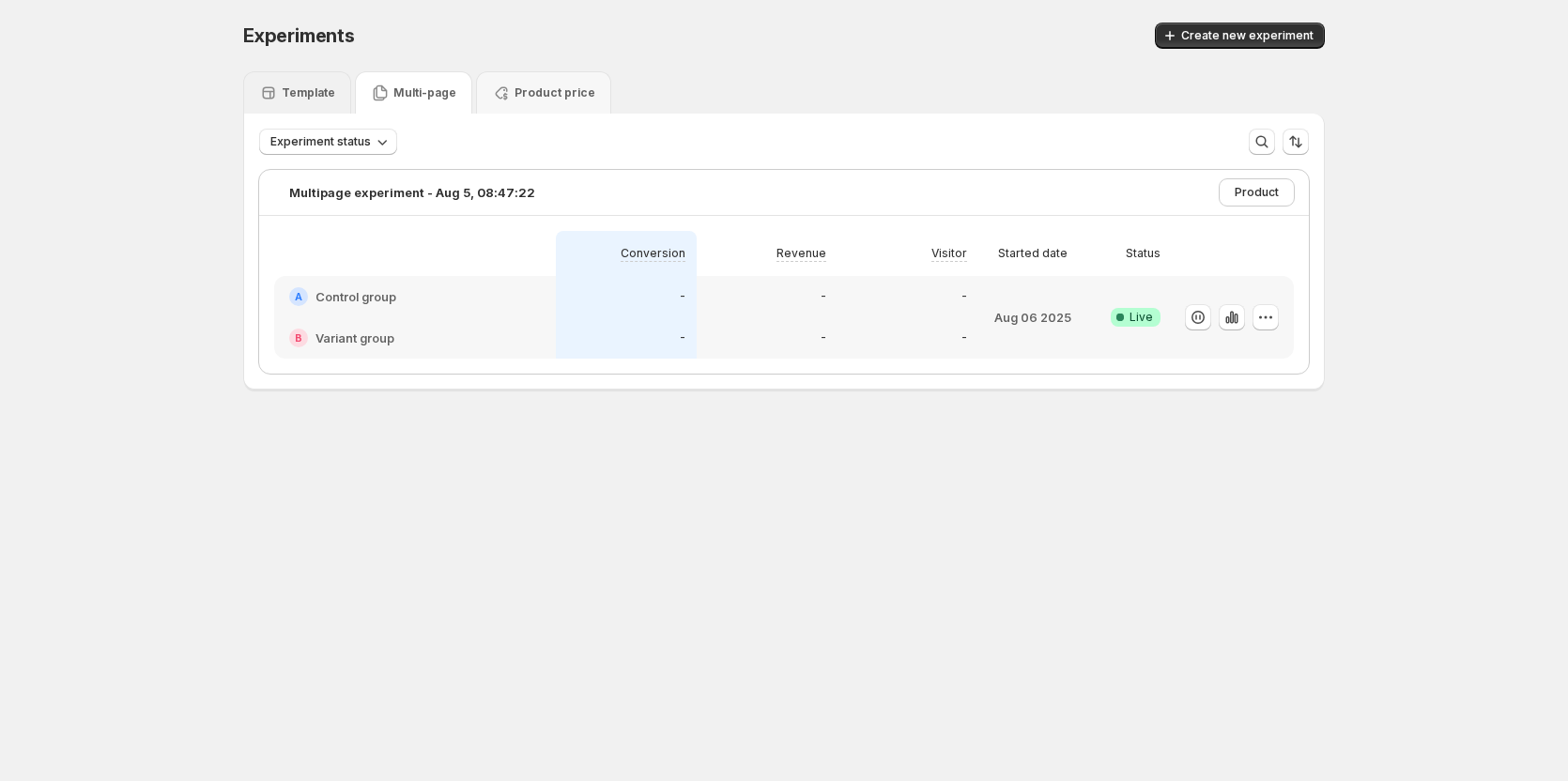 click on "Template" at bounding box center [308, 93] 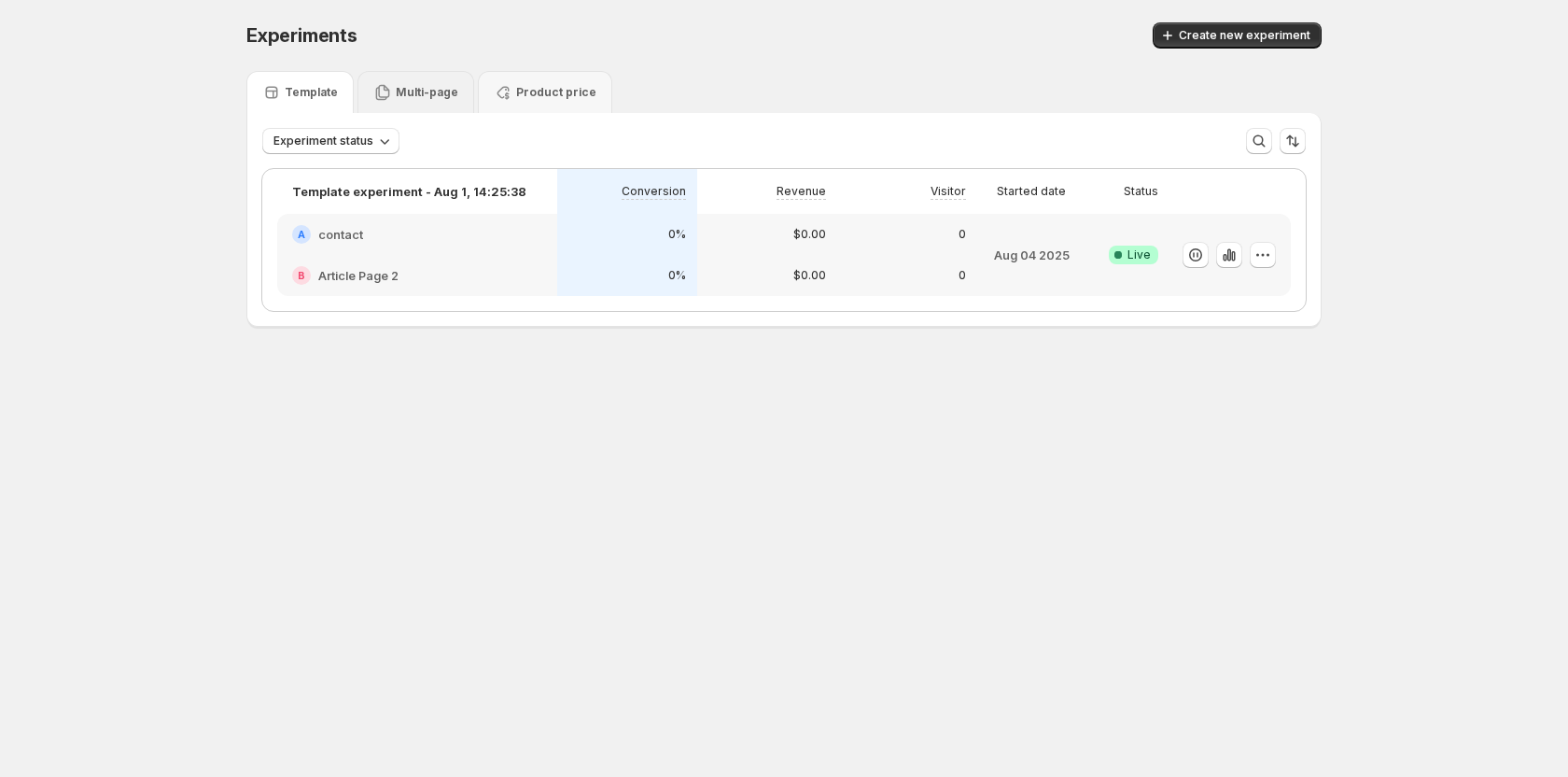 click on "Multi-page" at bounding box center [415, 92] 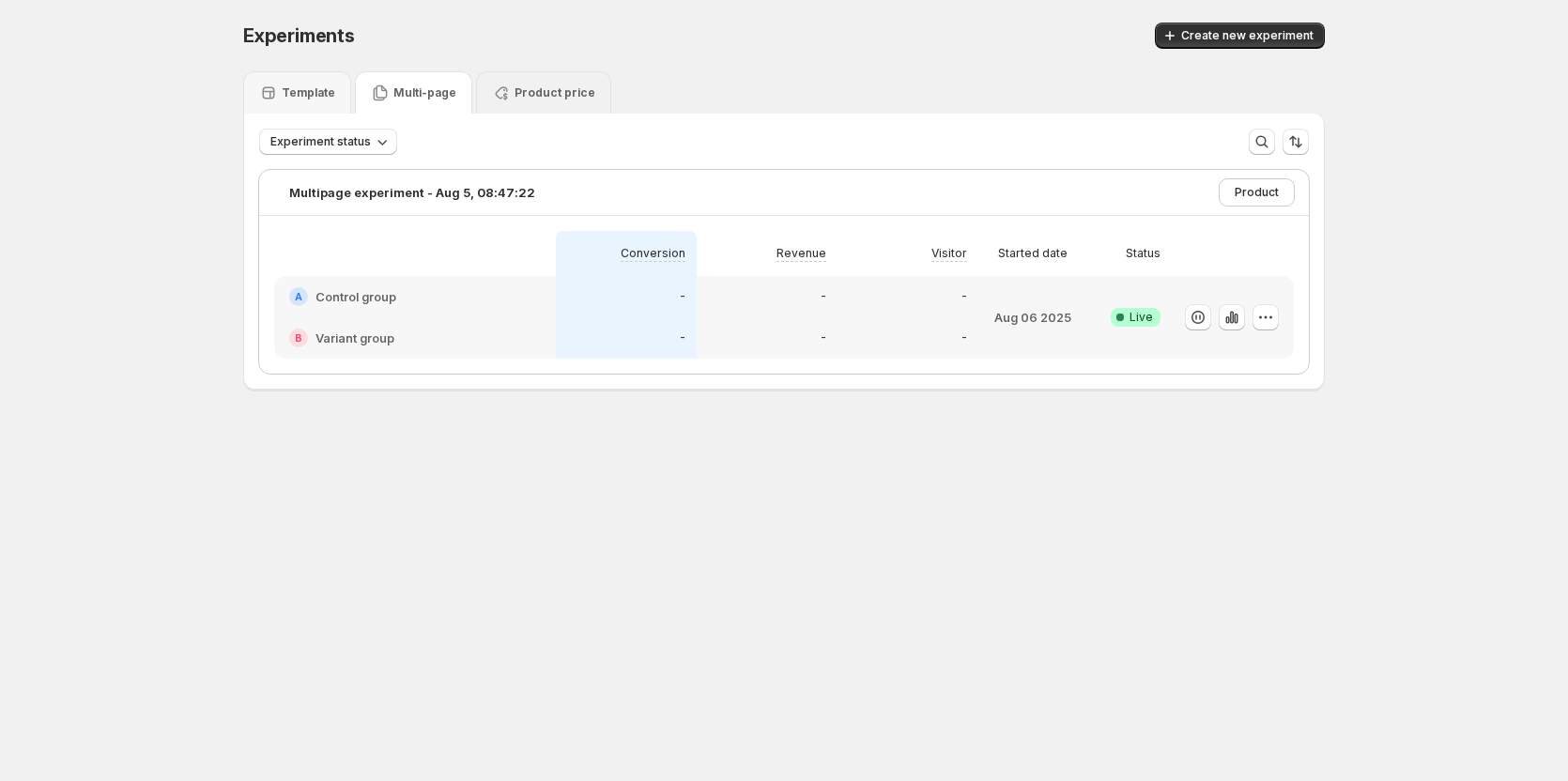 click on "Product price" at bounding box center (544, 93) 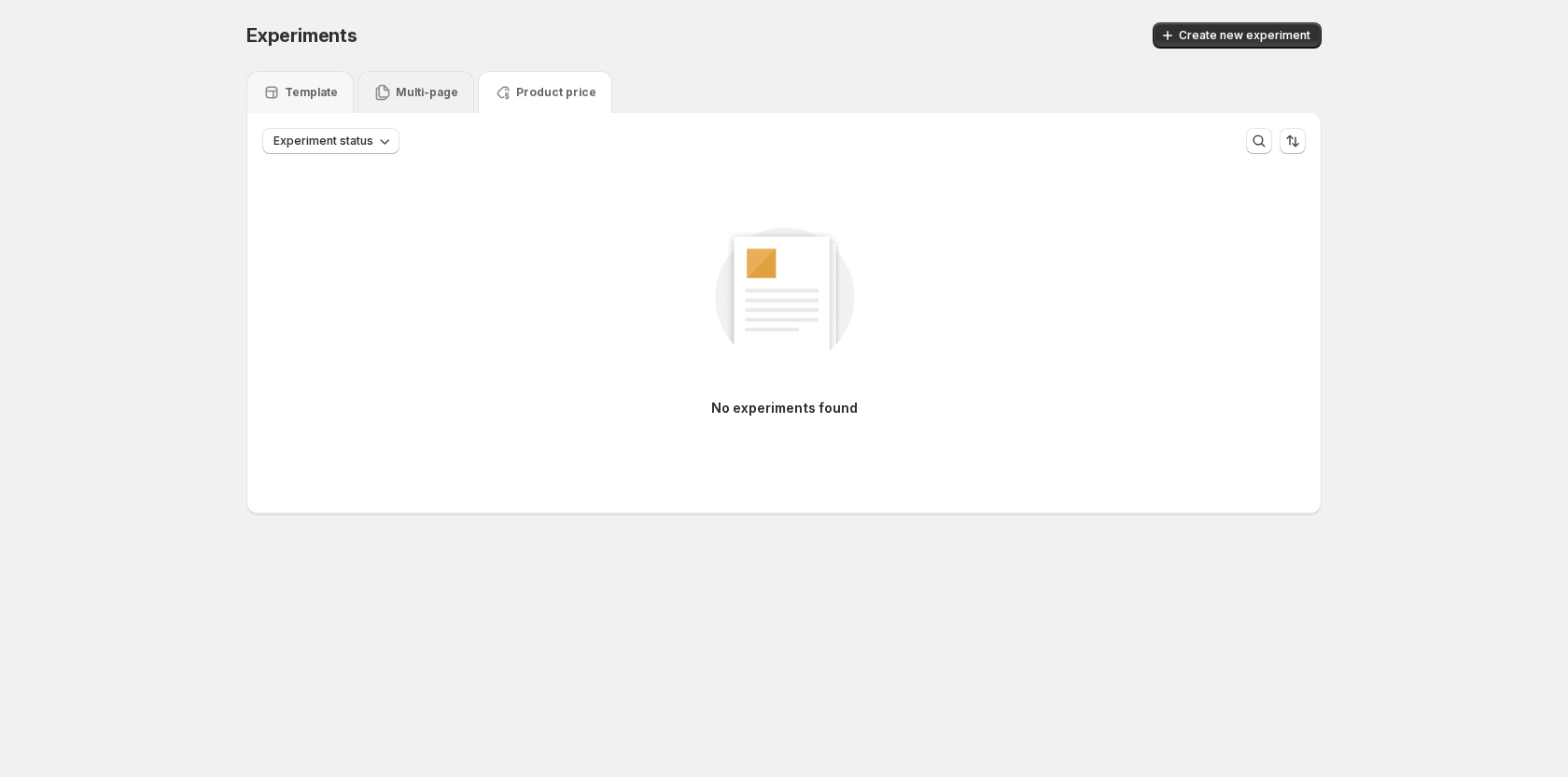 click on "Multi-page" at bounding box center (415, 92) 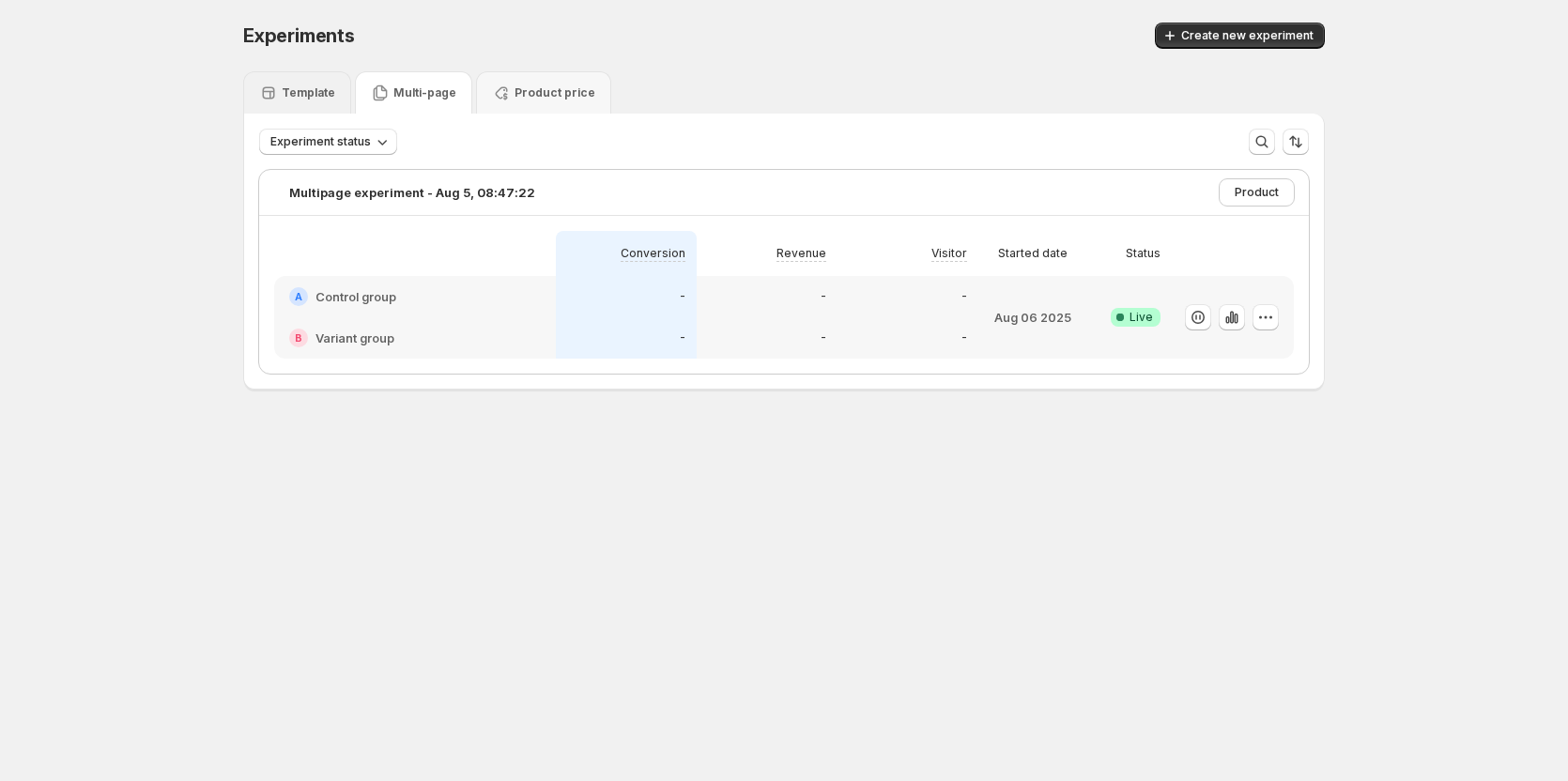click on "Template" at bounding box center [297, 92] 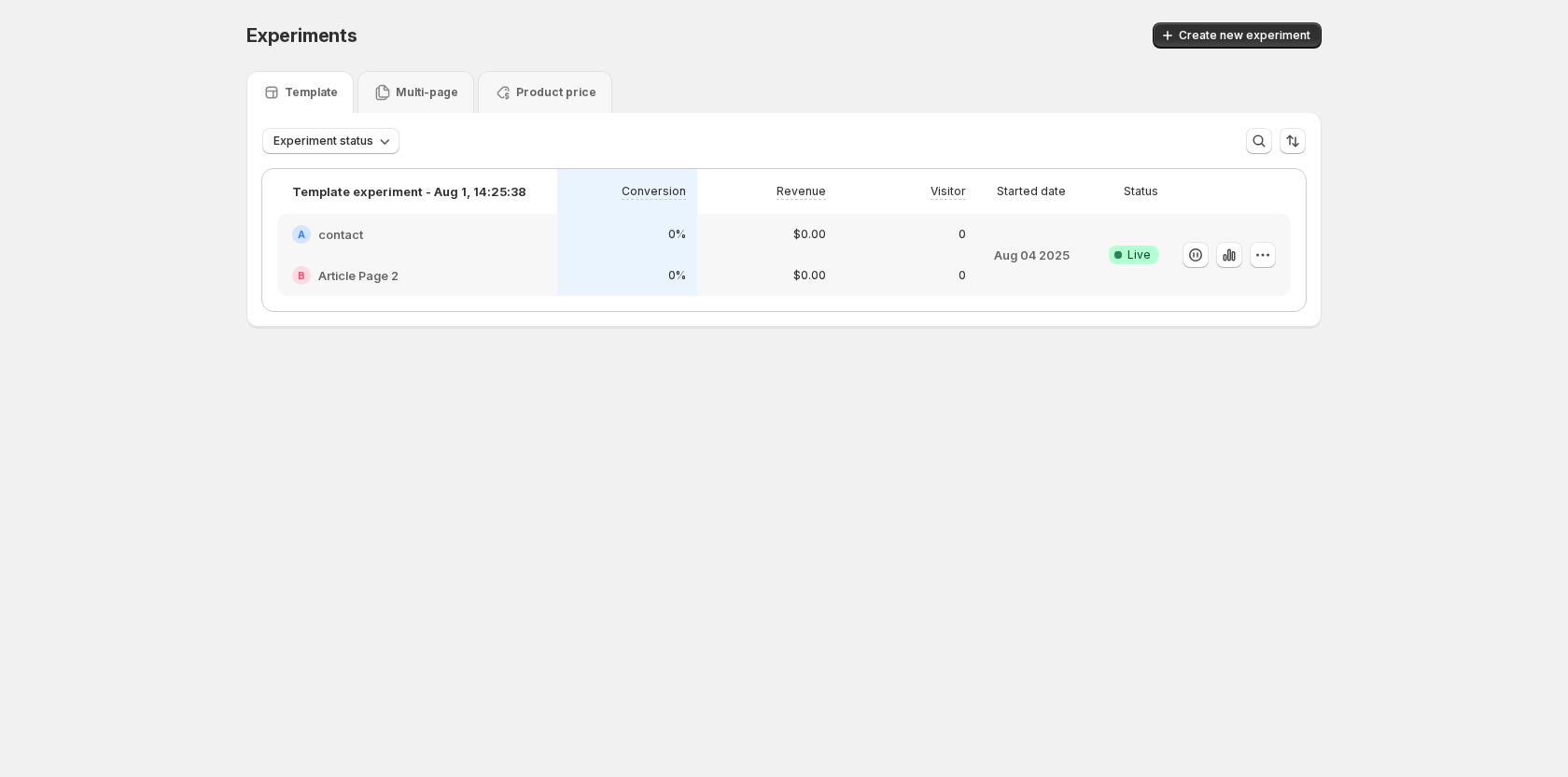 click on "Template" at bounding box center (300, 92) 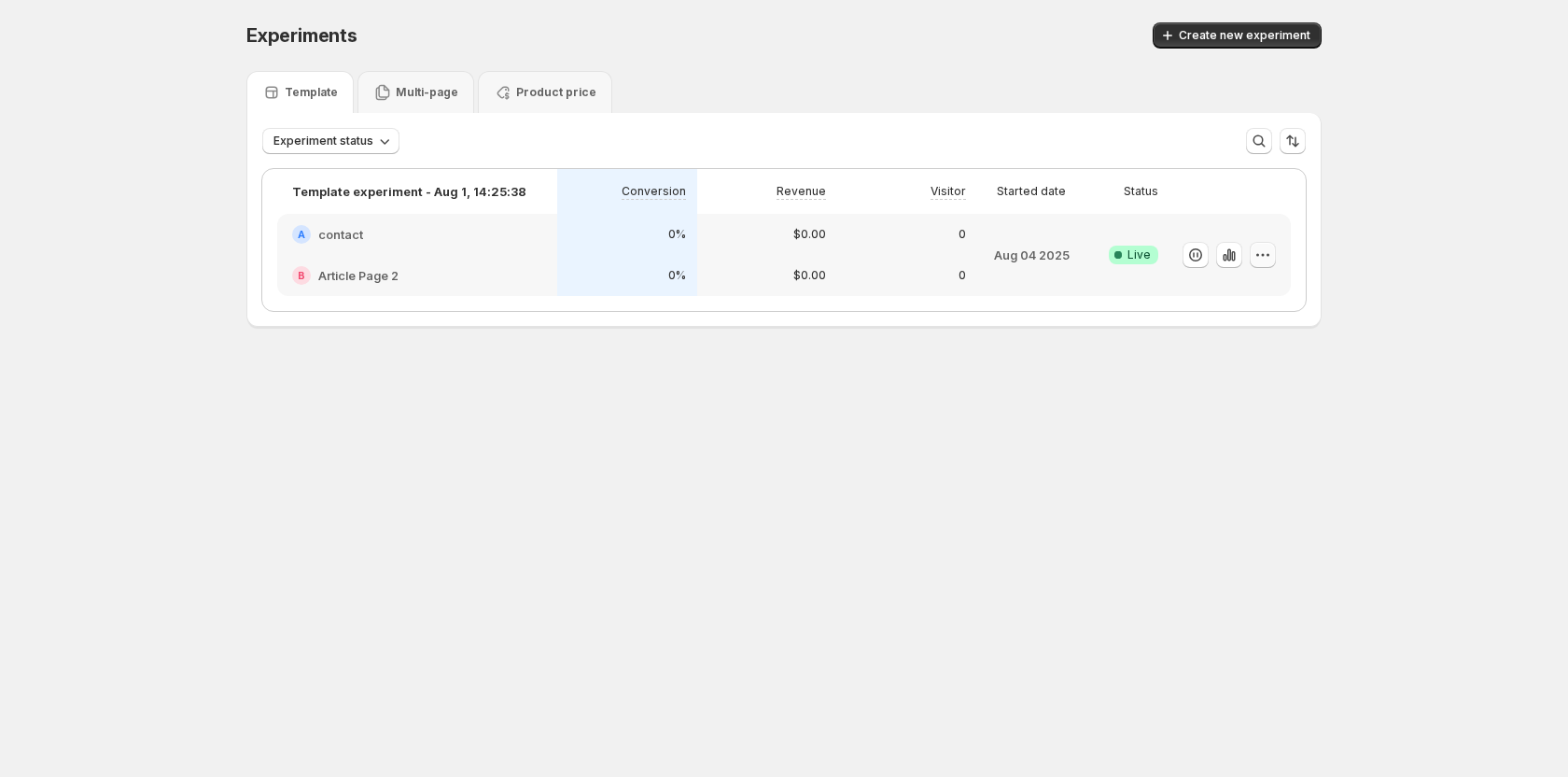 click 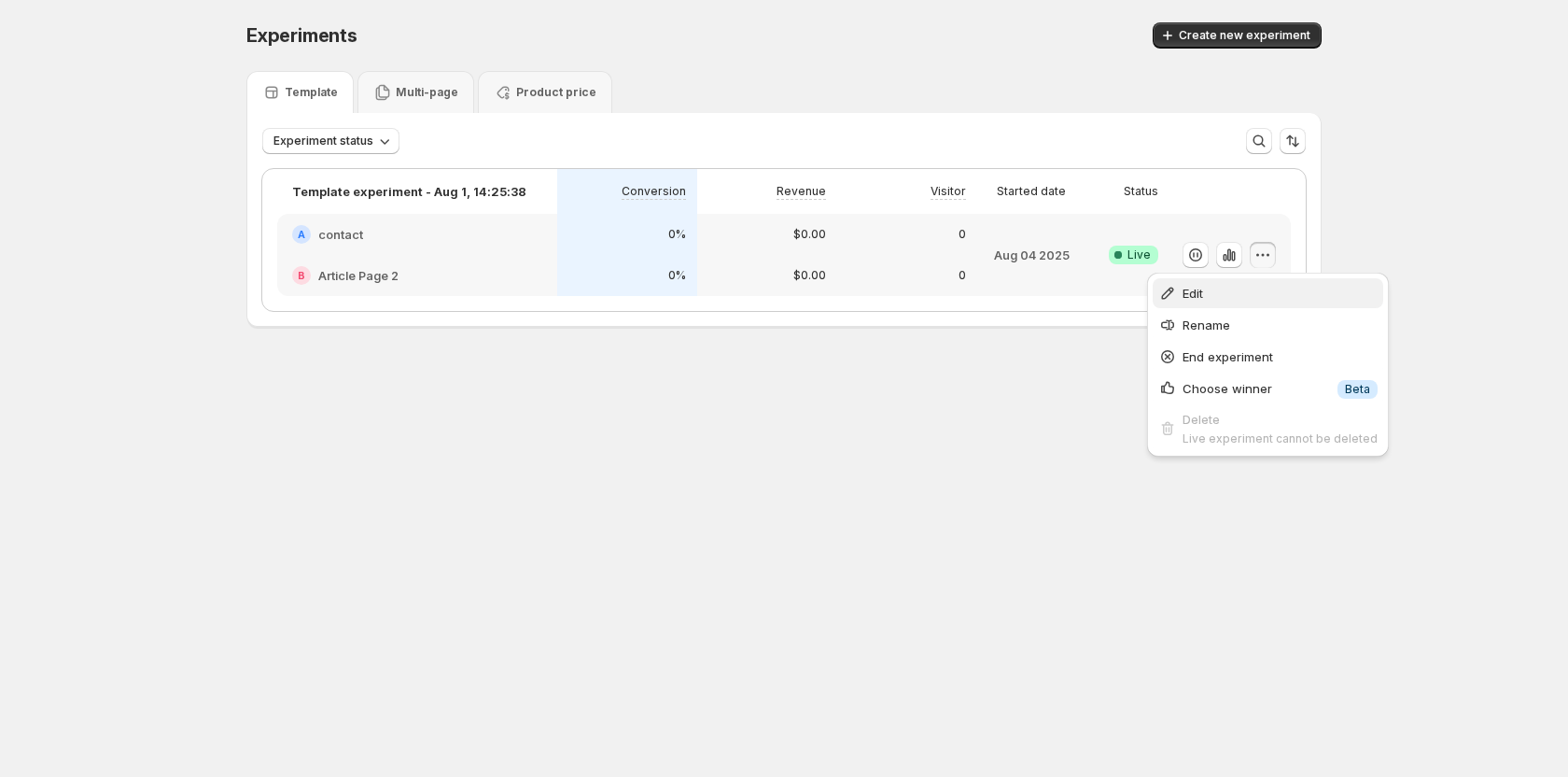 click on "Edit" at bounding box center [1280, 293] 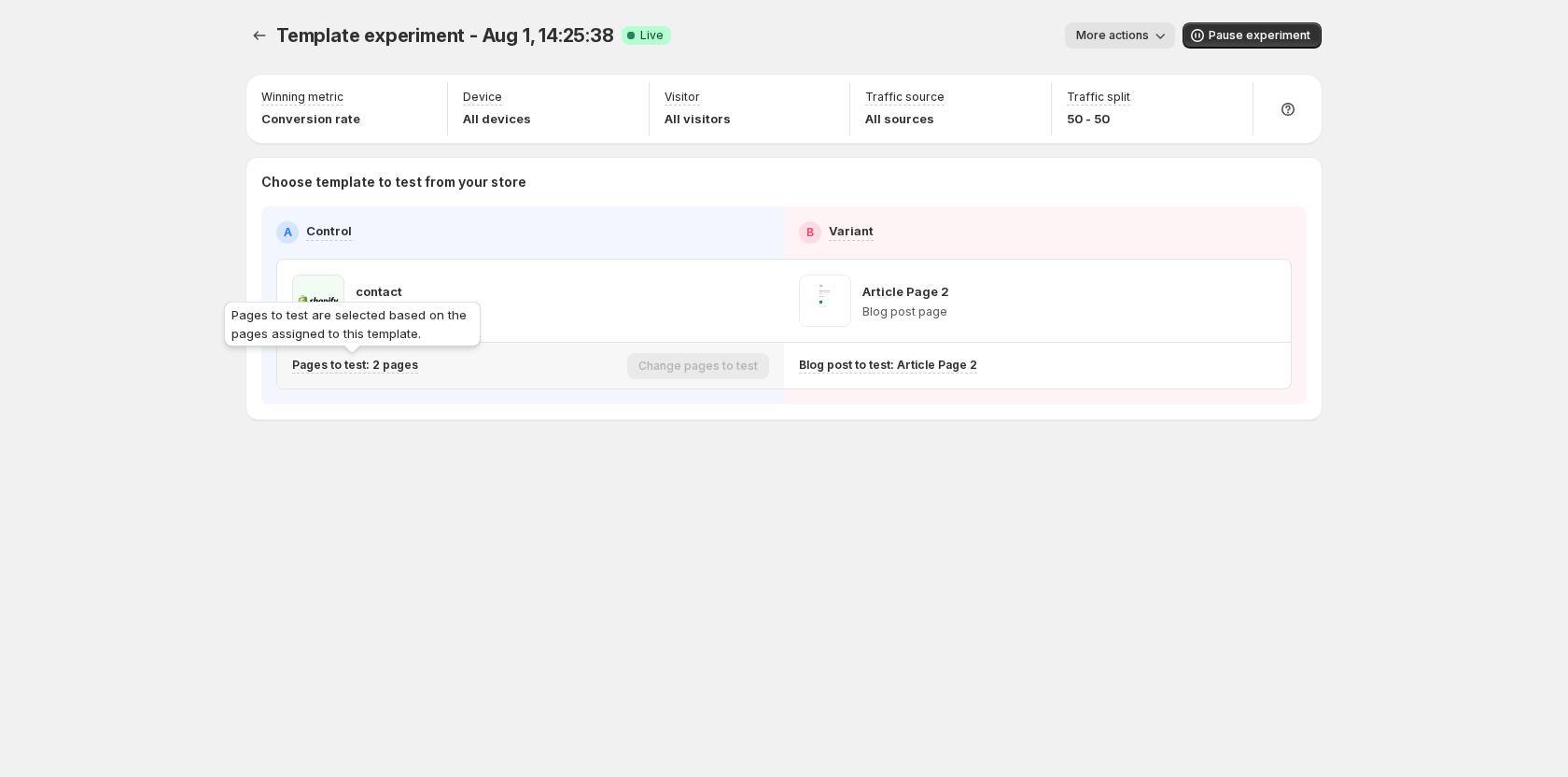click on "Pages to test: 2 pages" at bounding box center (355, 365) 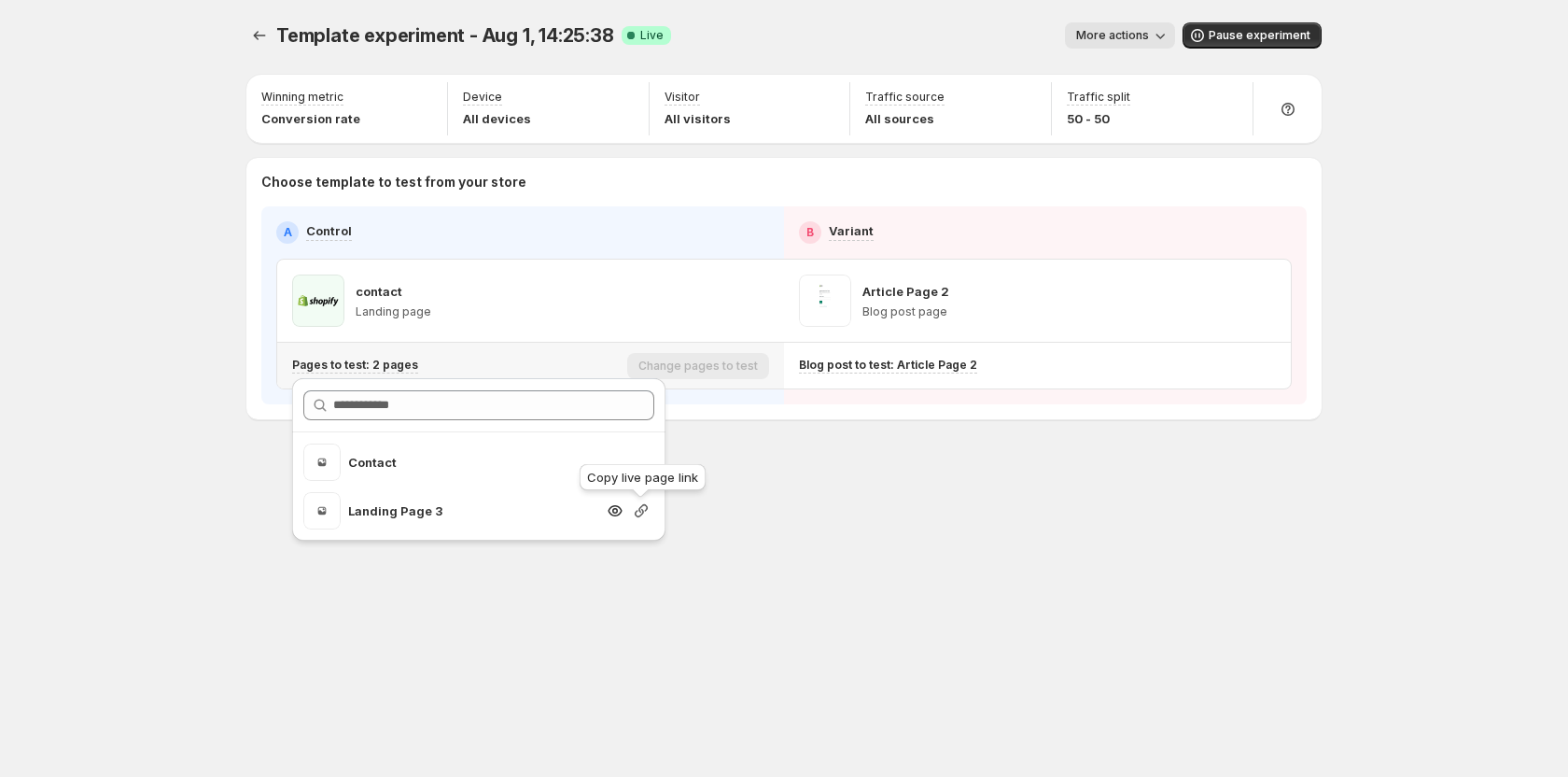 click 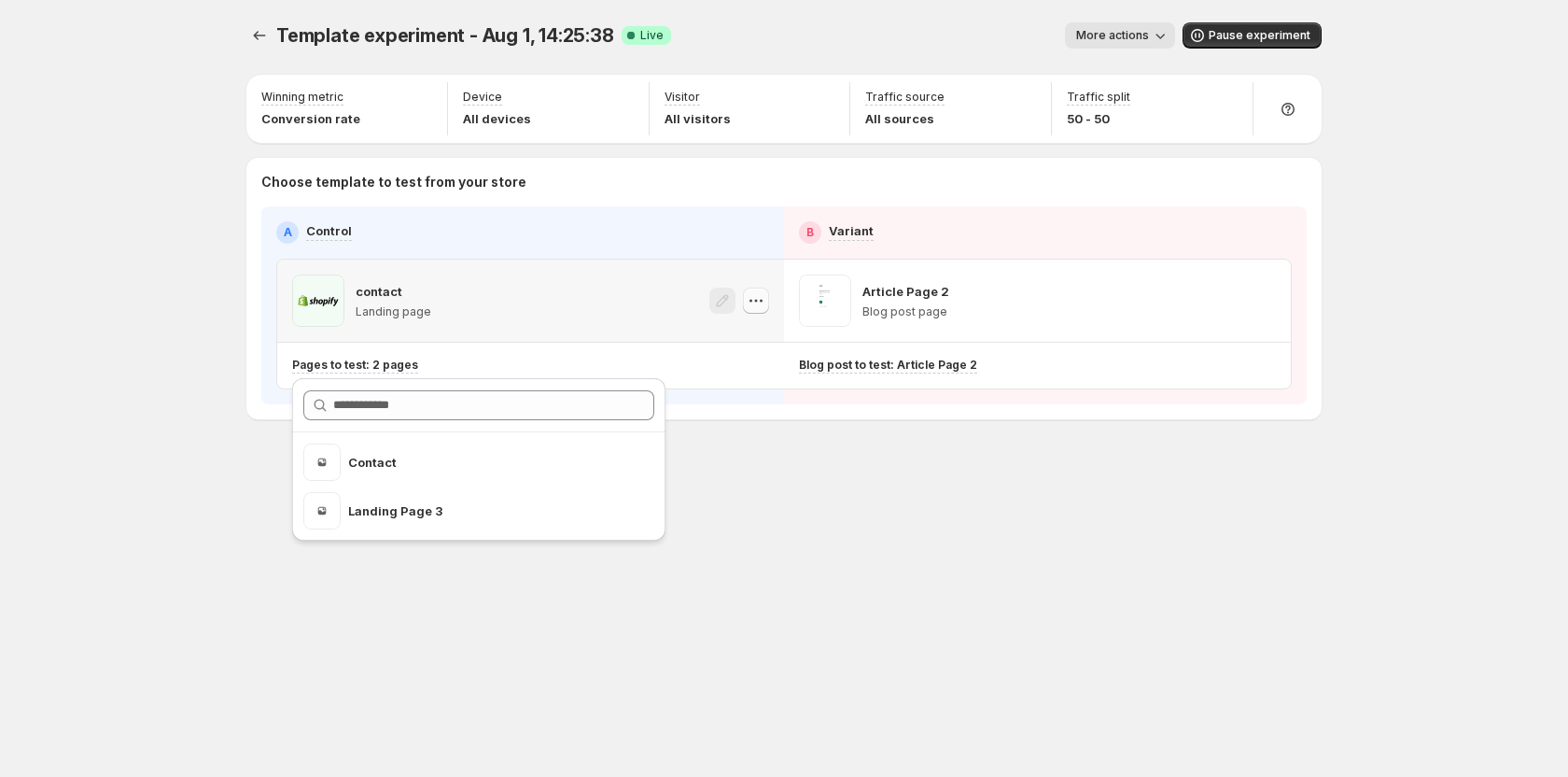 click 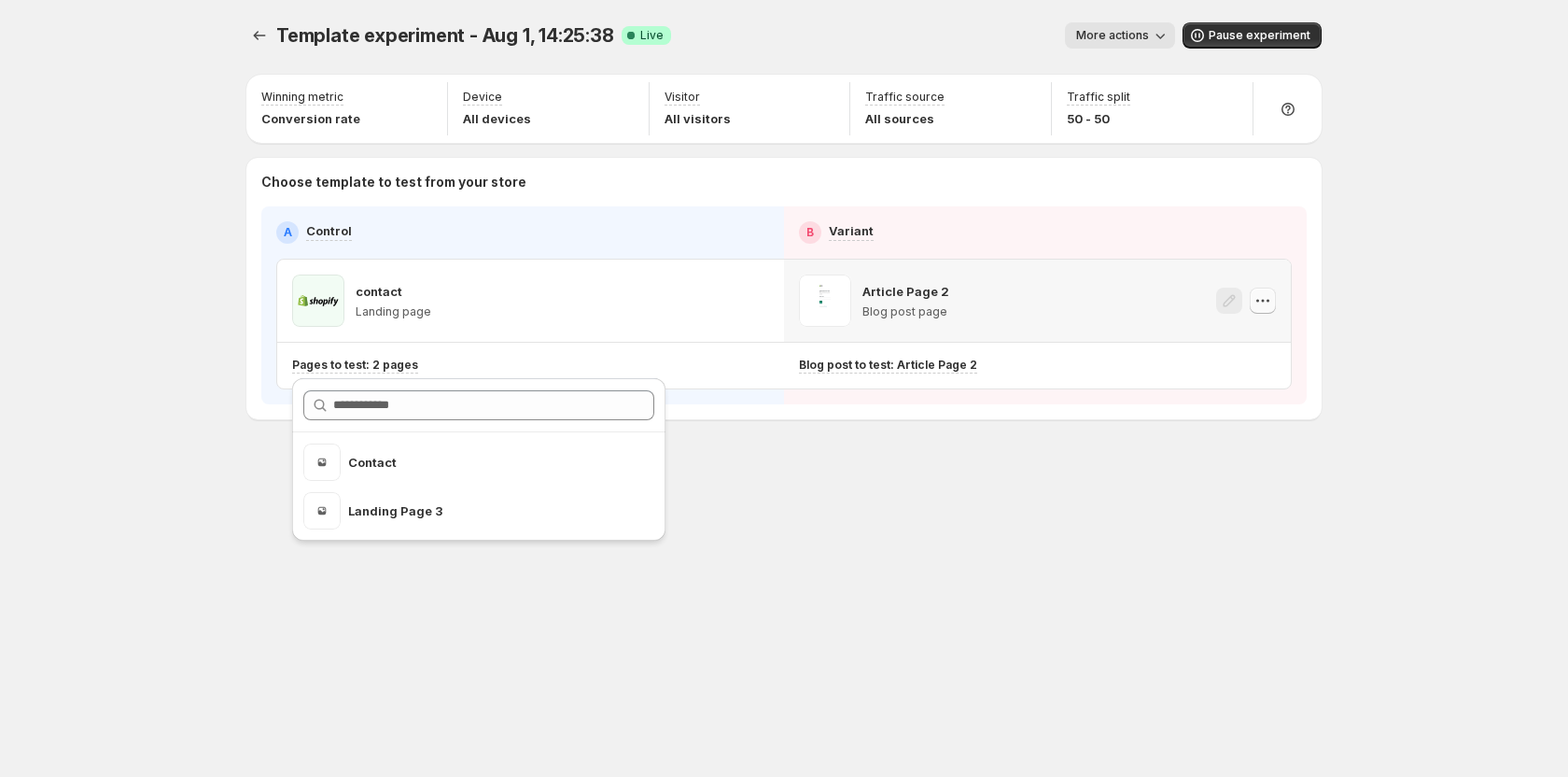 click 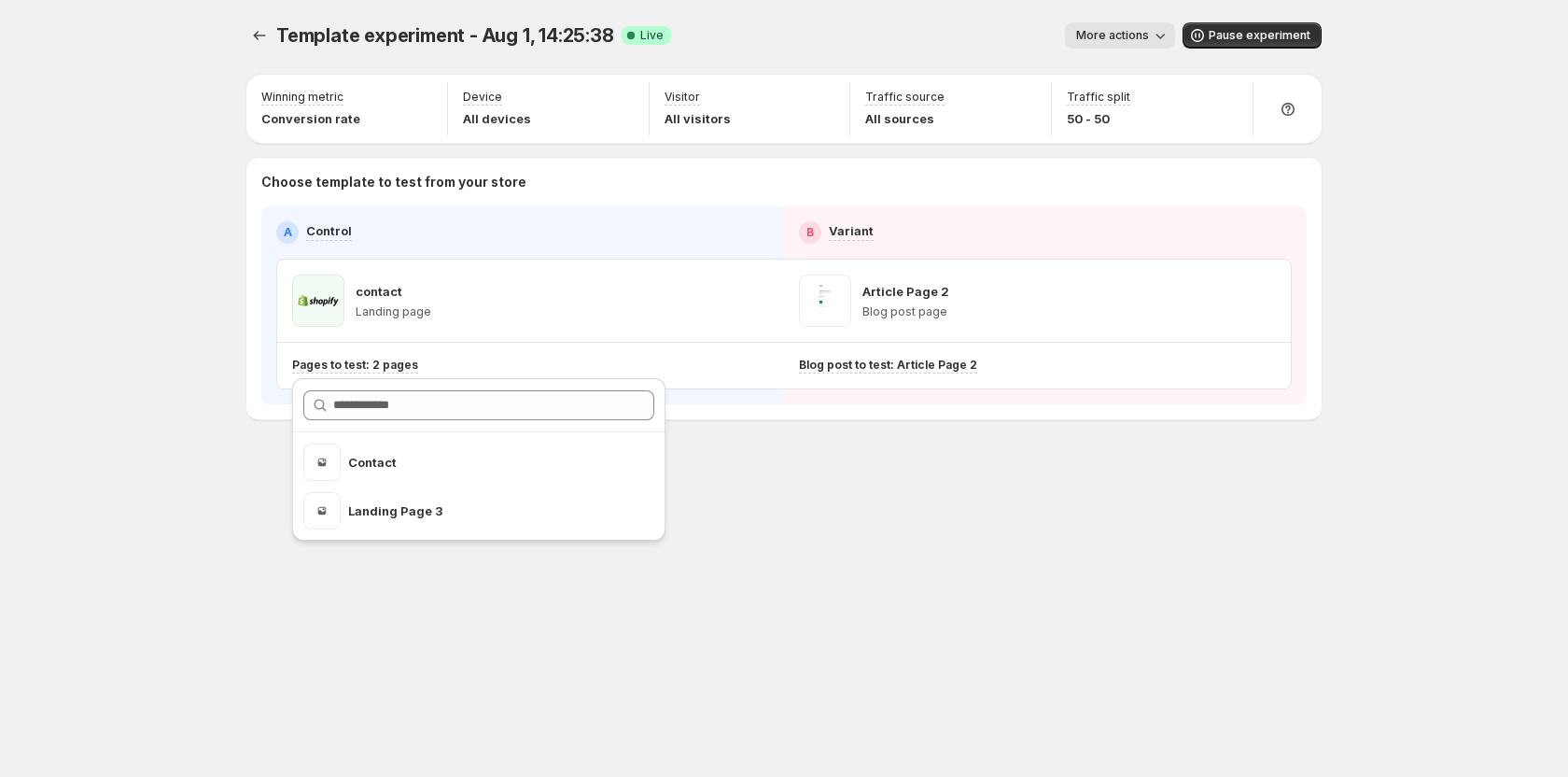 click on "More actions" at bounding box center [931, 35] 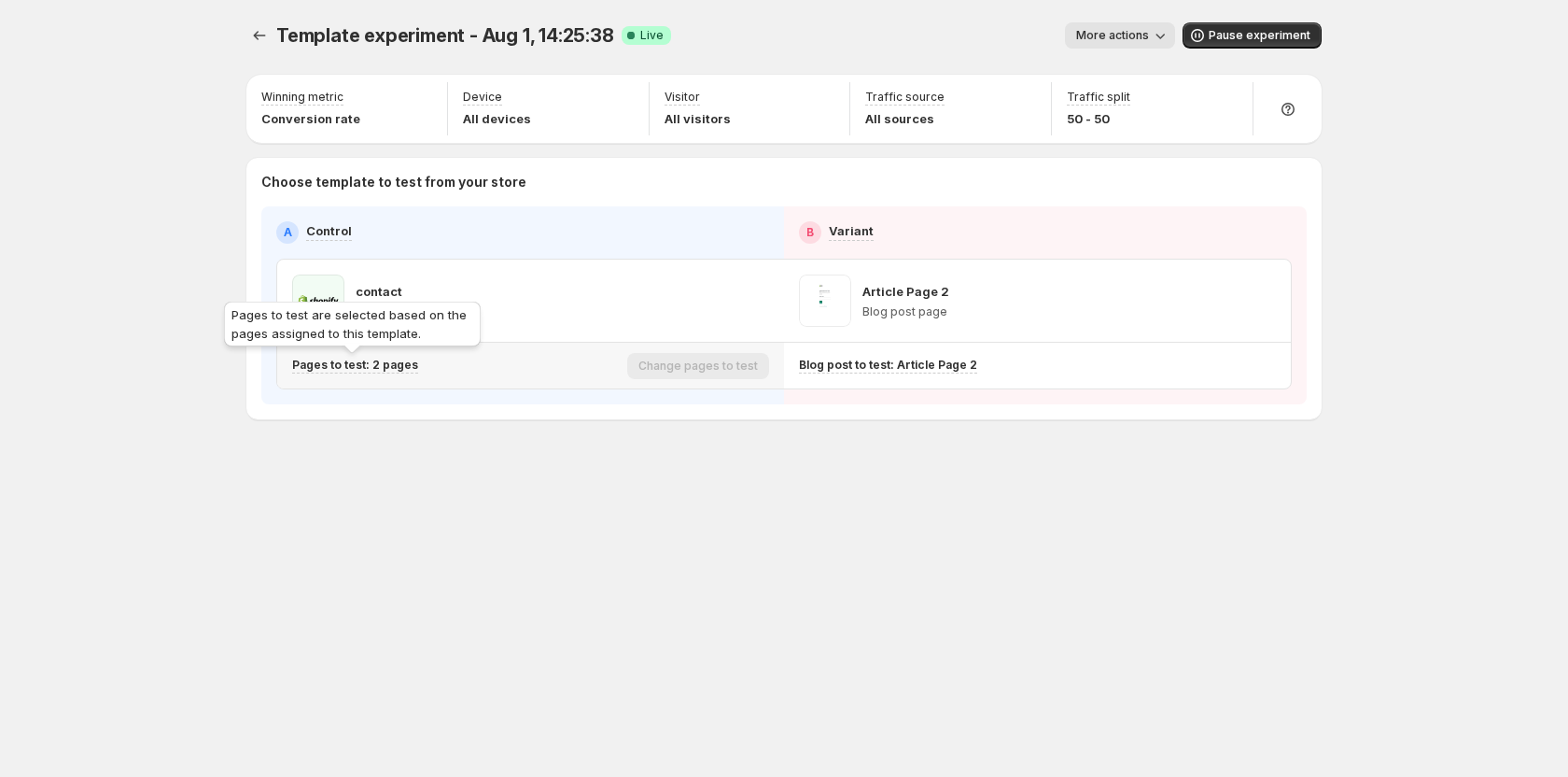 click on "Pages to test: 2 pages" at bounding box center [355, 365] 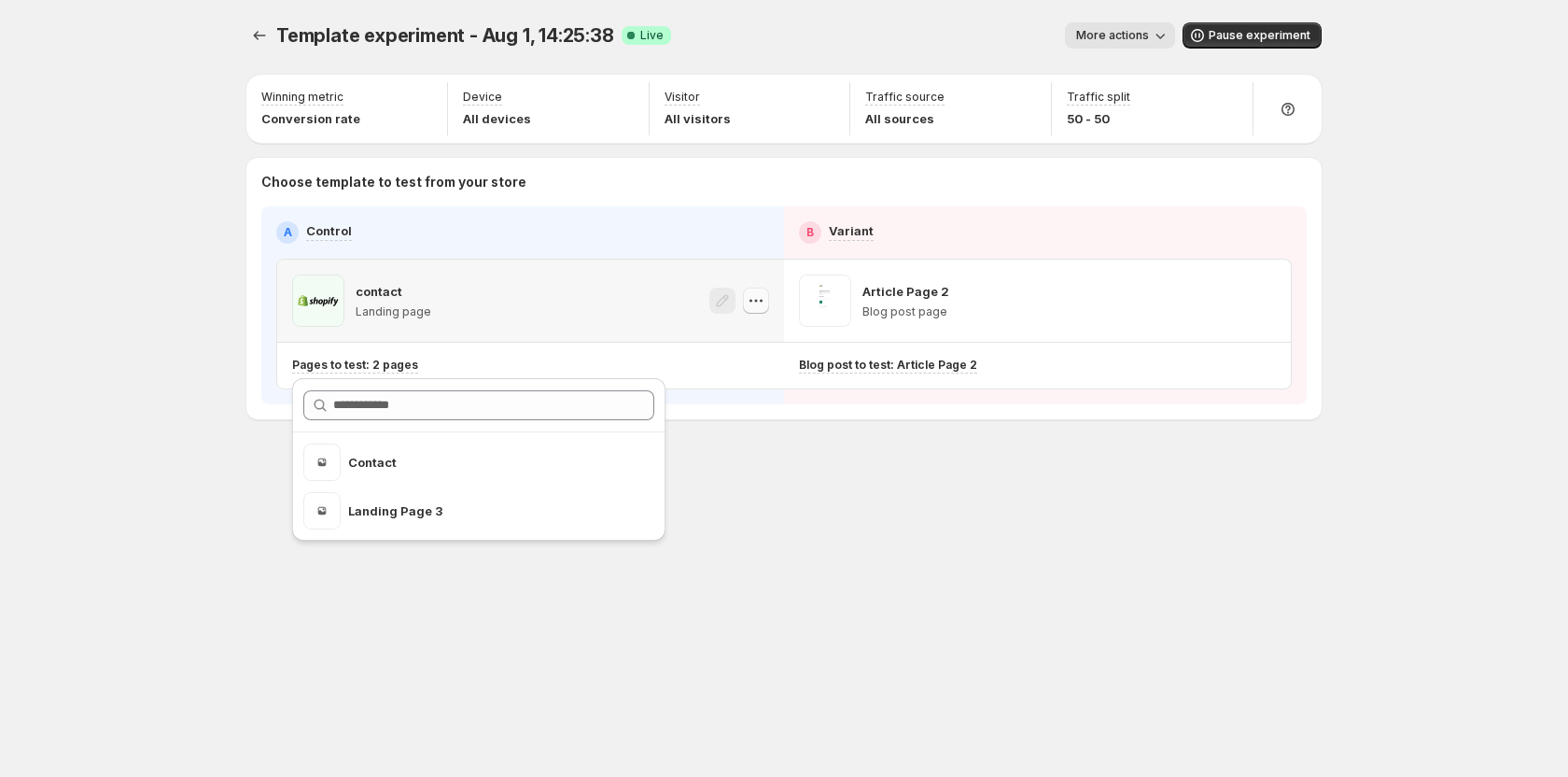 click 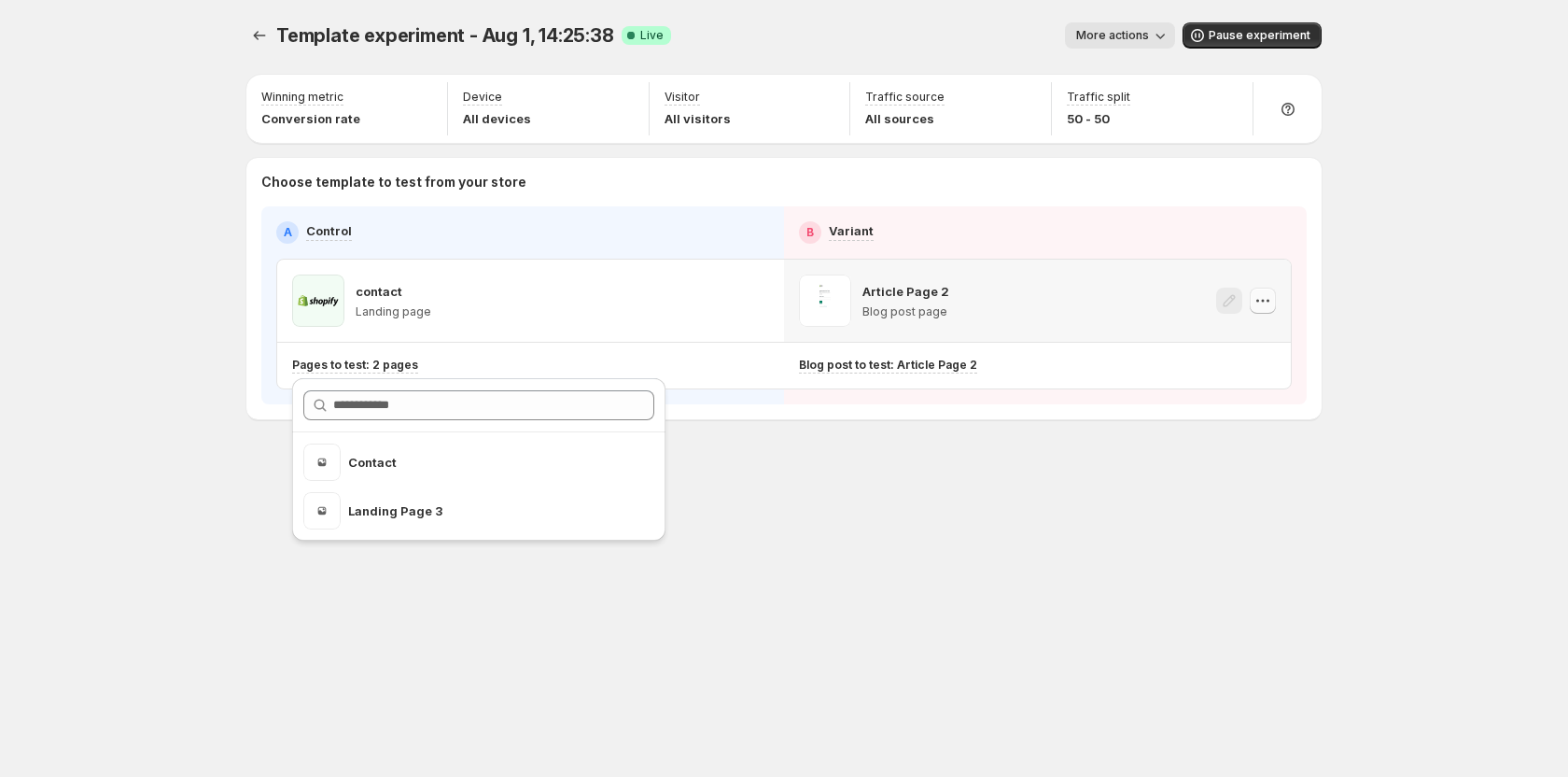 click 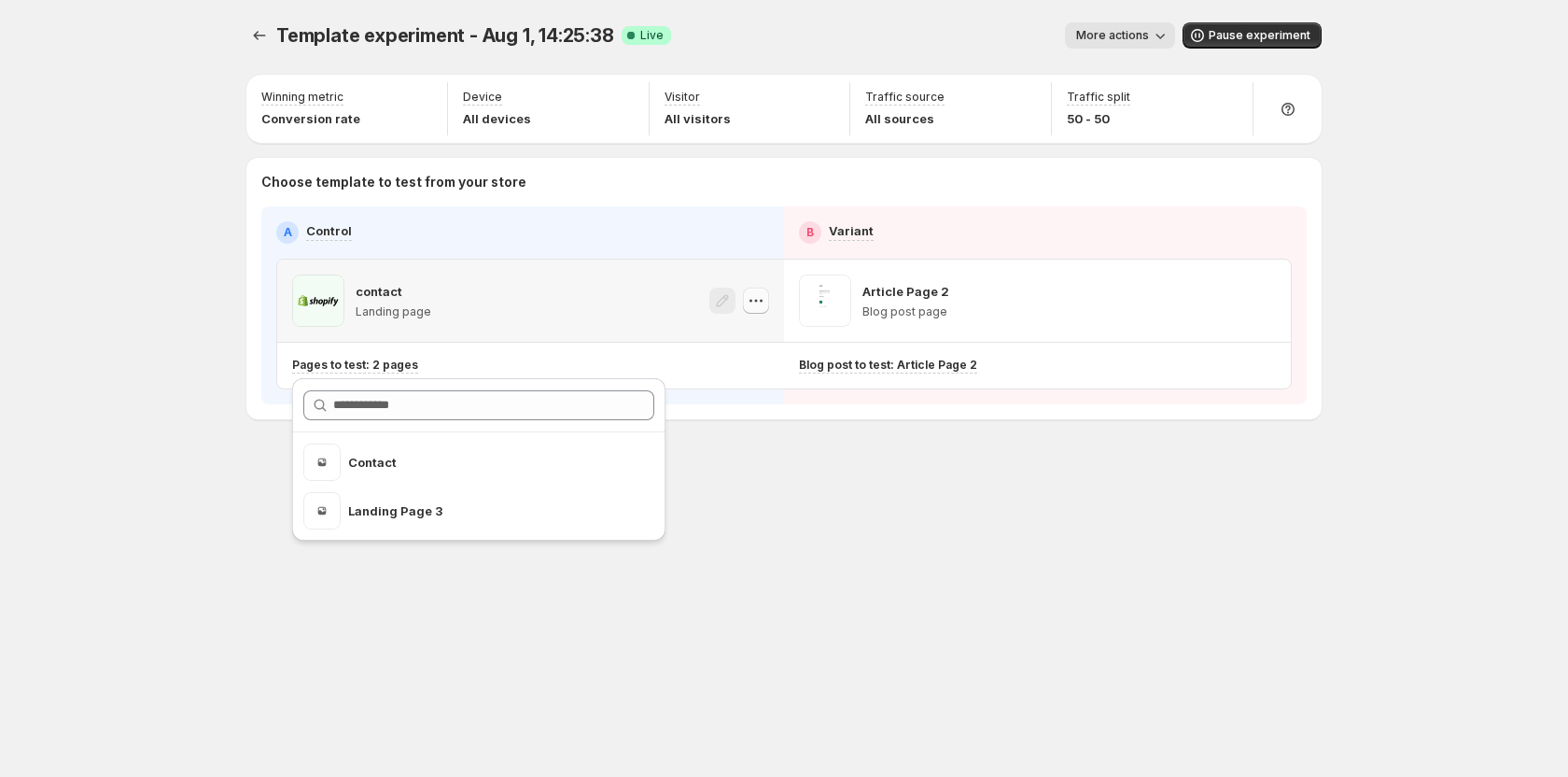 click 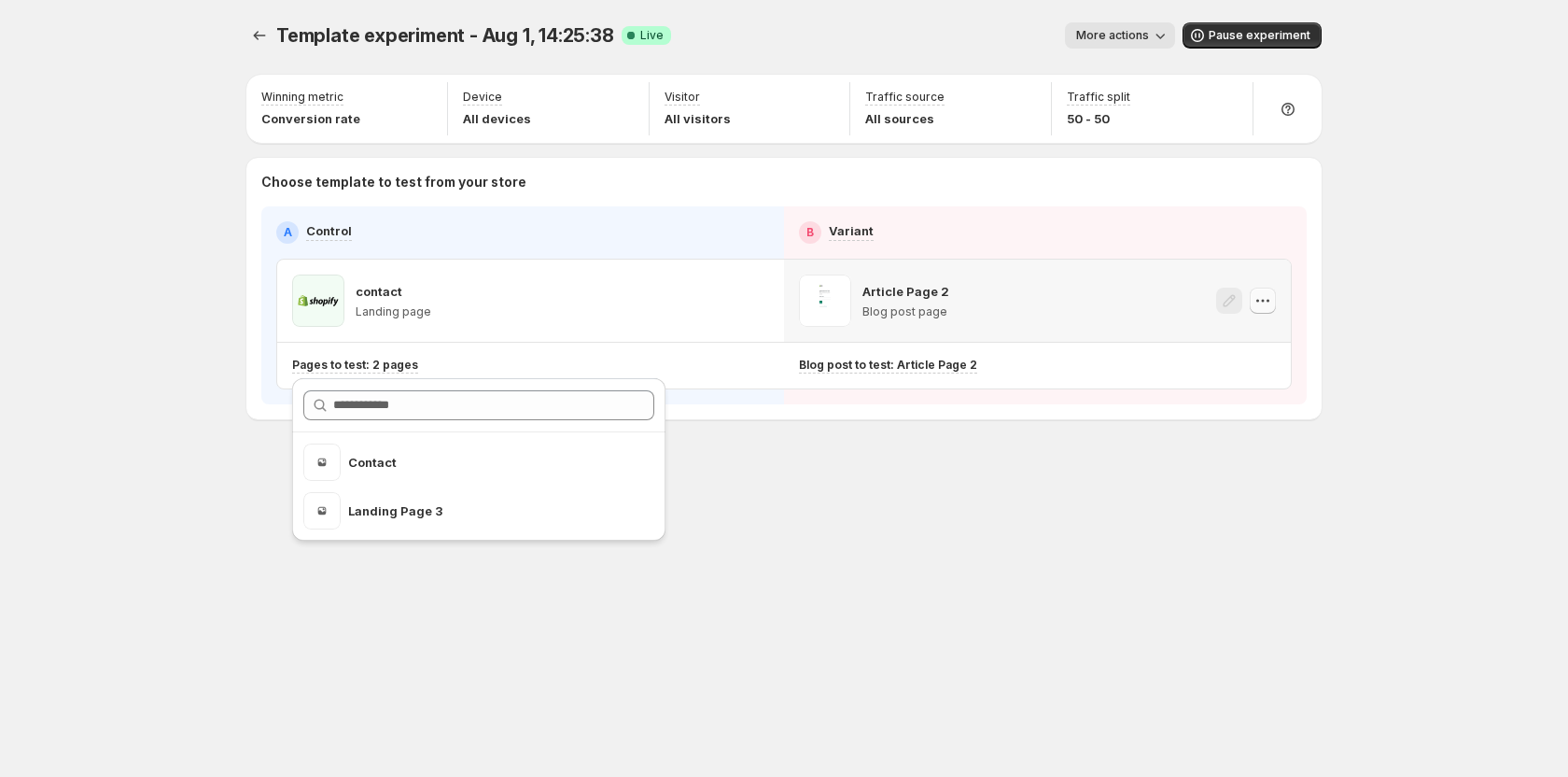 click 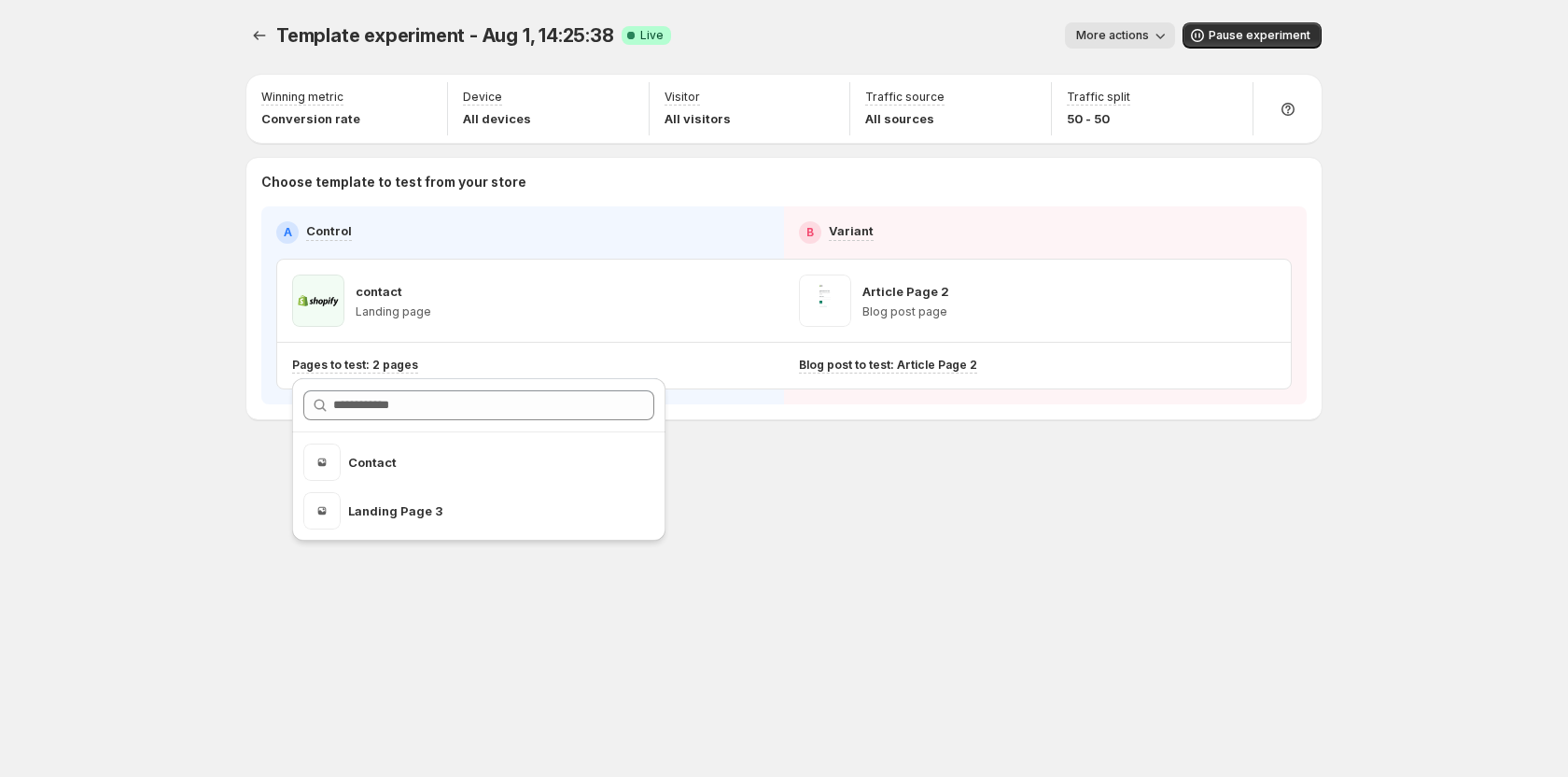 drag, startPoint x: 1017, startPoint y: 556, endPoint x: 1082, endPoint y: 211, distance: 351.06979 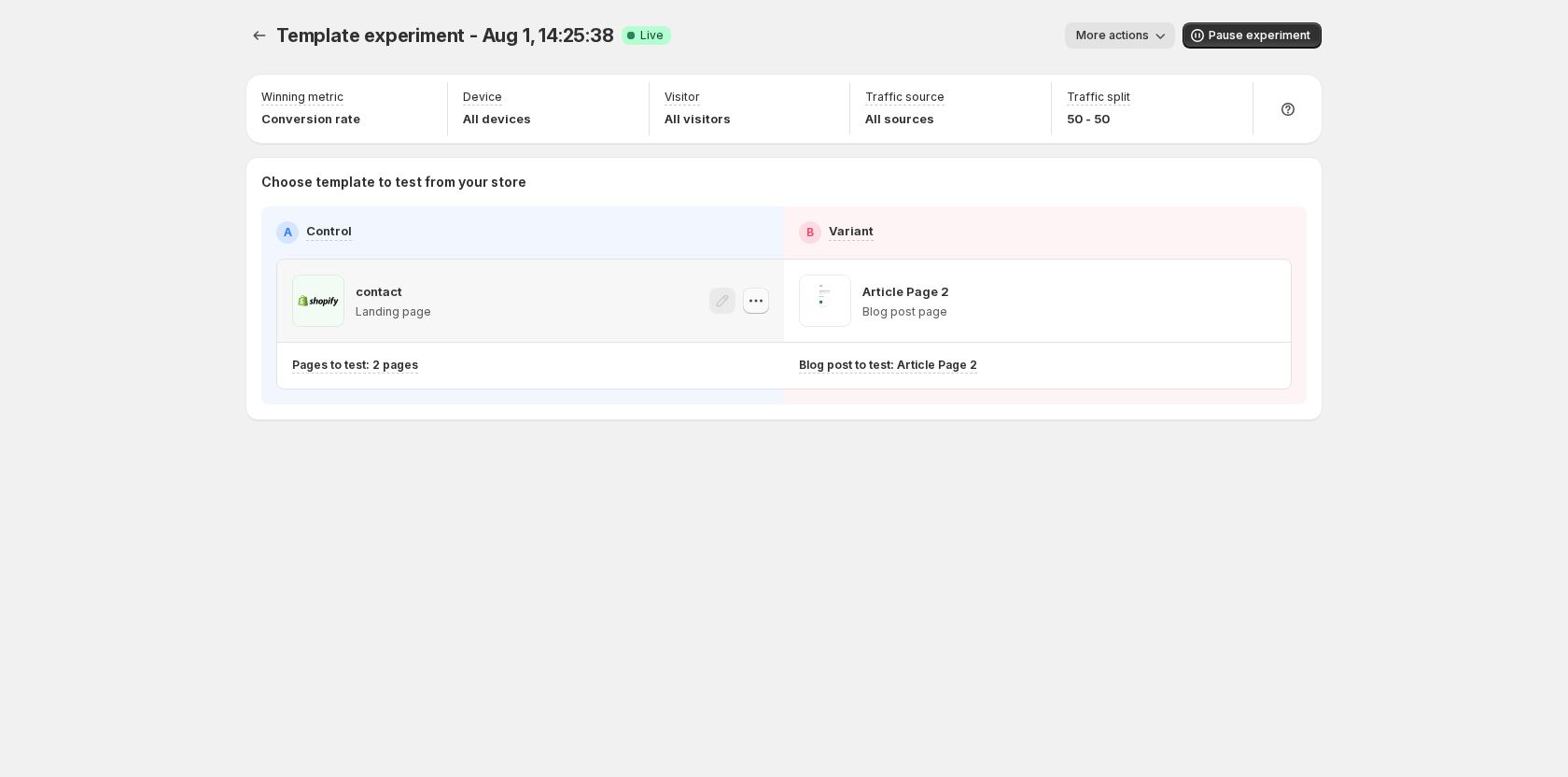 click at bounding box center [756, 301] 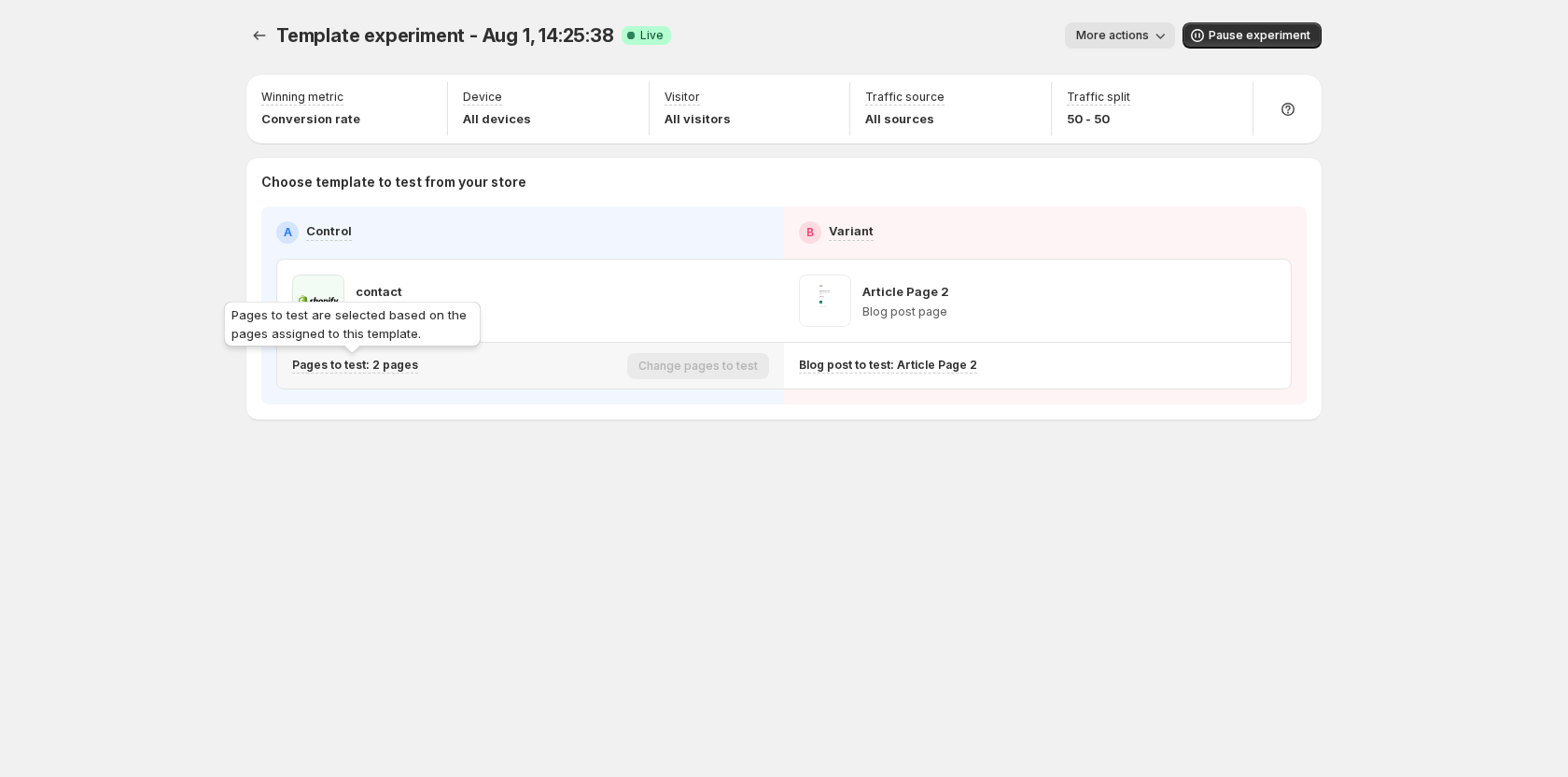 click on "Pages to test: 2 pages" at bounding box center [355, 365] 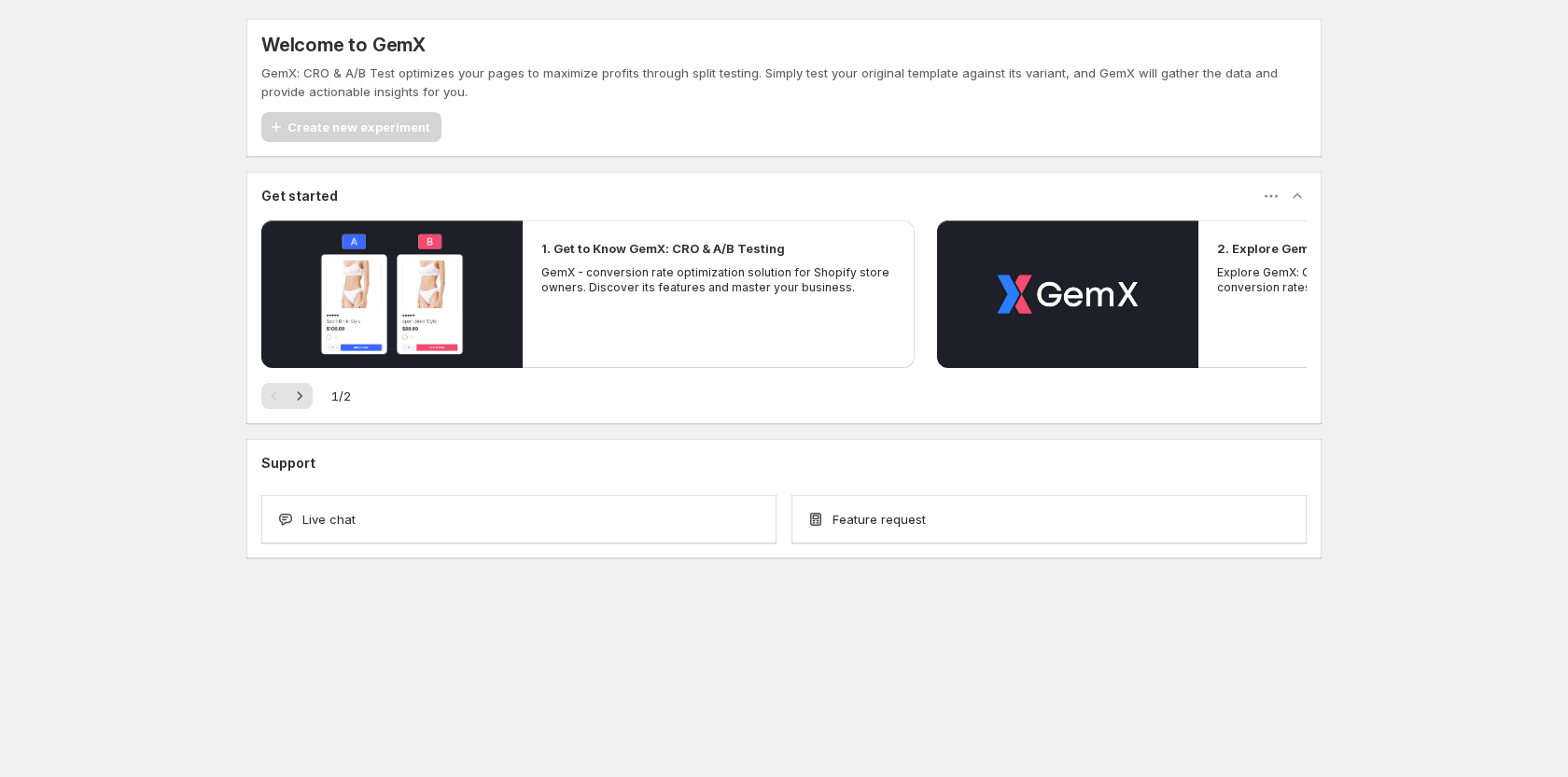 scroll, scrollTop: 0, scrollLeft: 0, axis: both 